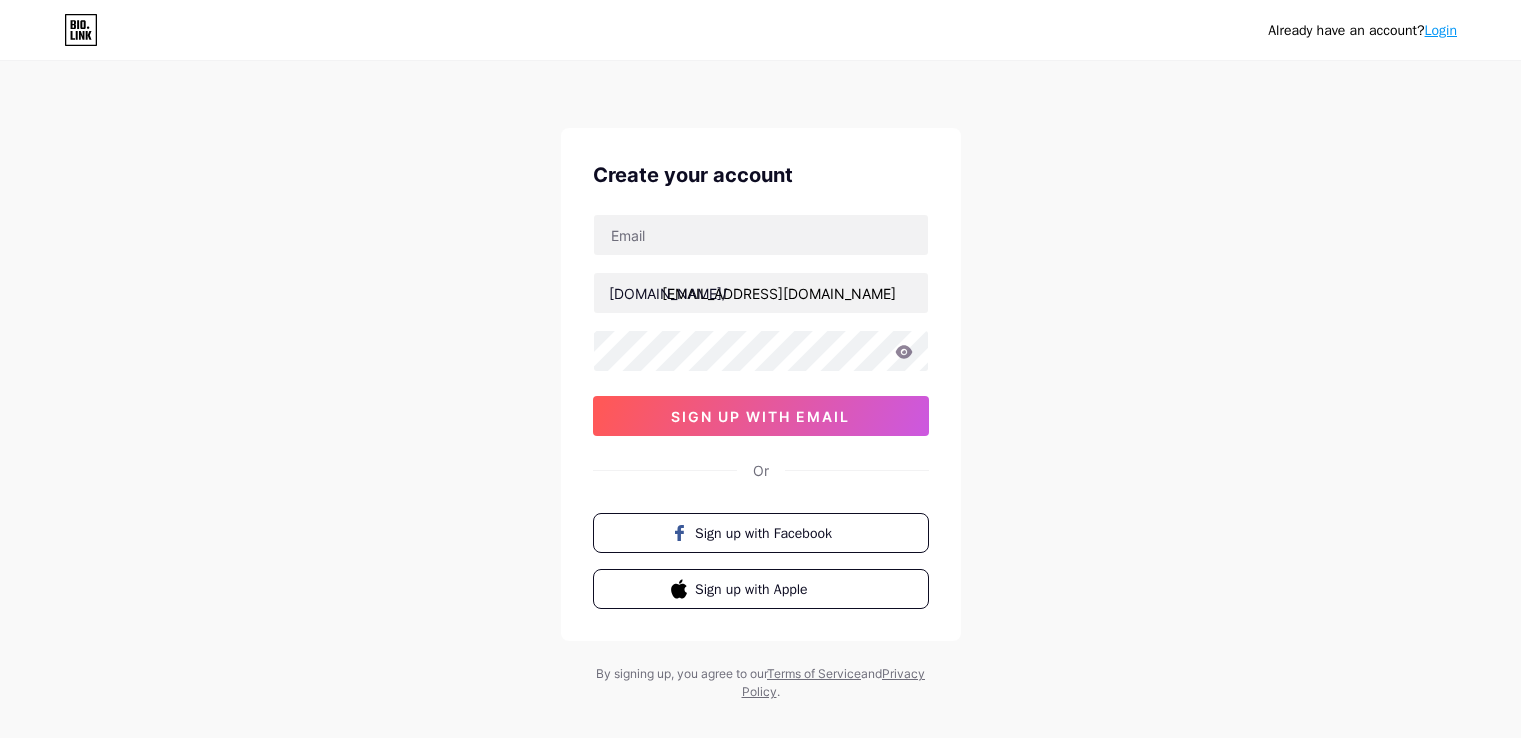 scroll, scrollTop: 0, scrollLeft: 0, axis: both 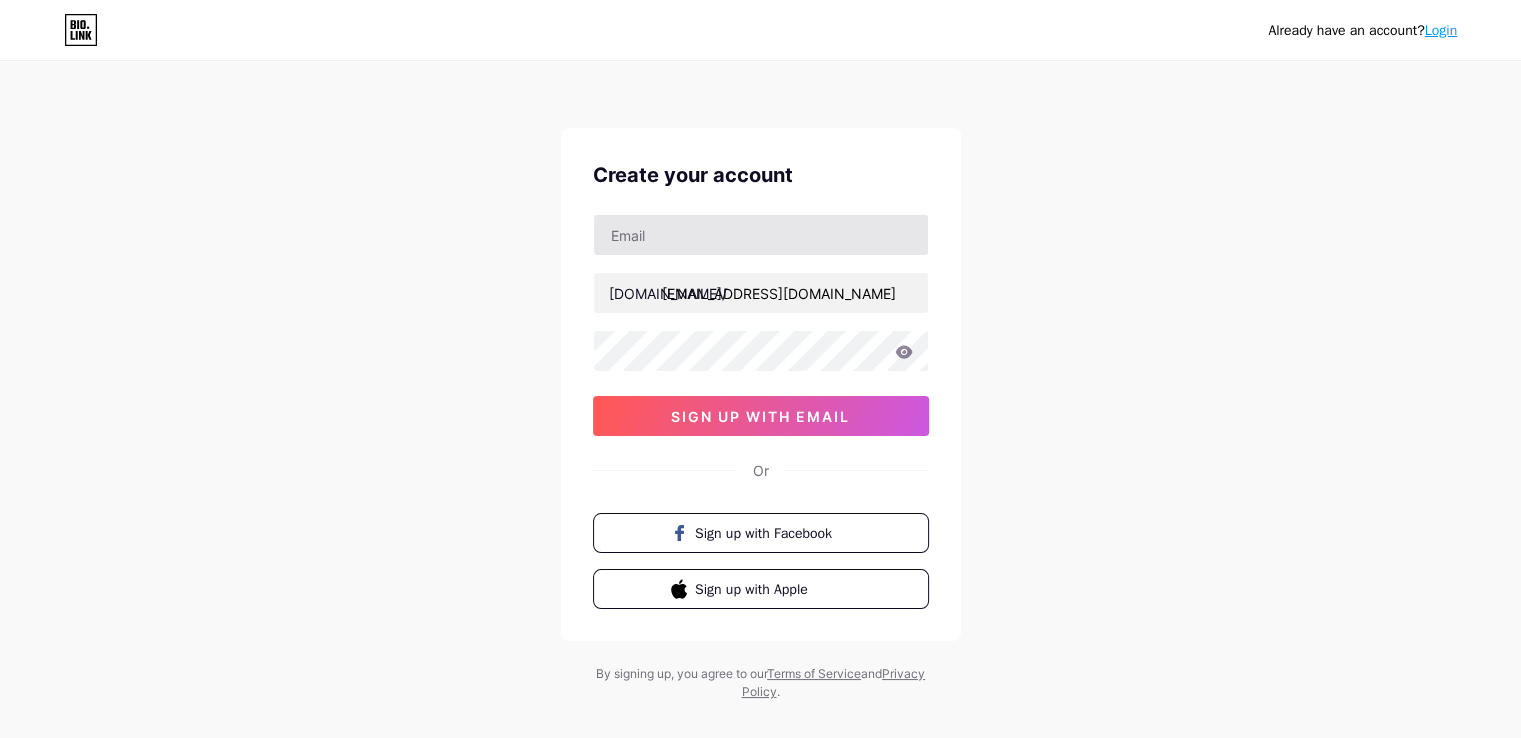 click at bounding box center [761, 235] 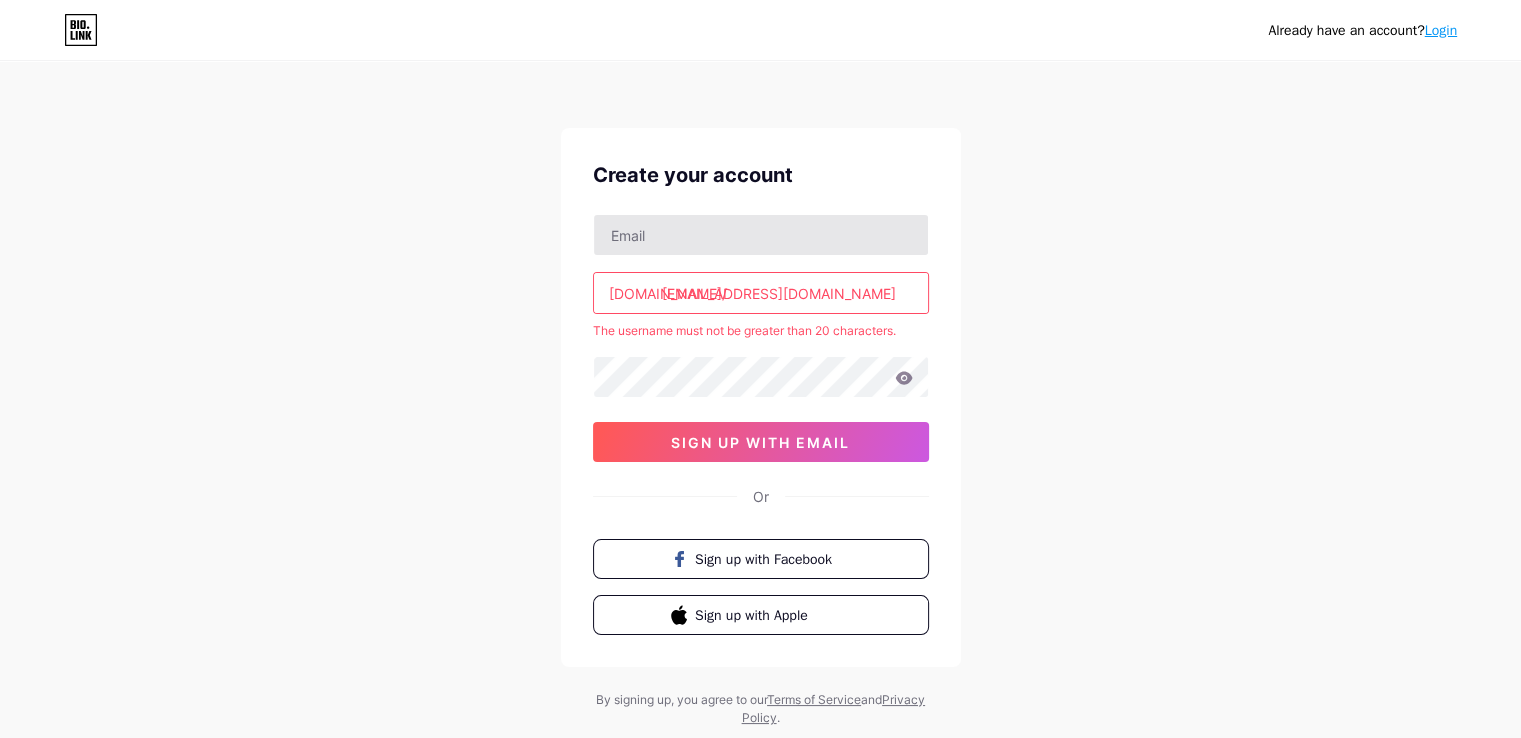 type on "[EMAIL_ADDRESS][DOMAIN_NAME]" 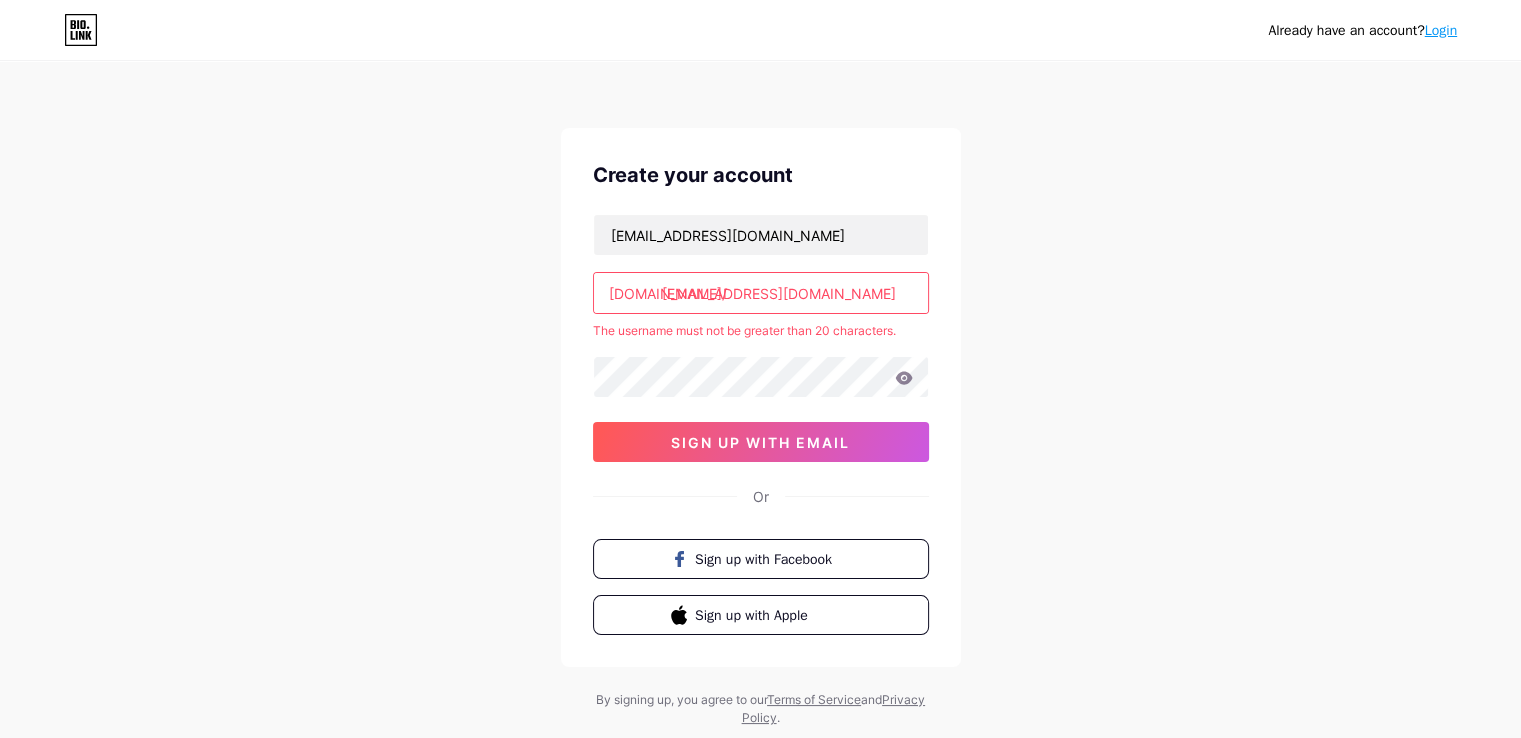 click on "[EMAIL_ADDRESS][DOMAIN_NAME]" at bounding box center [761, 293] 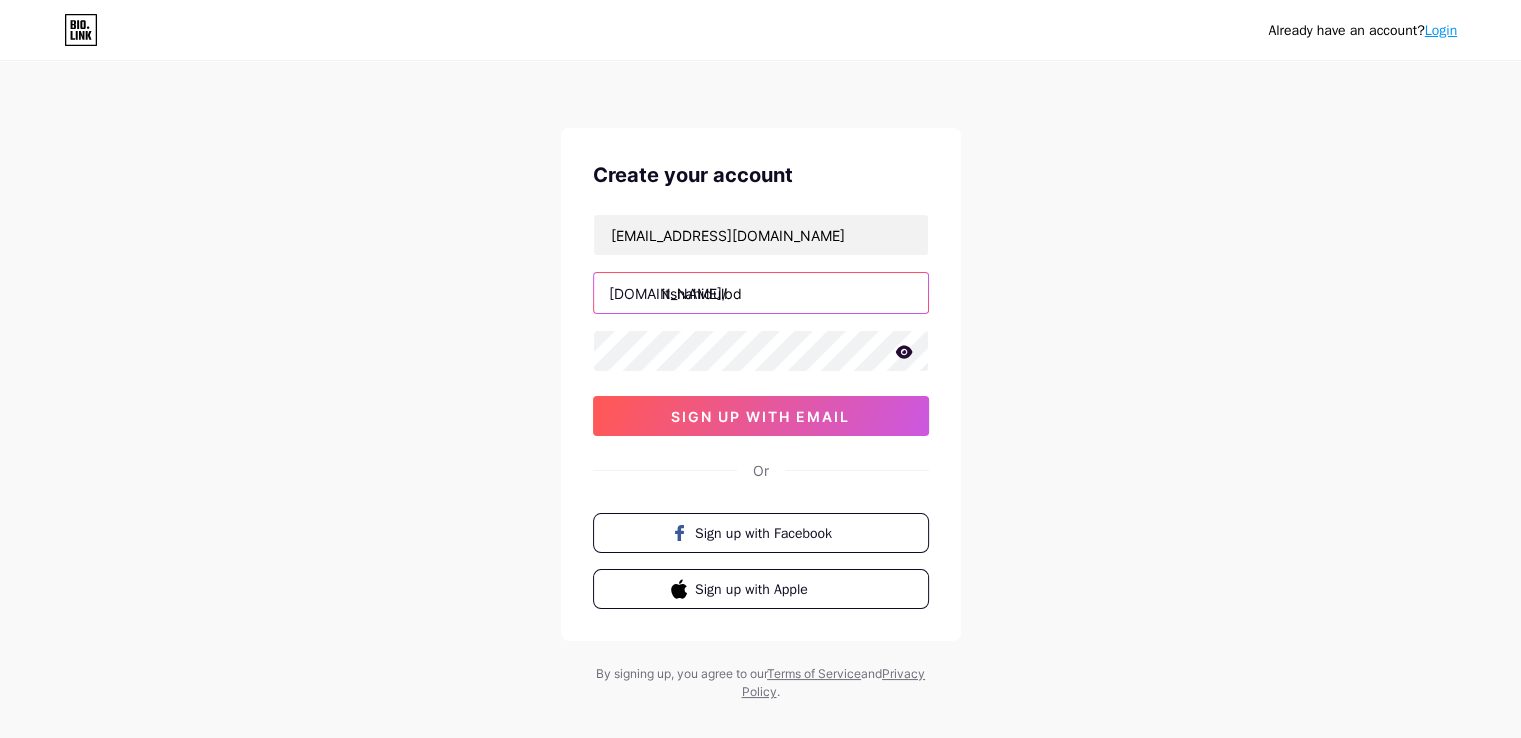 type on "itshahidulbd" 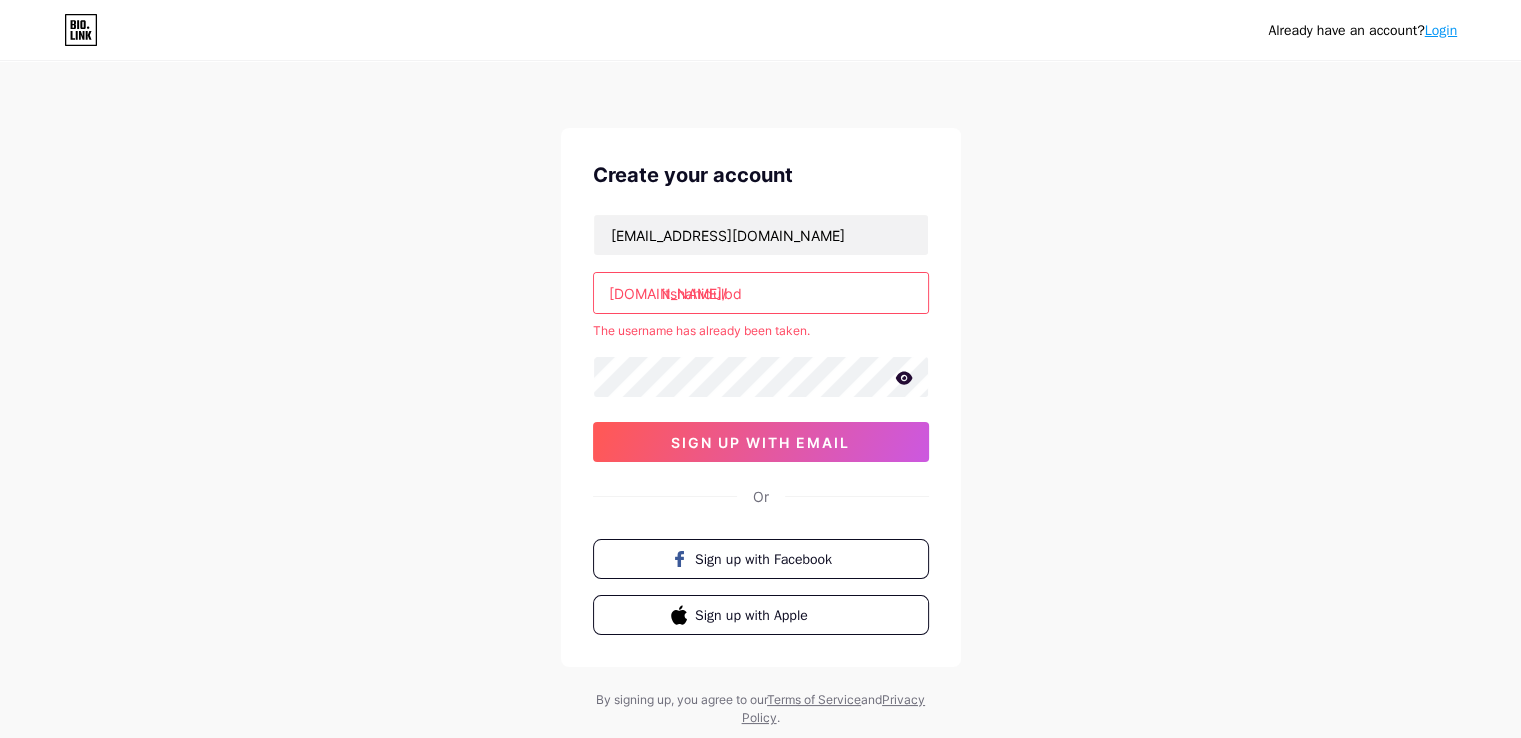 click 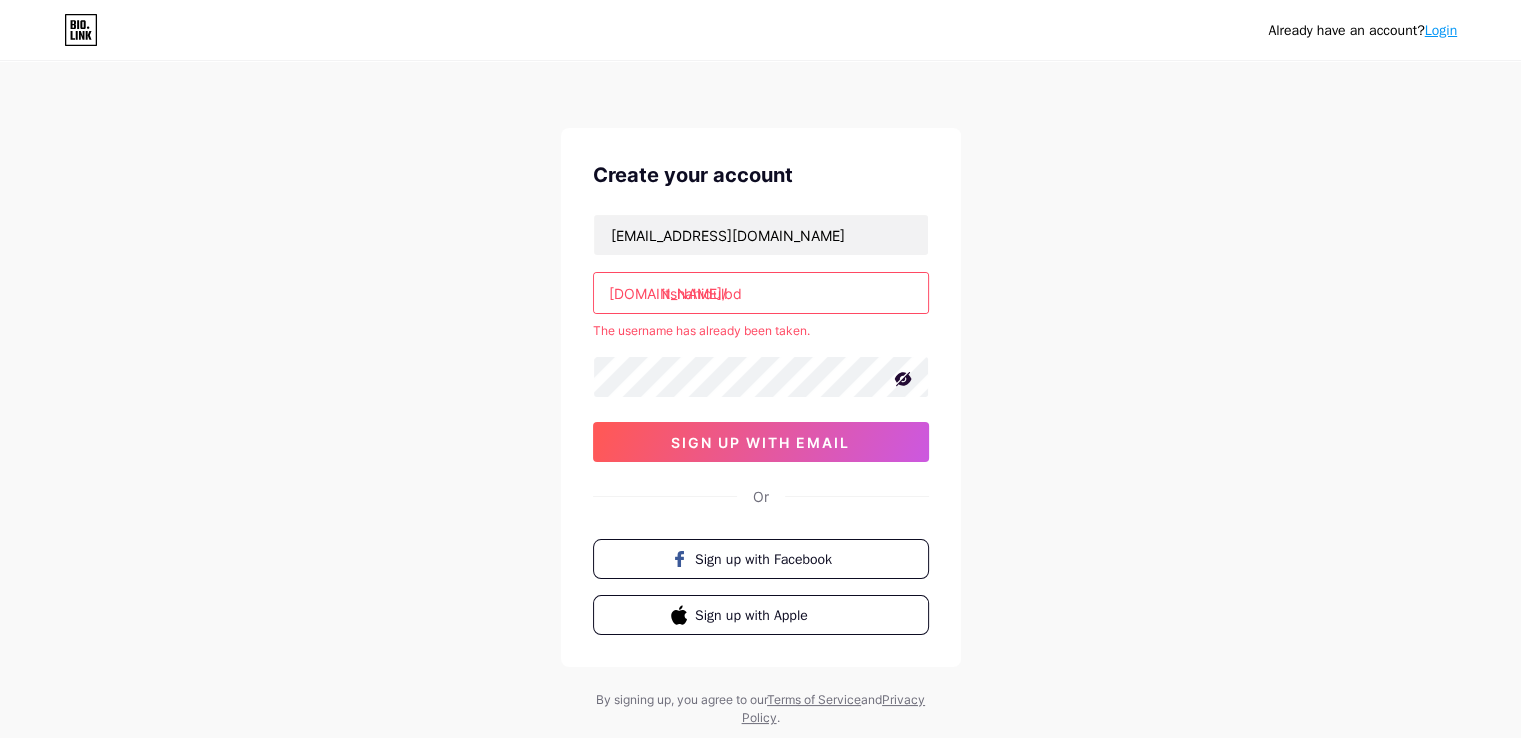 drag, startPoint x: 764, startPoint y: 293, endPoint x: 553, endPoint y: 289, distance: 211.03792 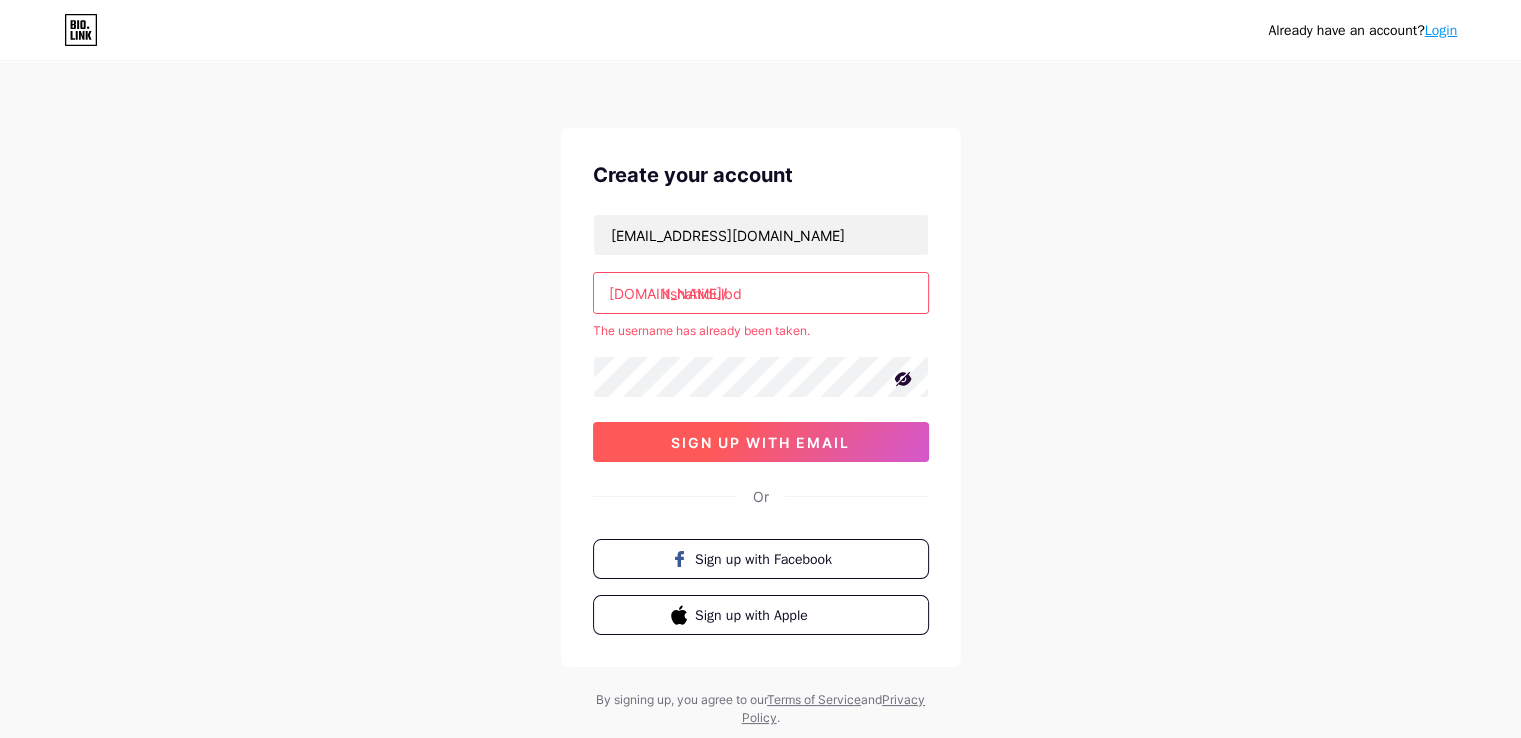 click on "sign up with email" at bounding box center [761, 442] 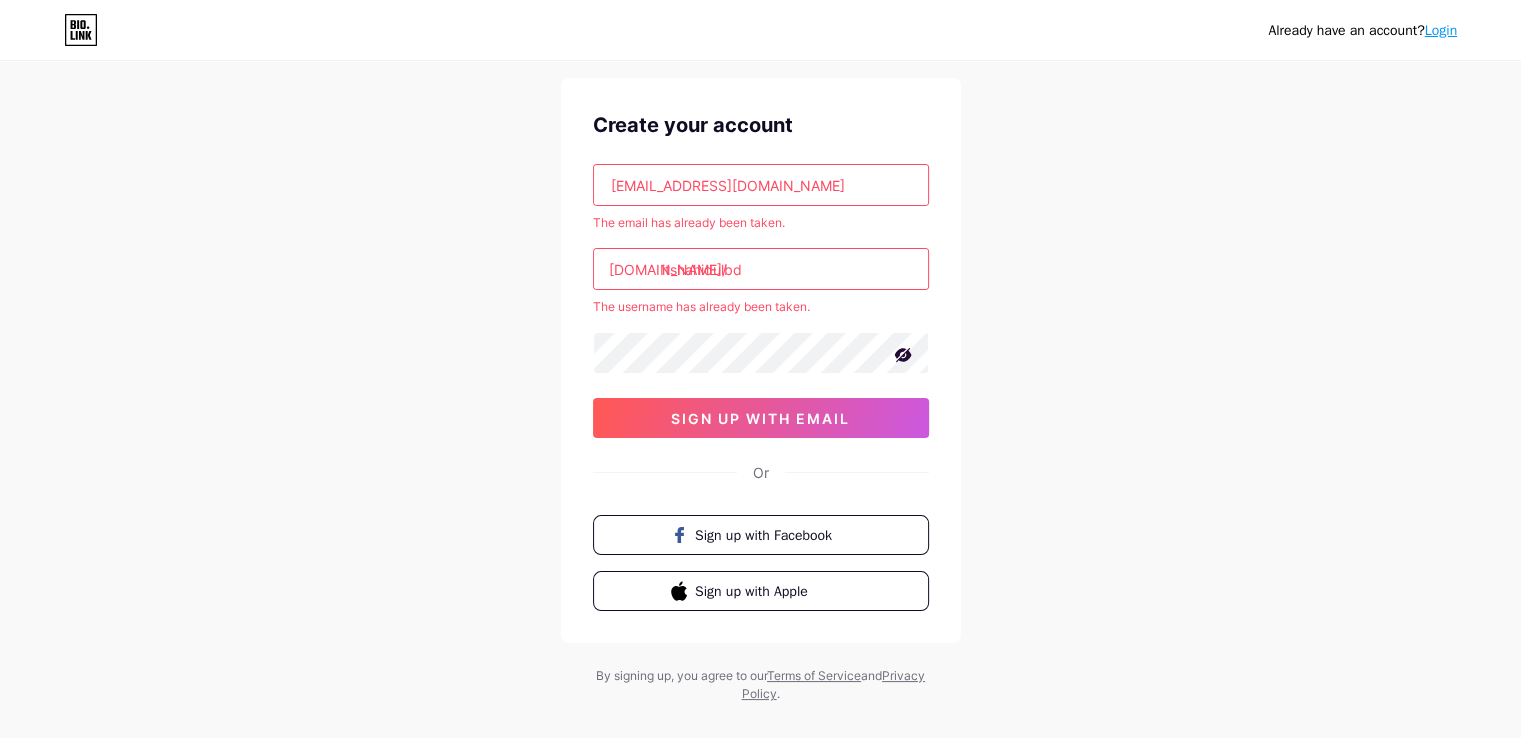 scroll, scrollTop: 78, scrollLeft: 0, axis: vertical 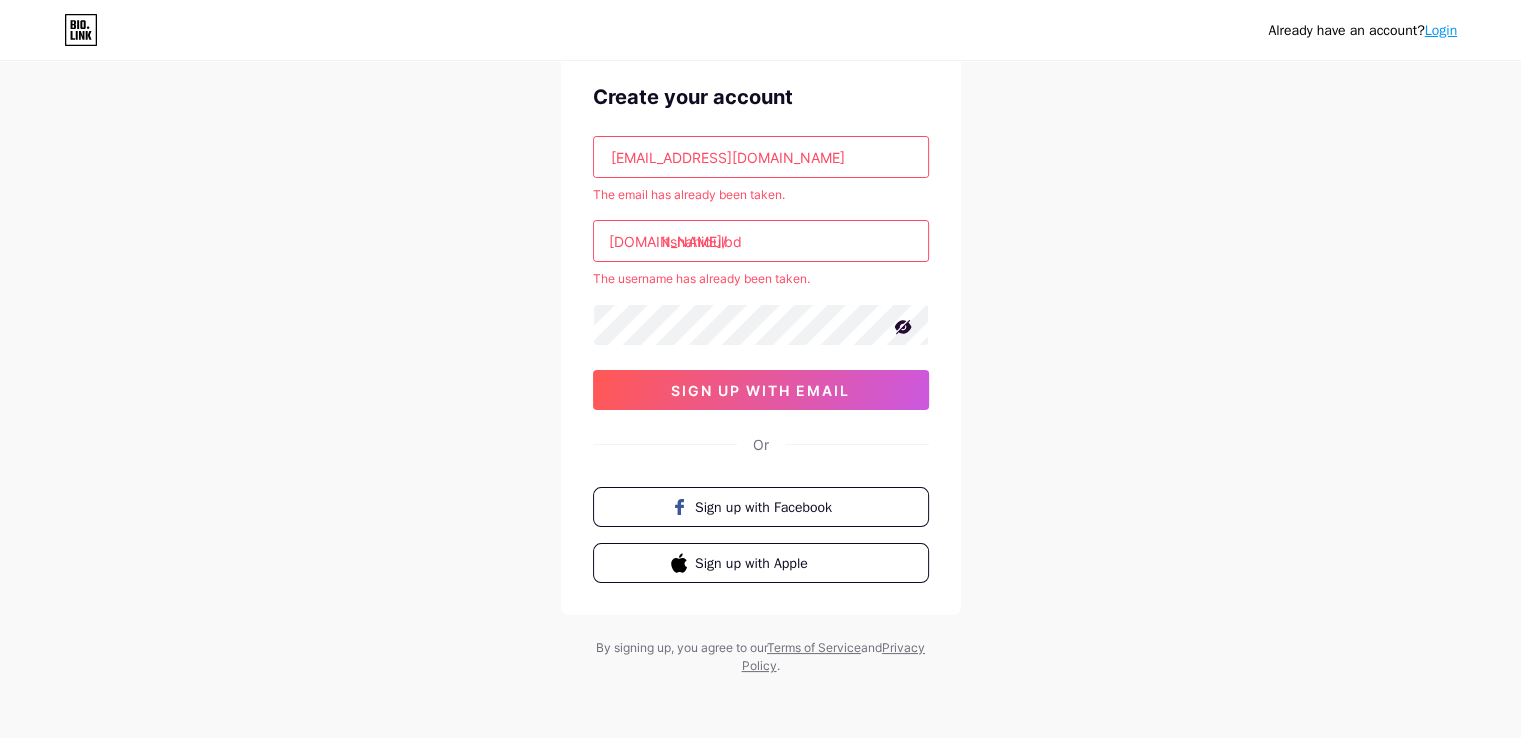 click on "Login" at bounding box center [1441, 30] 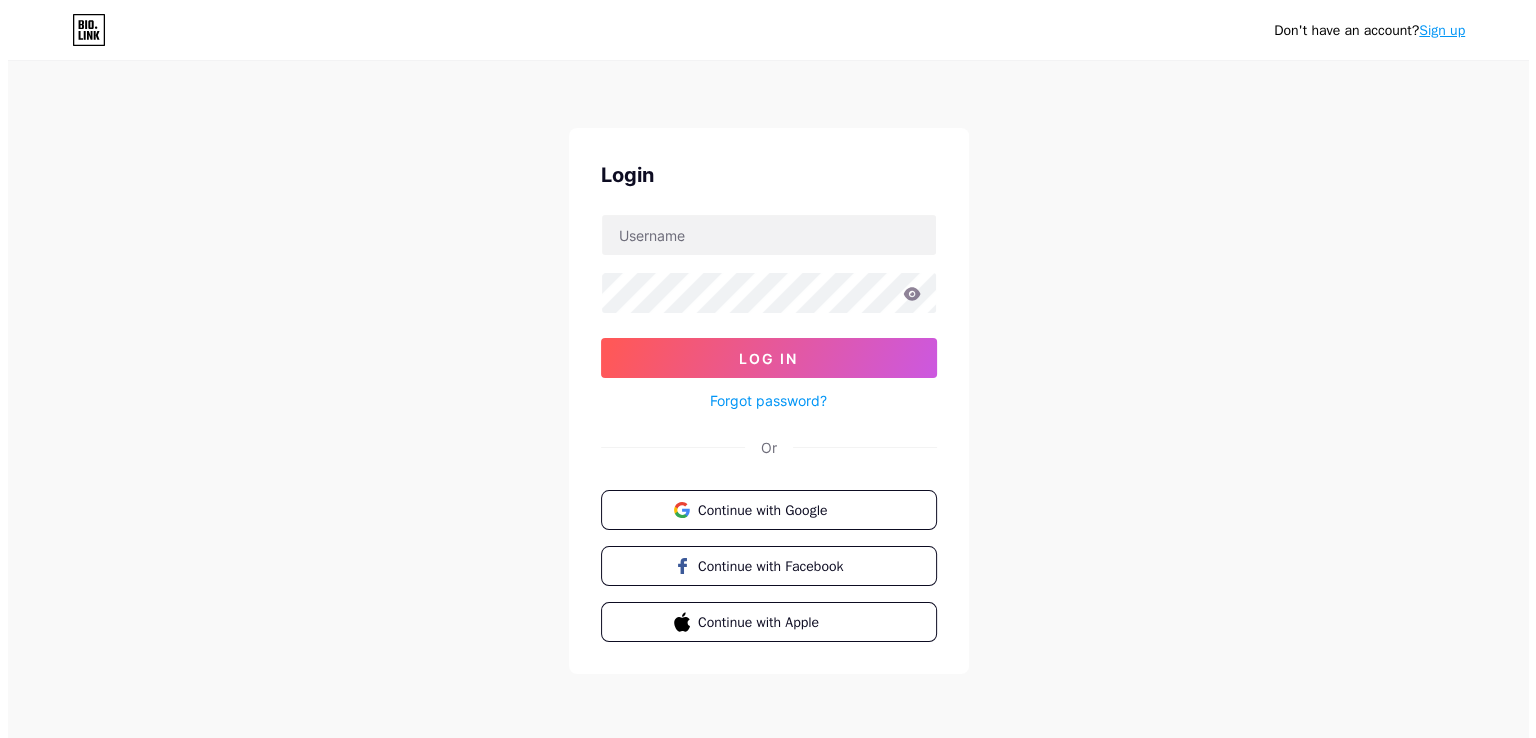 scroll, scrollTop: 0, scrollLeft: 0, axis: both 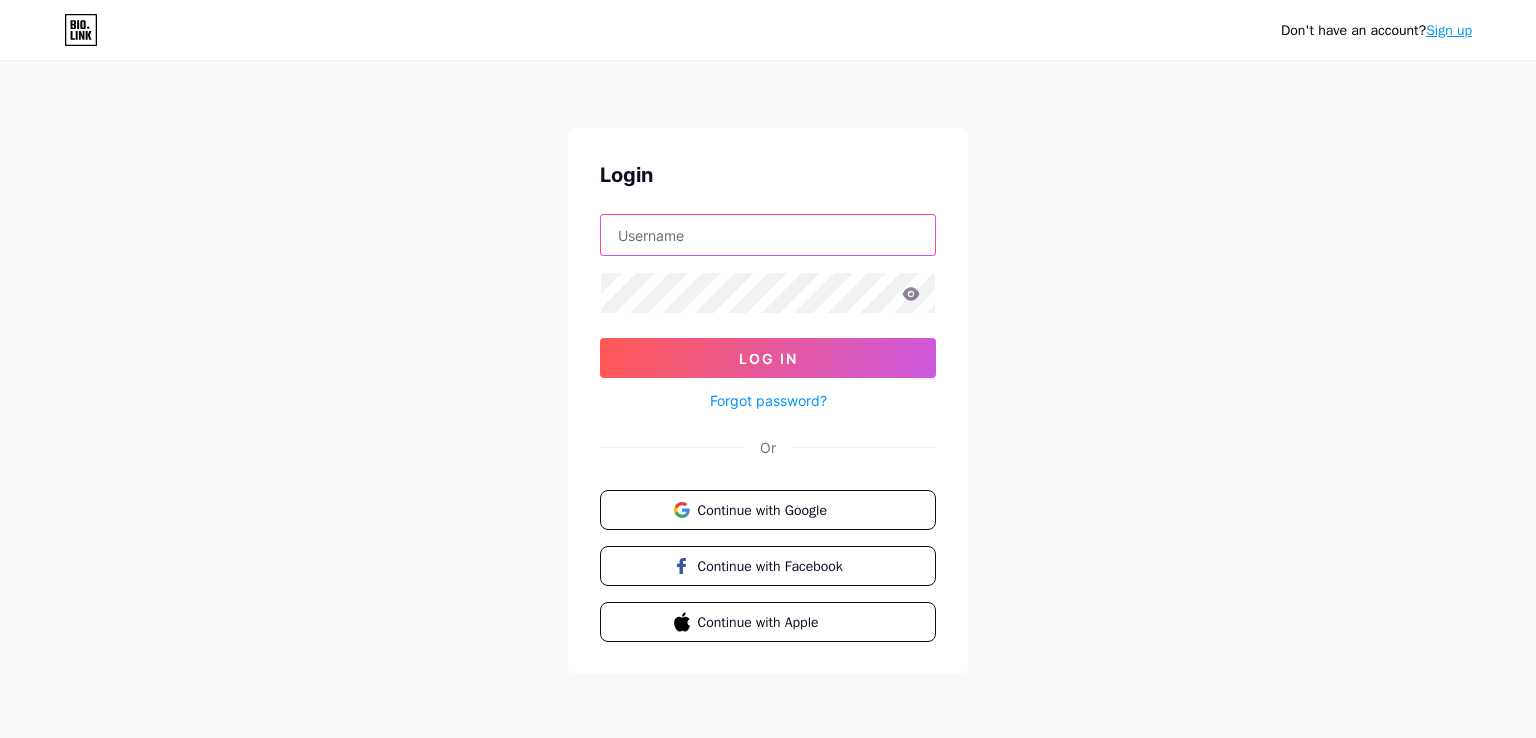 type on "[EMAIL_ADDRESS][DOMAIN_NAME]" 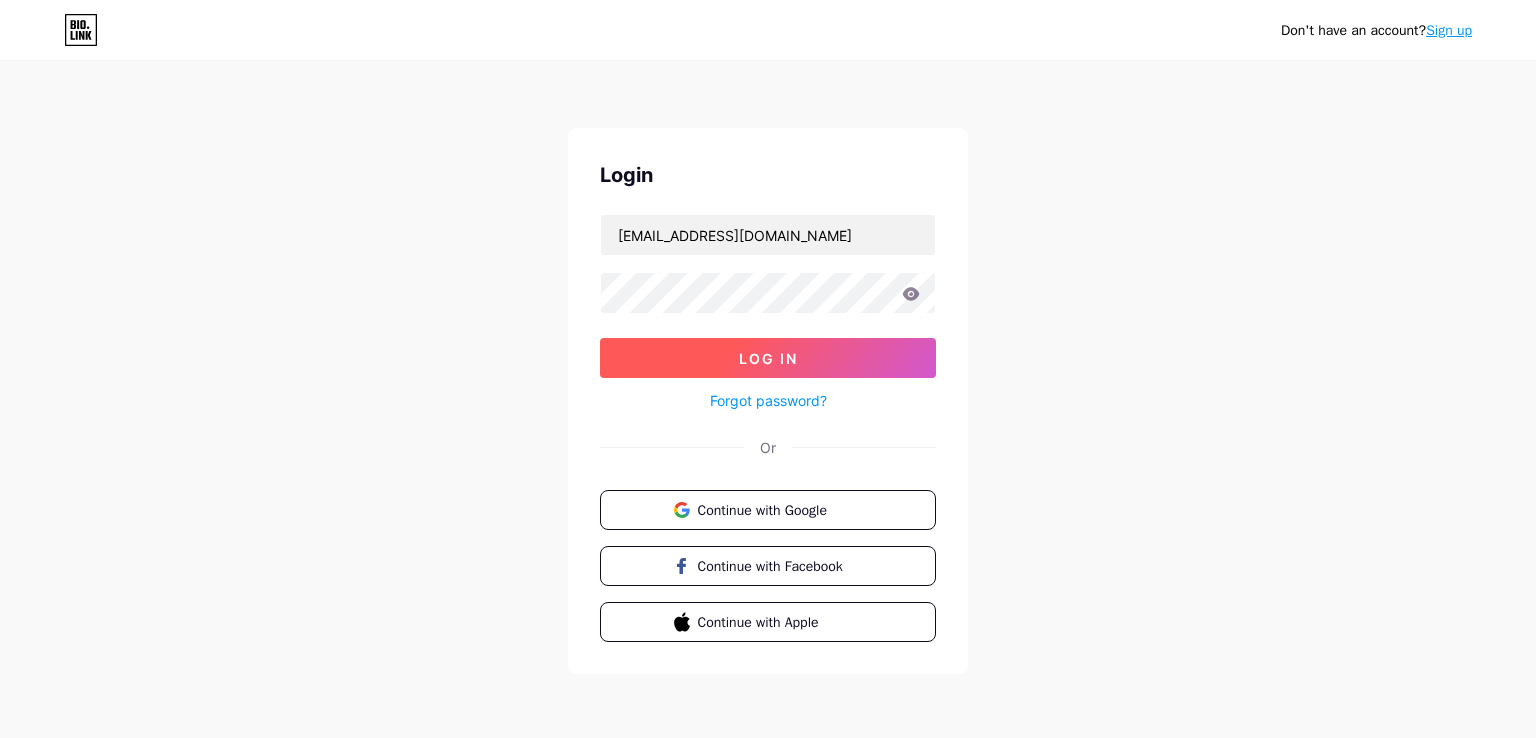click on "Log In" at bounding box center [768, 358] 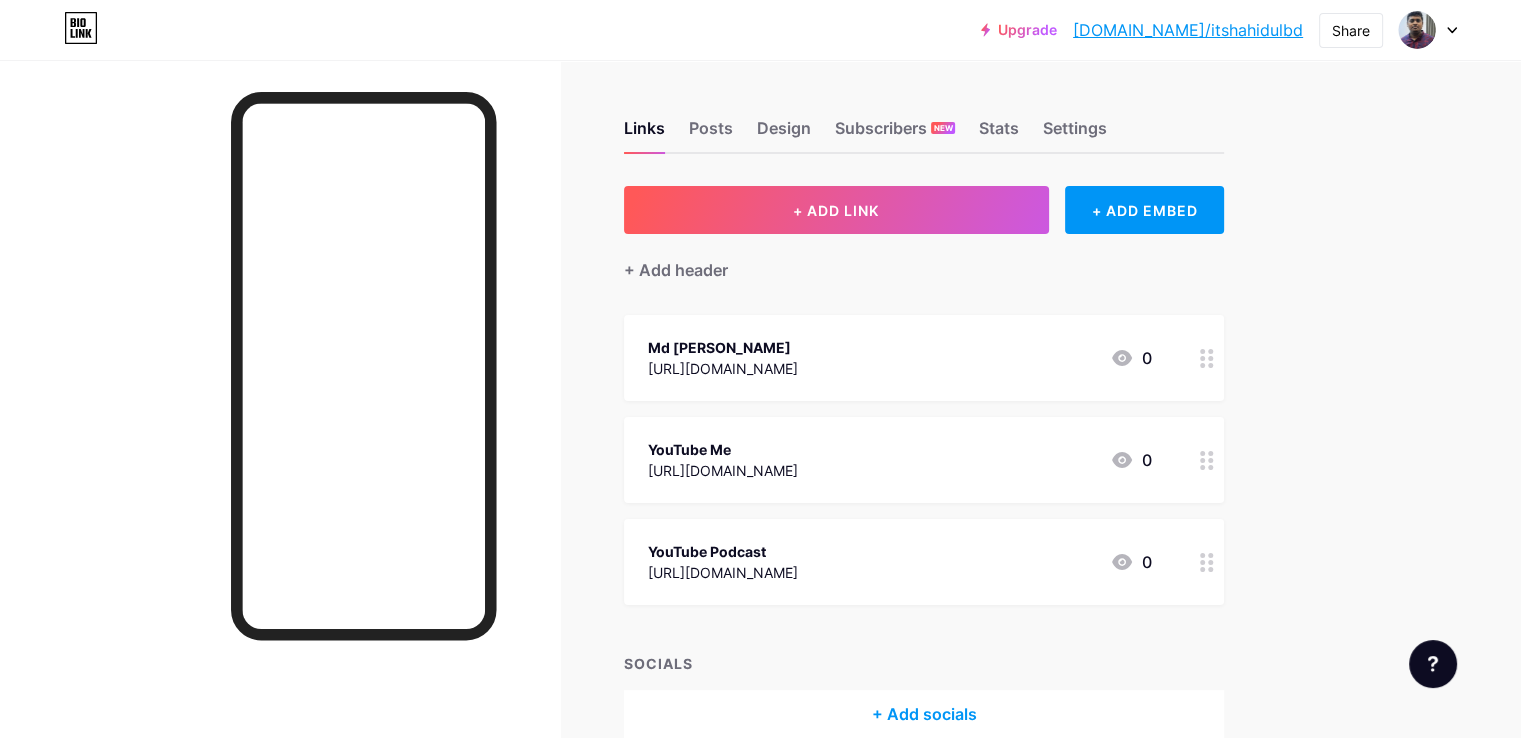 click on "[DOMAIN_NAME]/itshahidulbd" at bounding box center [1188, 30] 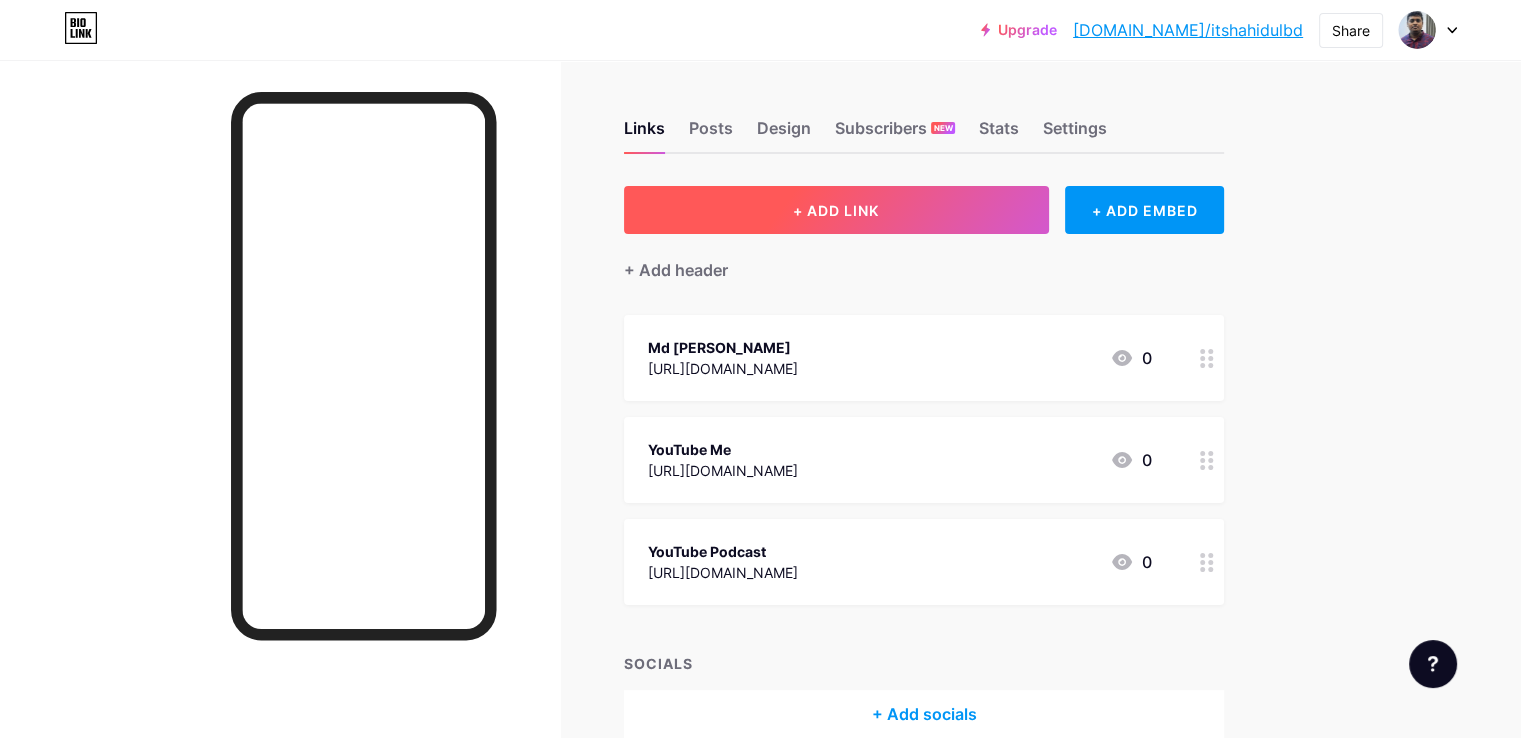 click on "+ ADD LINK" at bounding box center (836, 210) 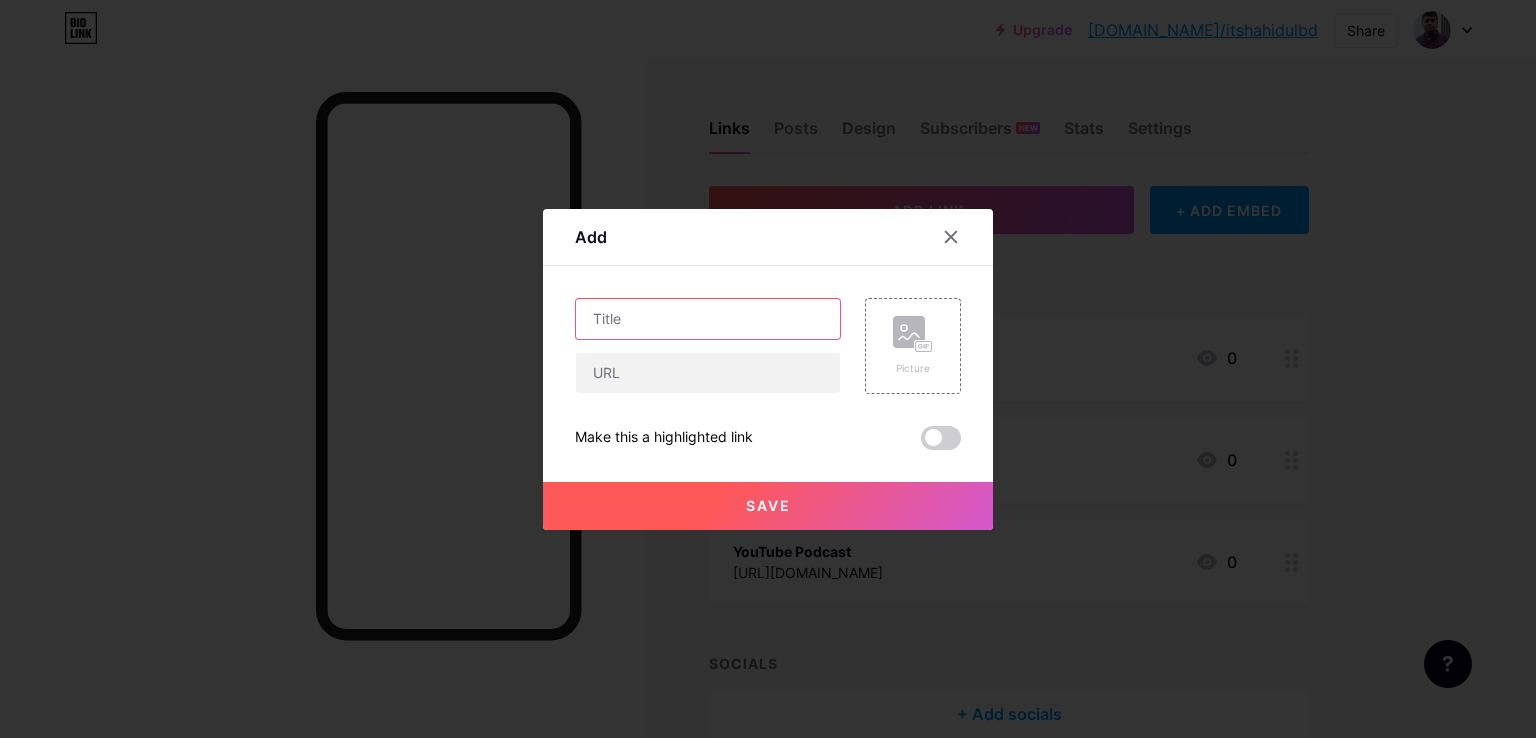 click at bounding box center (708, 319) 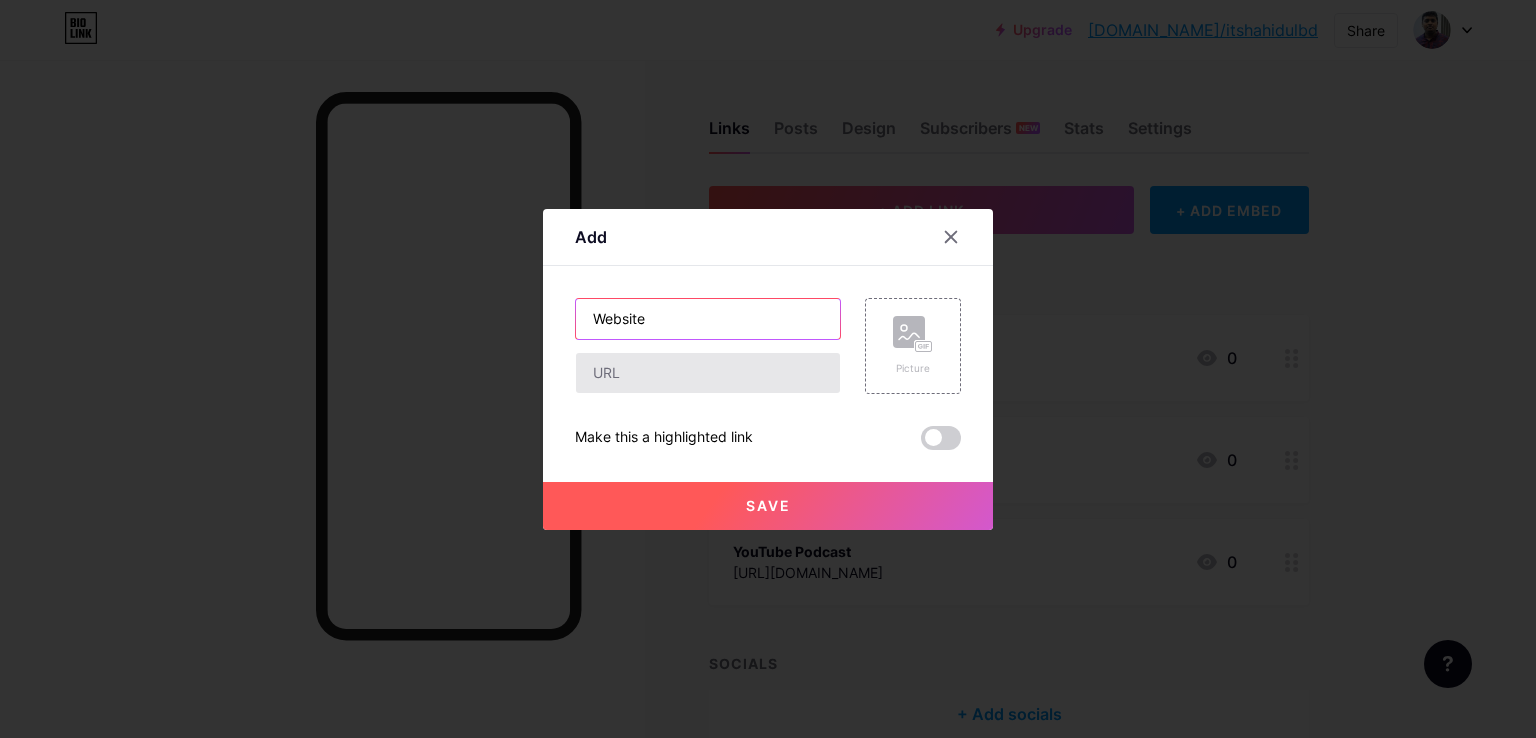 type on "Website" 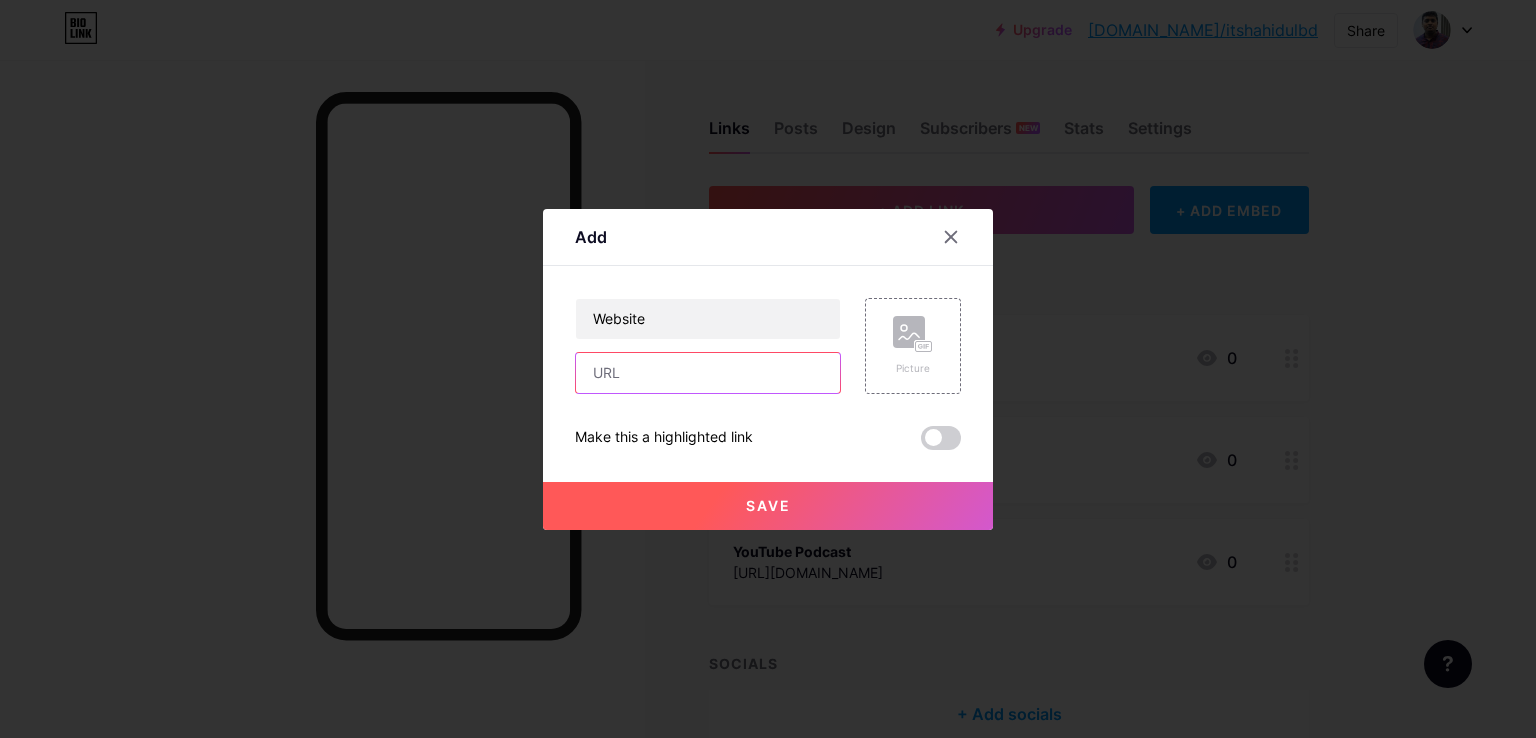 click at bounding box center (708, 373) 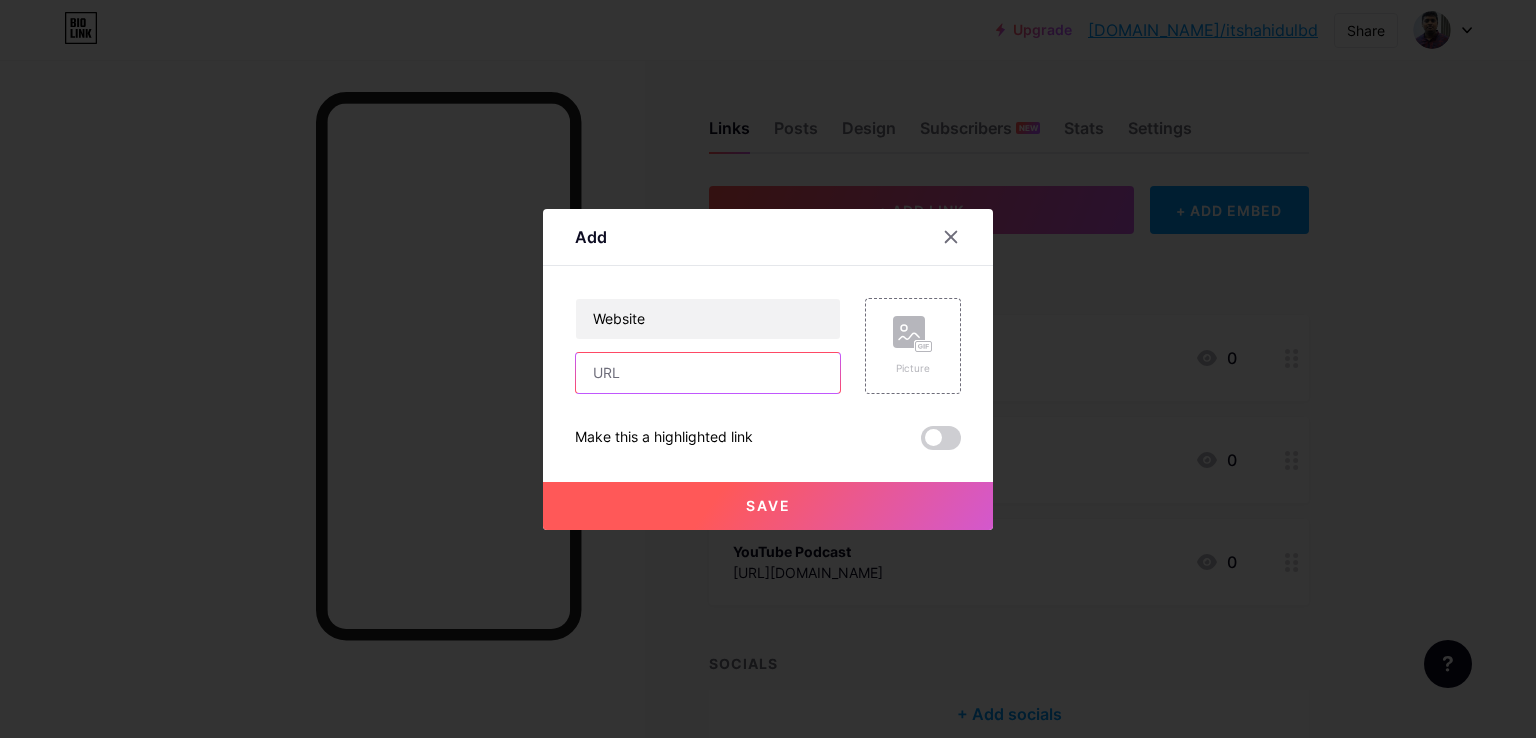 type on "[URL][DOMAIN_NAME]" 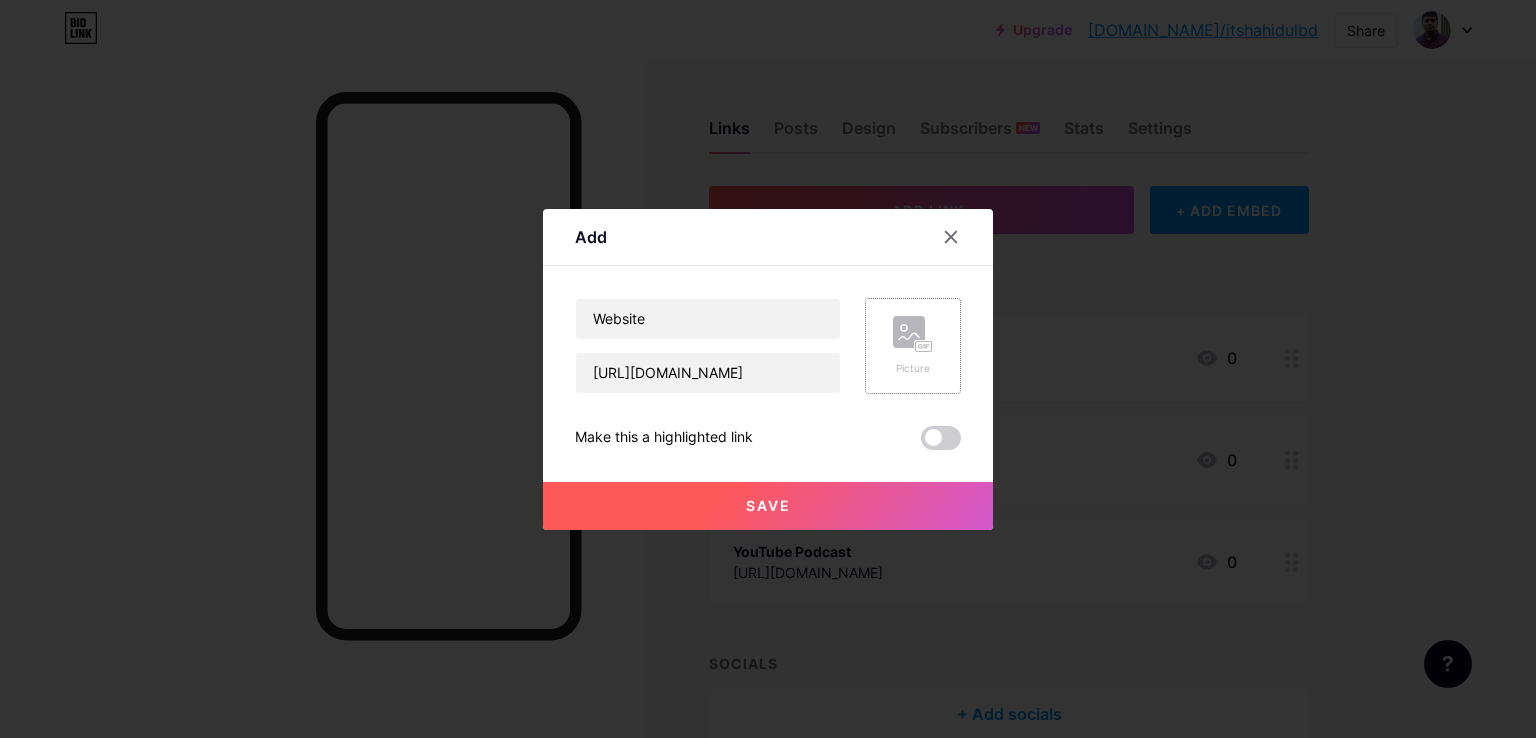 click 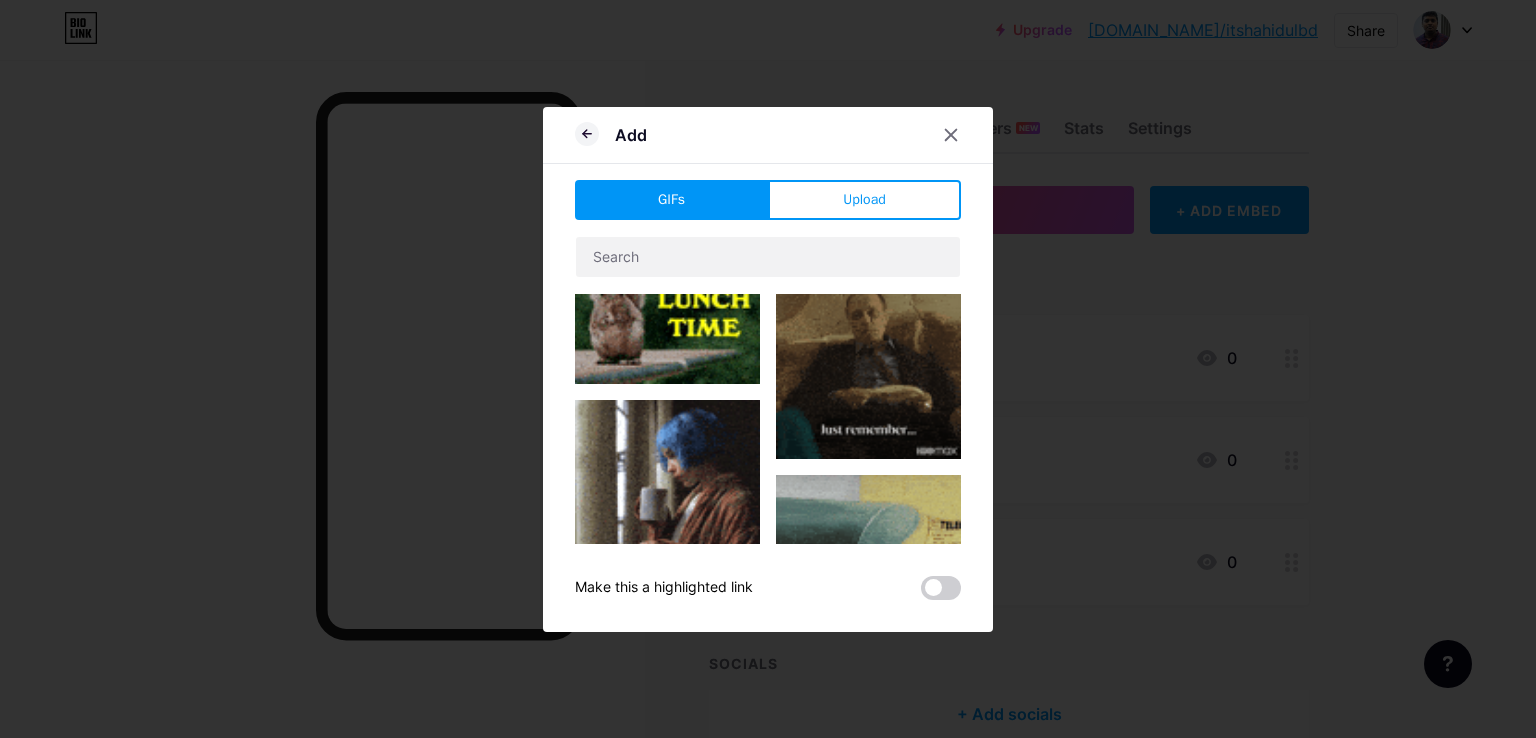 type on "Website" 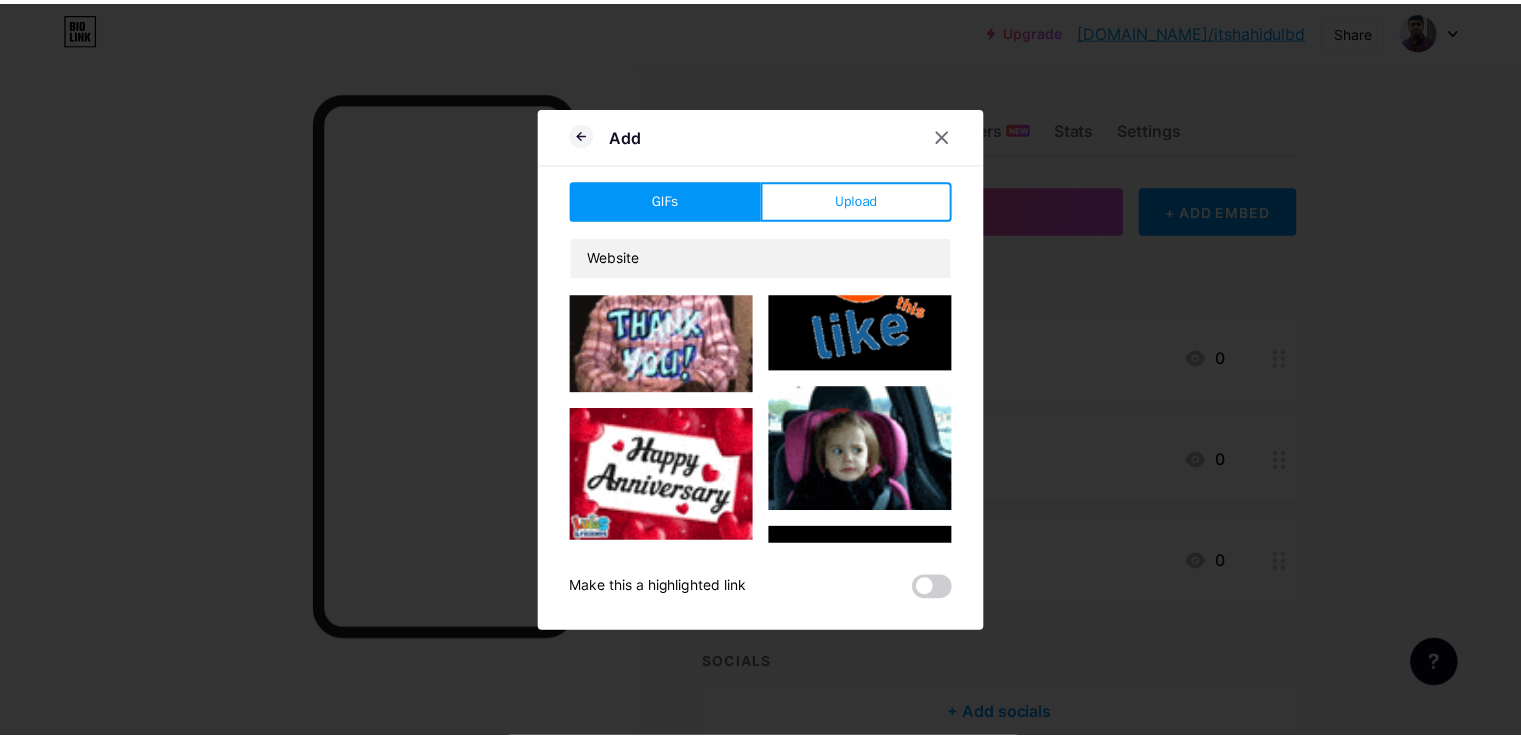 scroll, scrollTop: 2501, scrollLeft: 0, axis: vertical 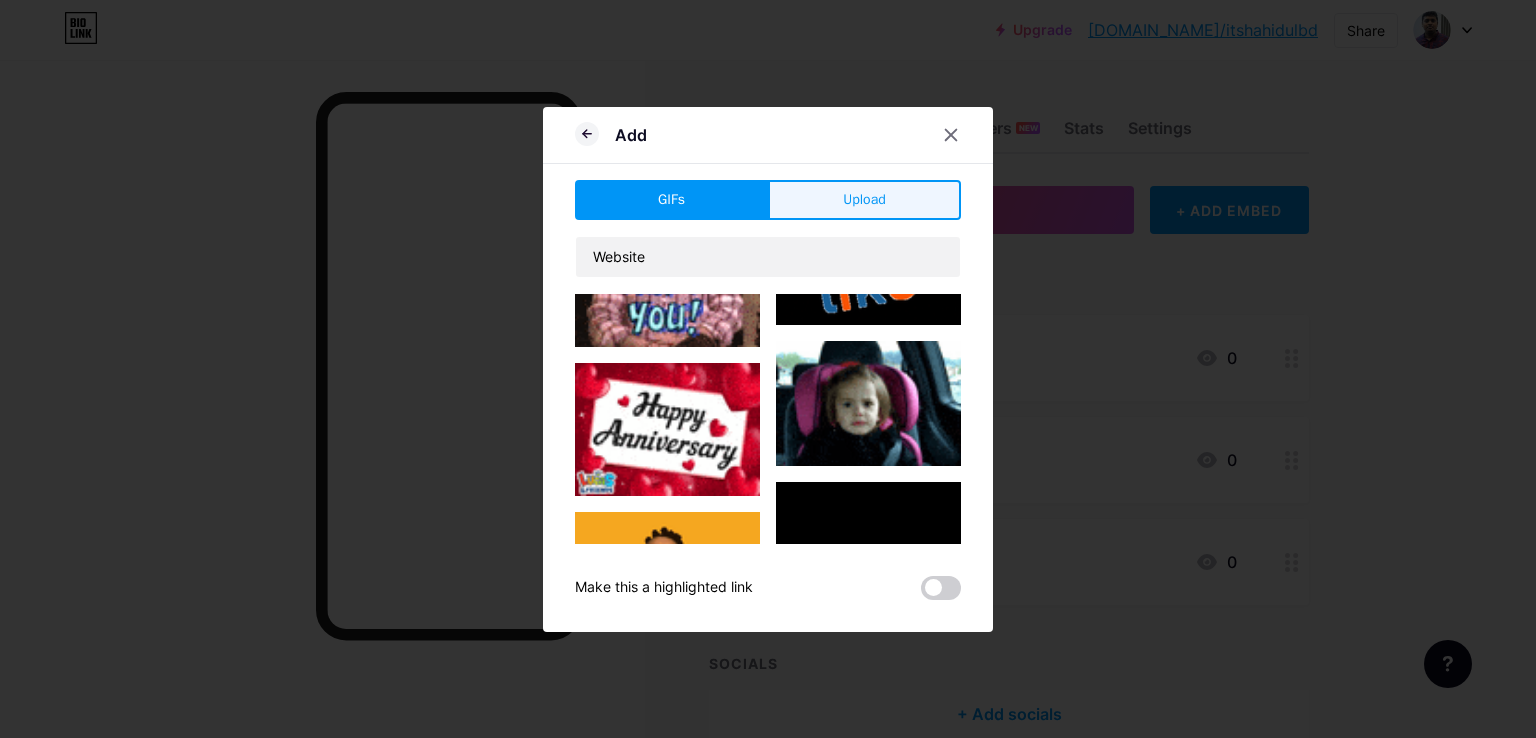 click on "Upload" at bounding box center [864, 199] 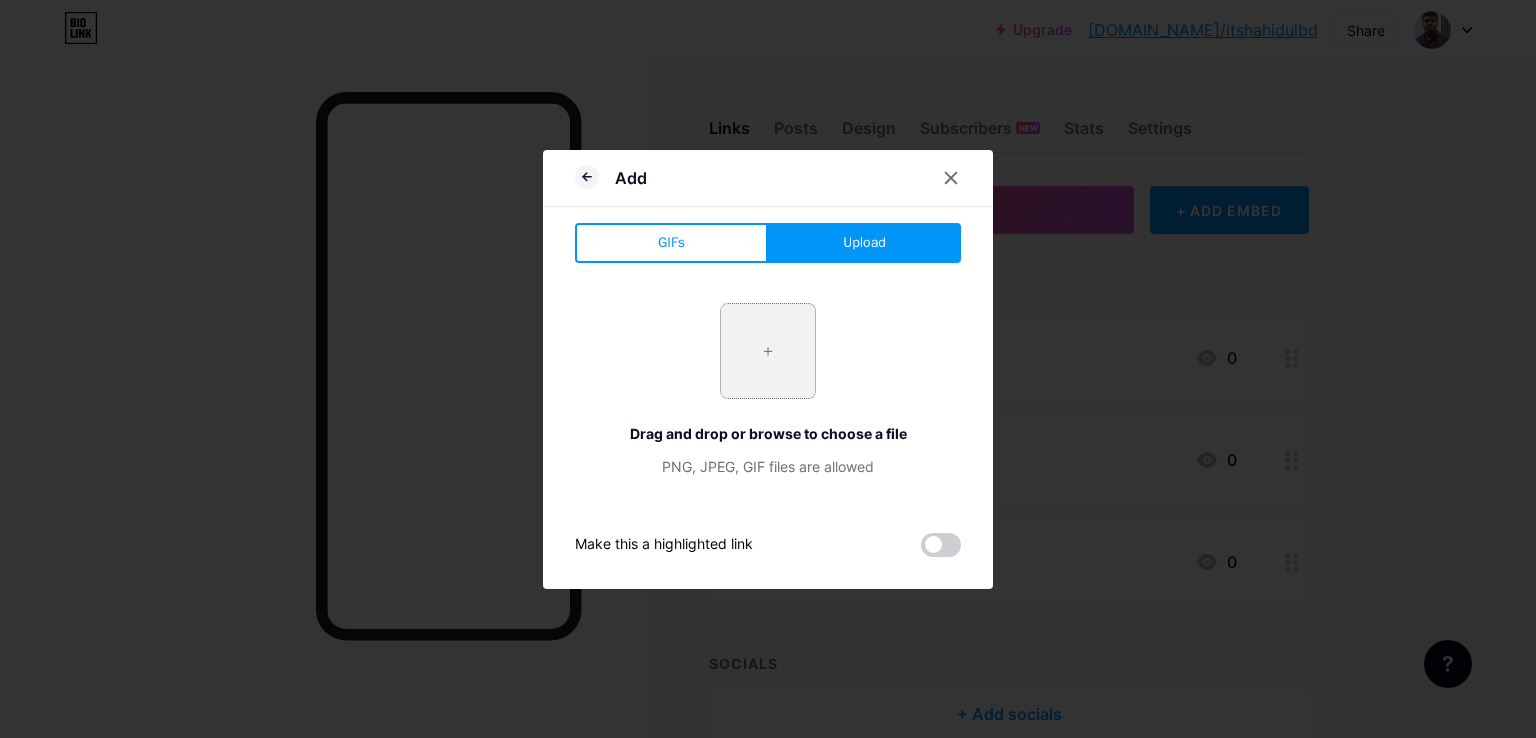 click at bounding box center [768, 351] 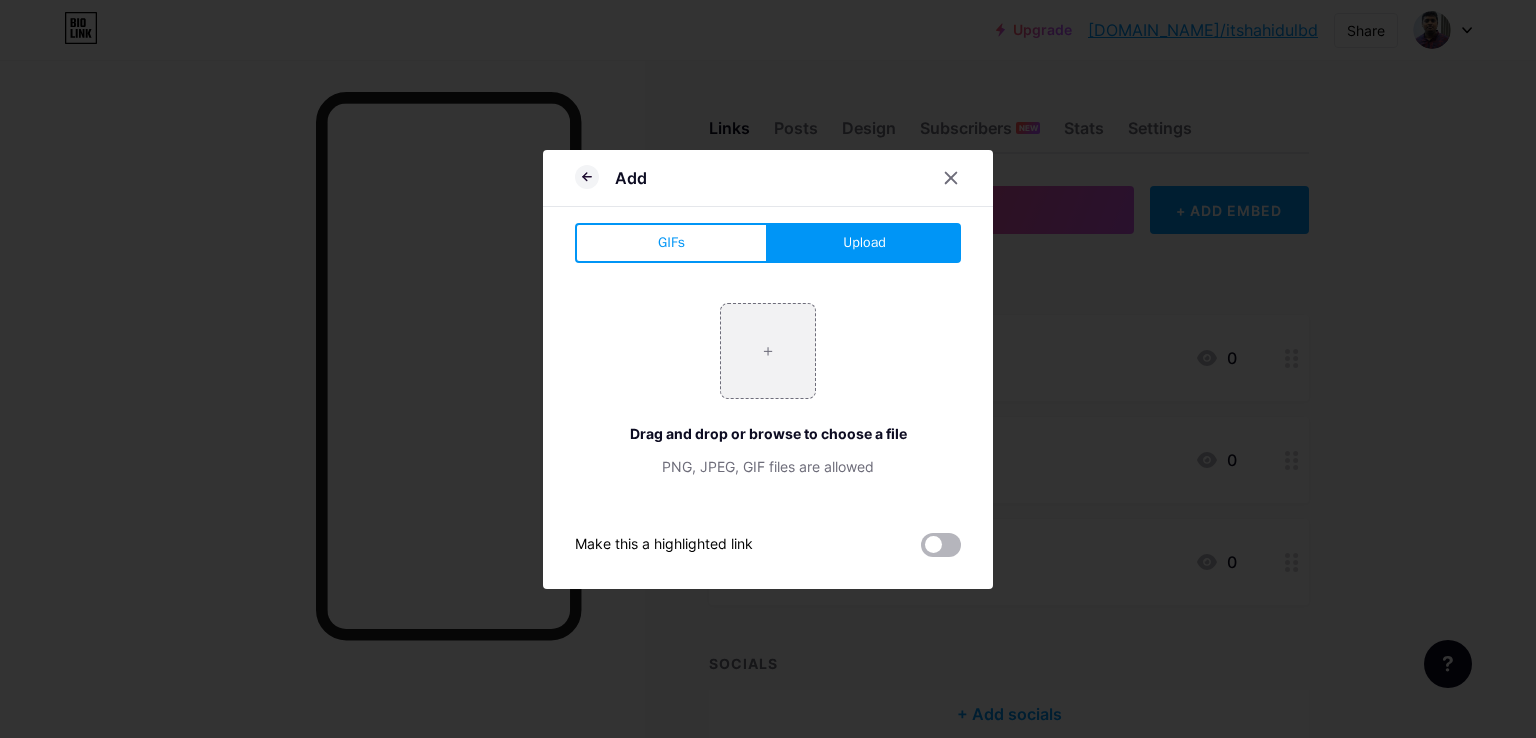 click at bounding box center [941, 545] 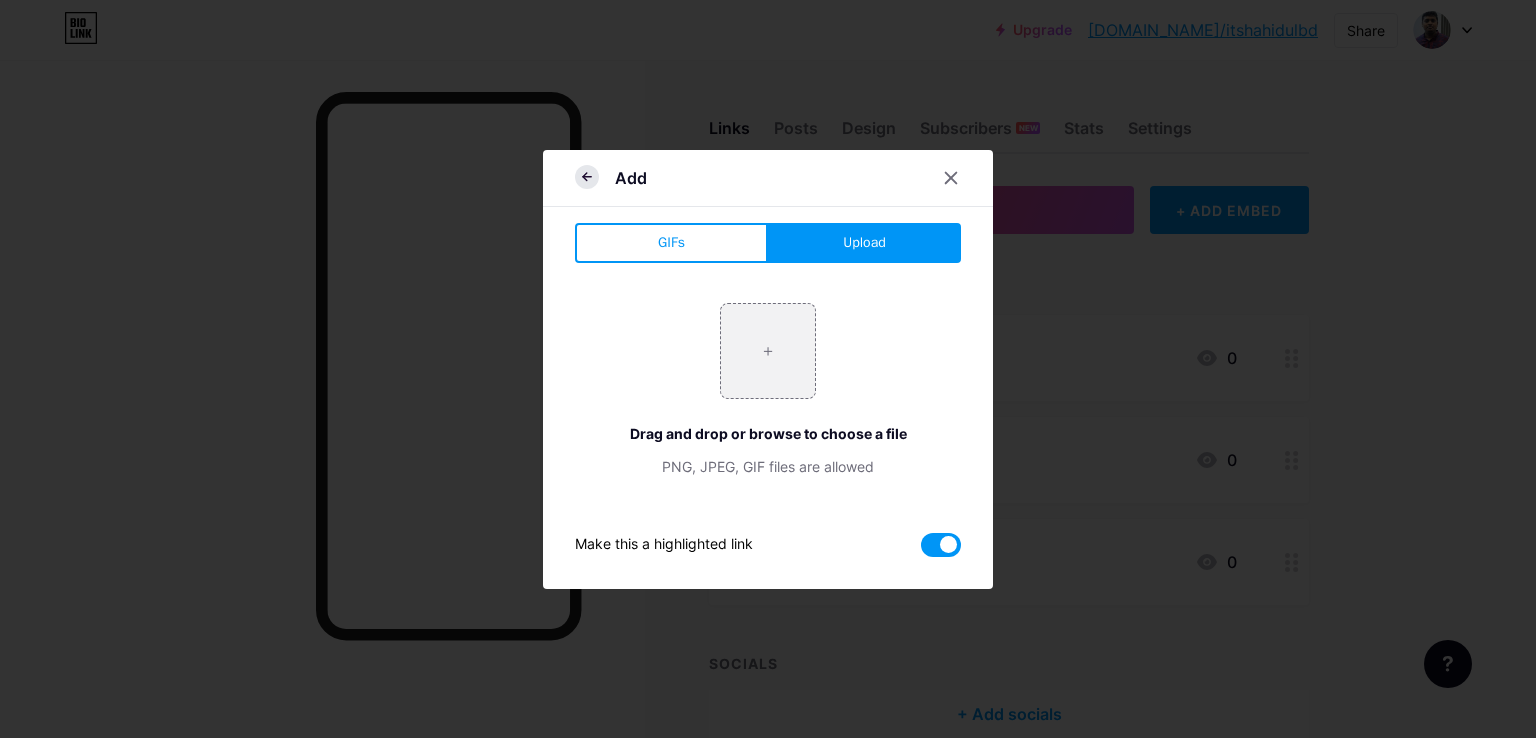 click 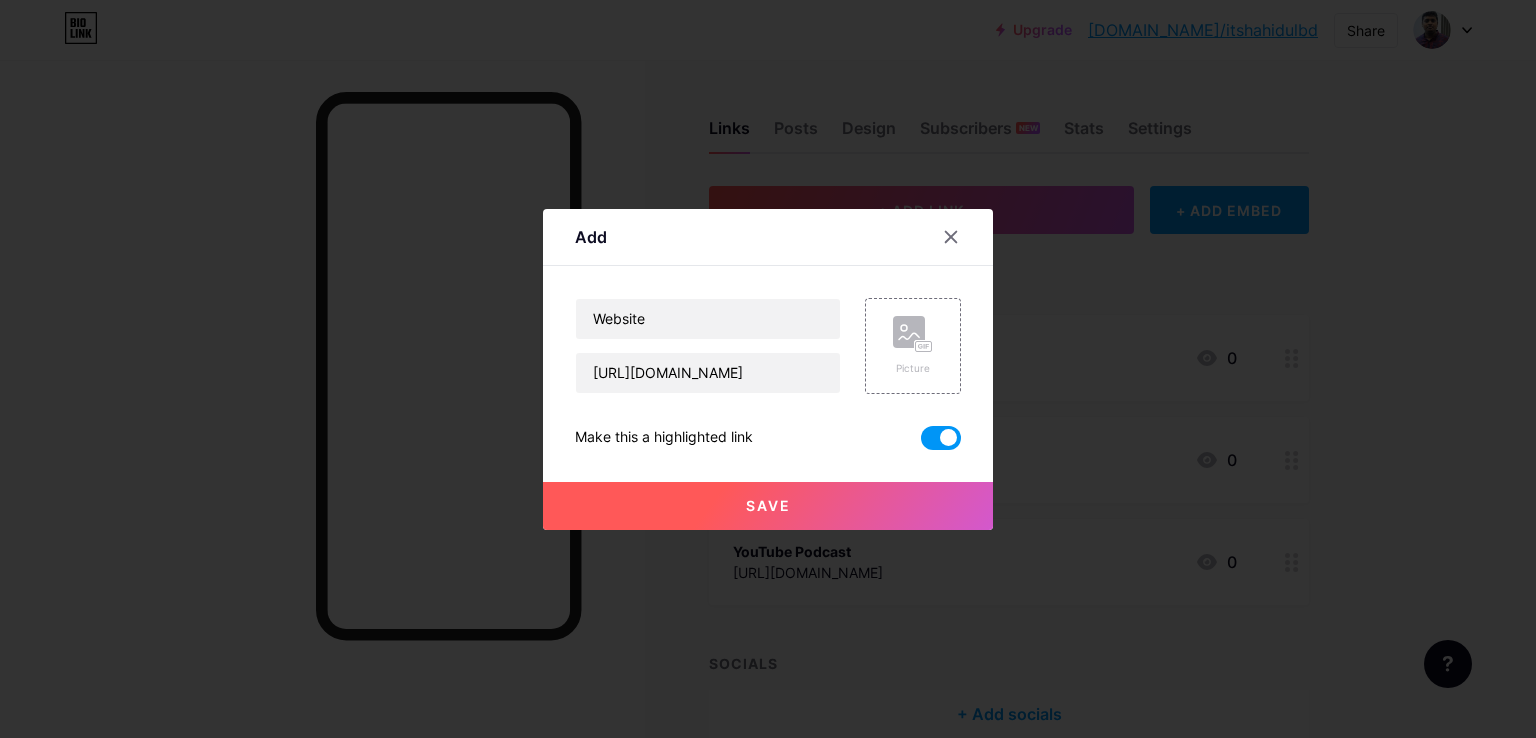 click on "Save" at bounding box center [768, 506] 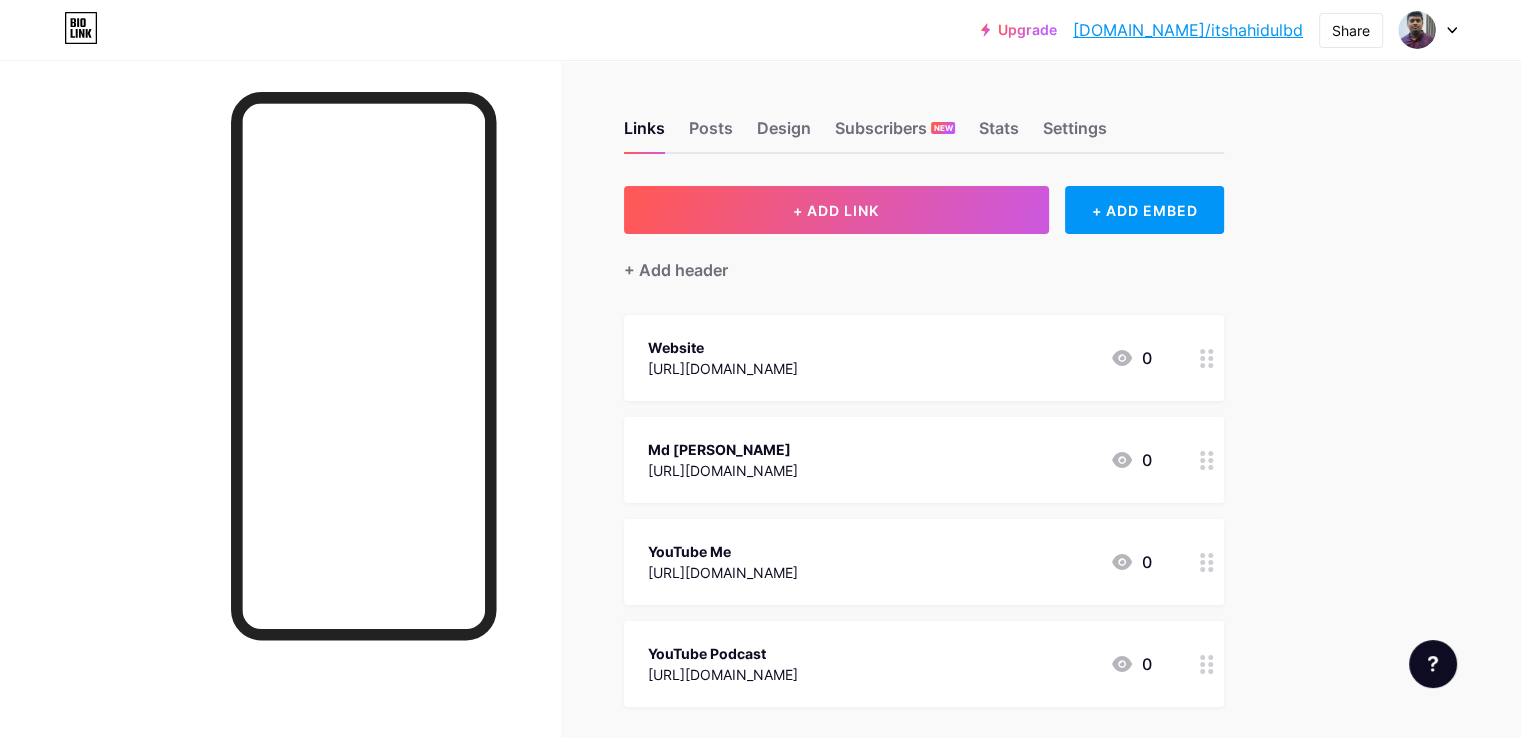 click on "Website
[URL][DOMAIN_NAME]
0" at bounding box center (900, 358) 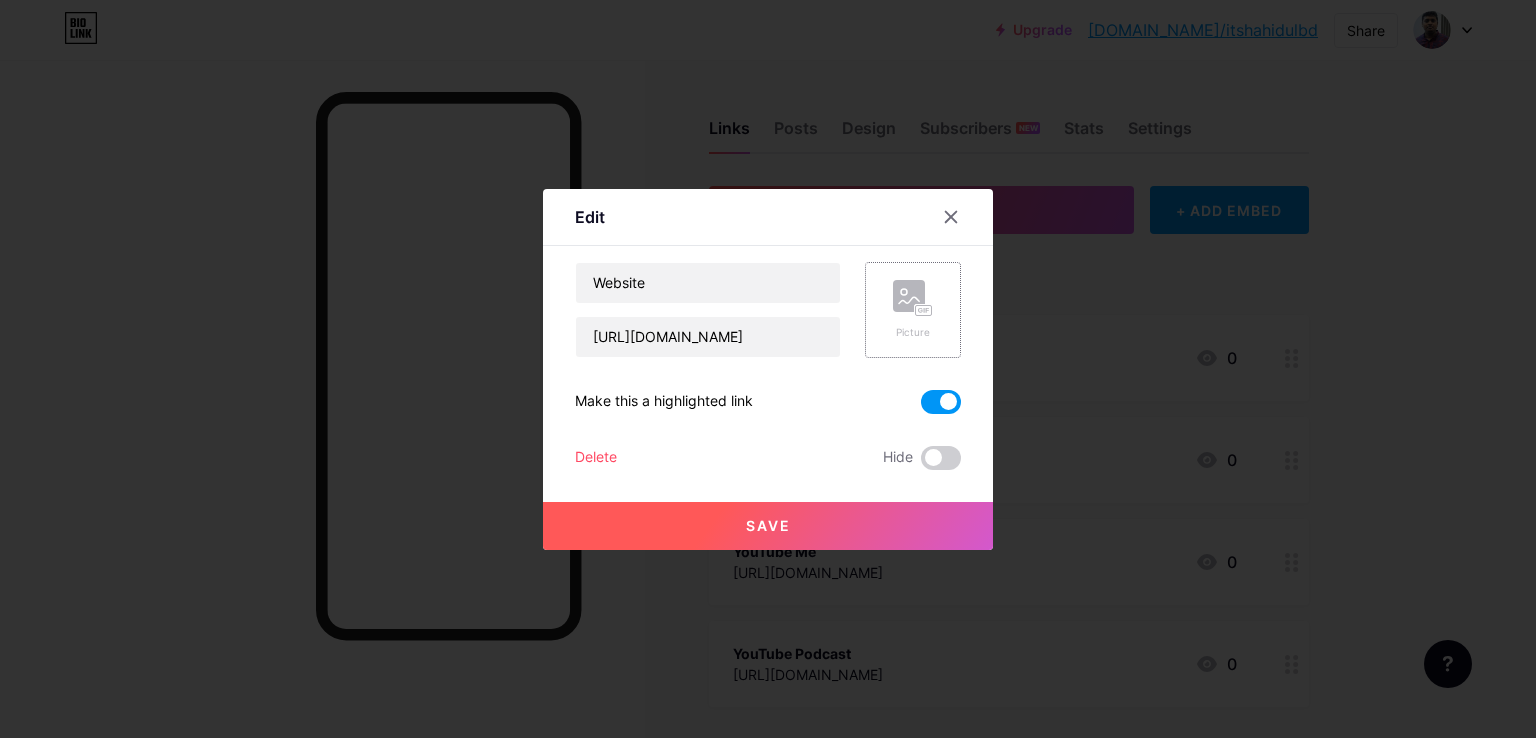 click 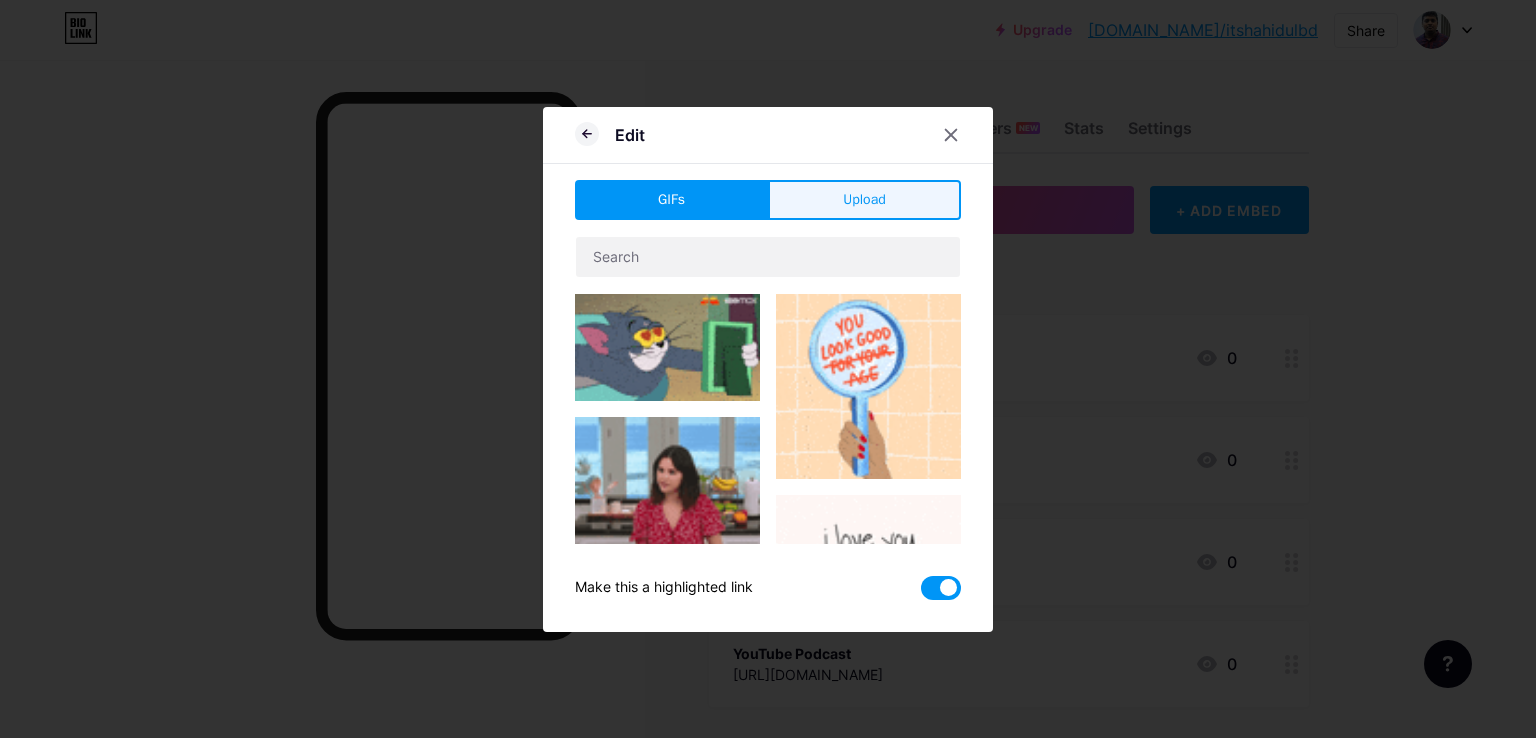 click on "Upload" at bounding box center (864, 200) 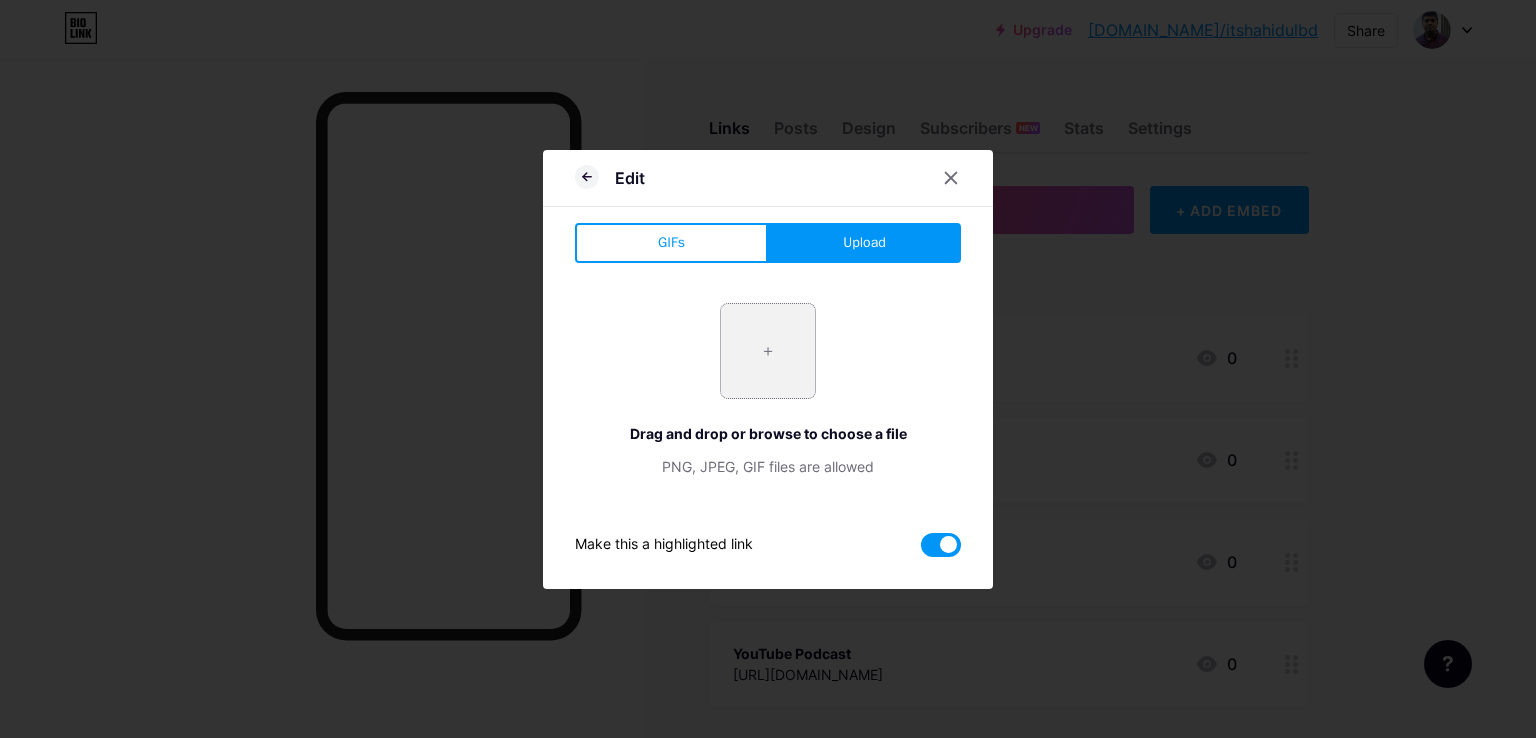 click at bounding box center [768, 351] 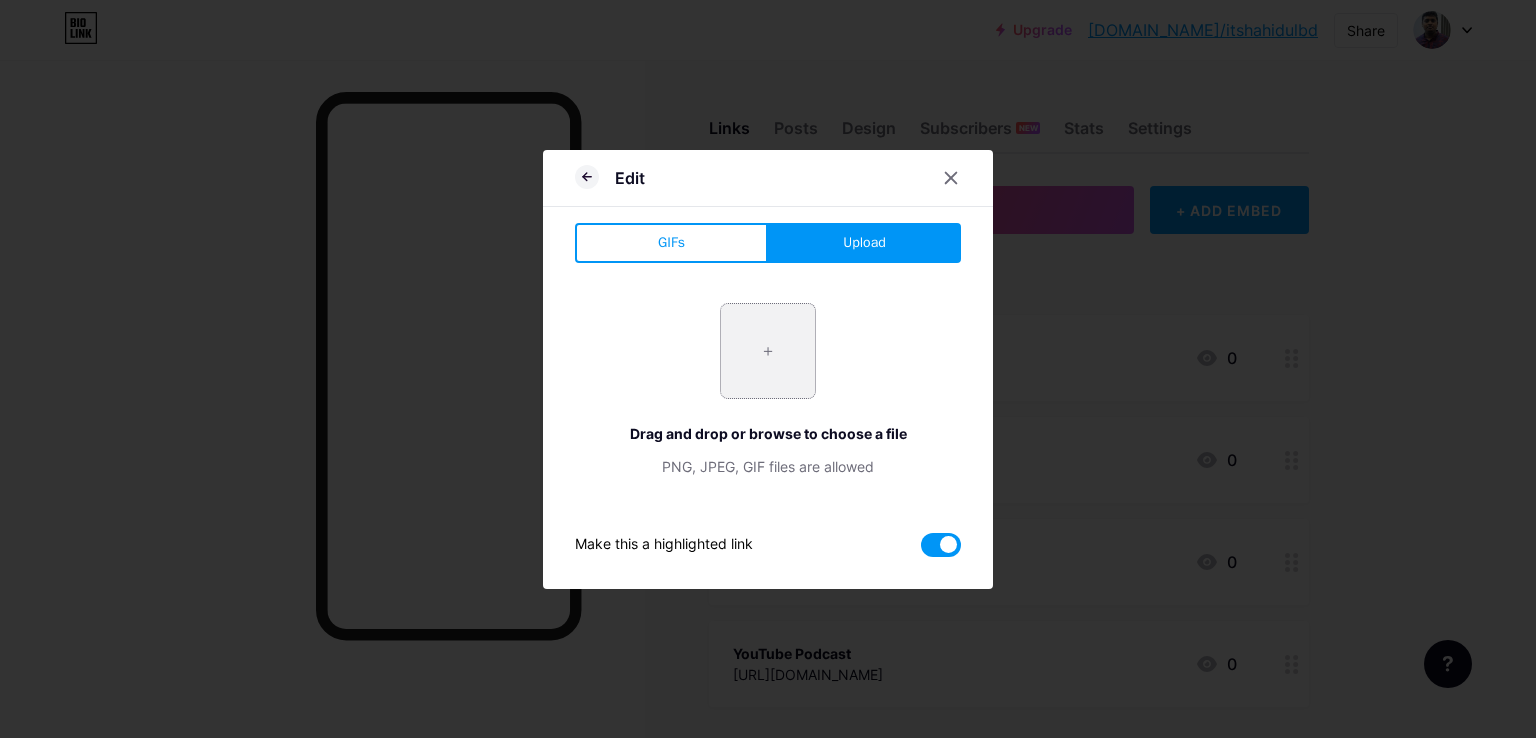 type on "C:\fakepath\sayed.PNG" 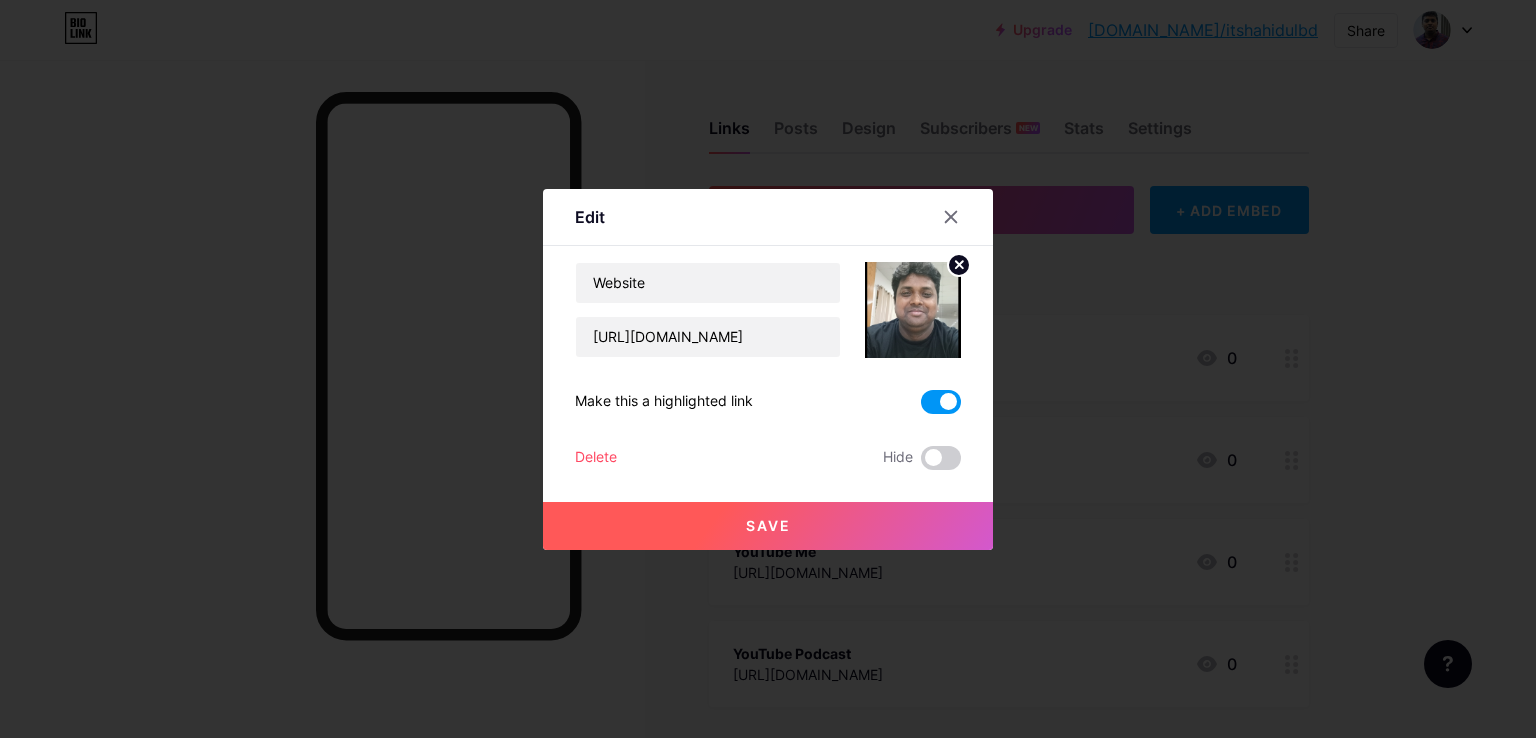 click on "Save" at bounding box center [768, 526] 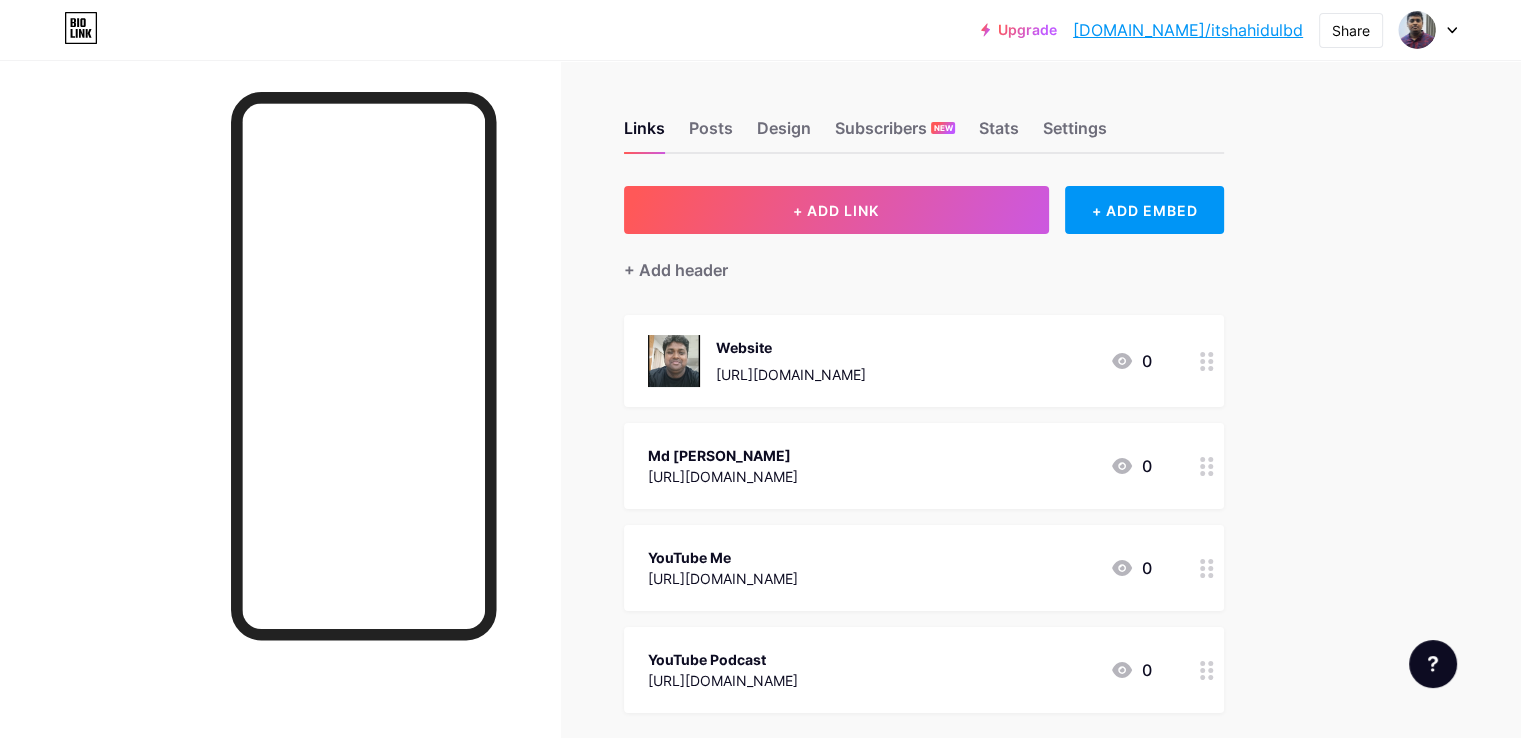 click on "[URL][DOMAIN_NAME]" at bounding box center [723, 476] 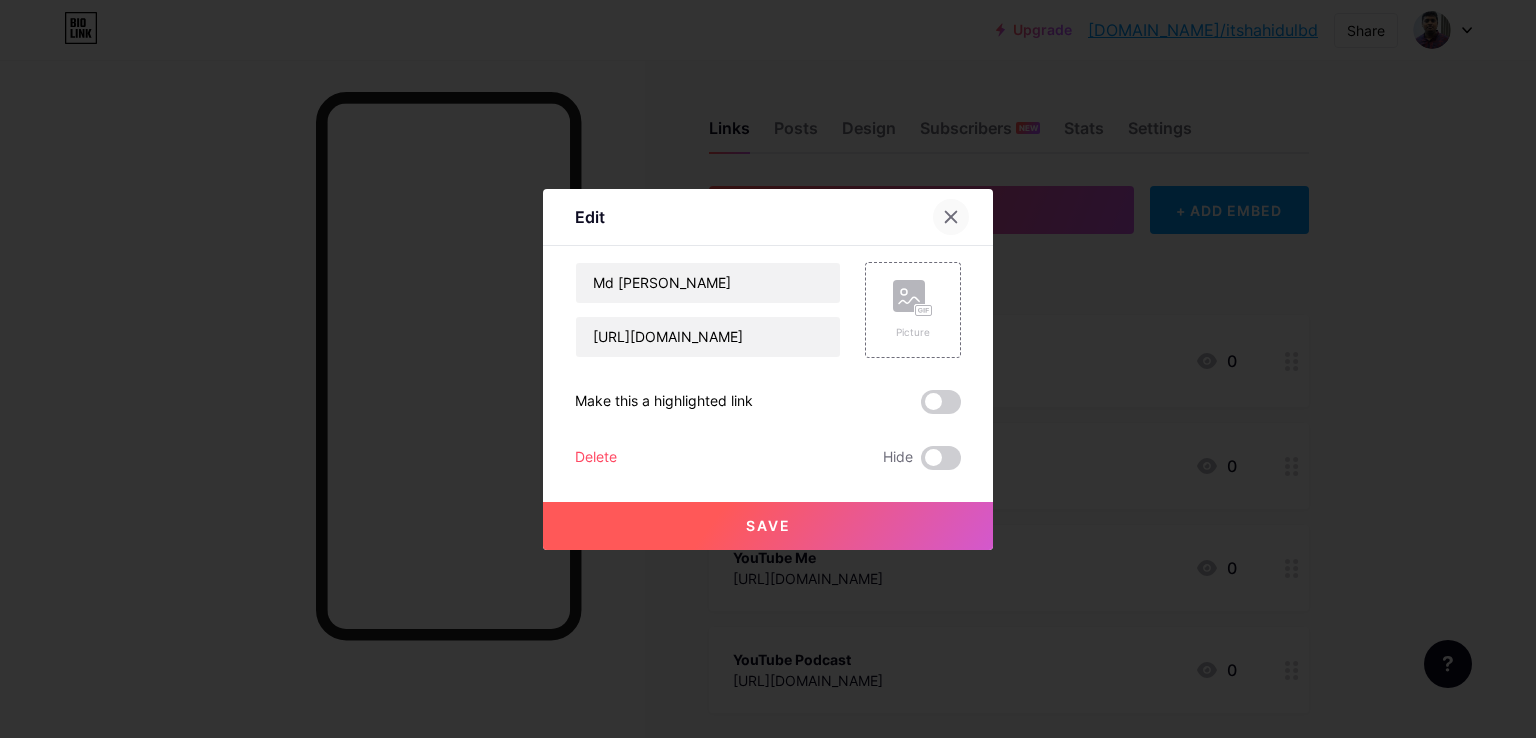 click 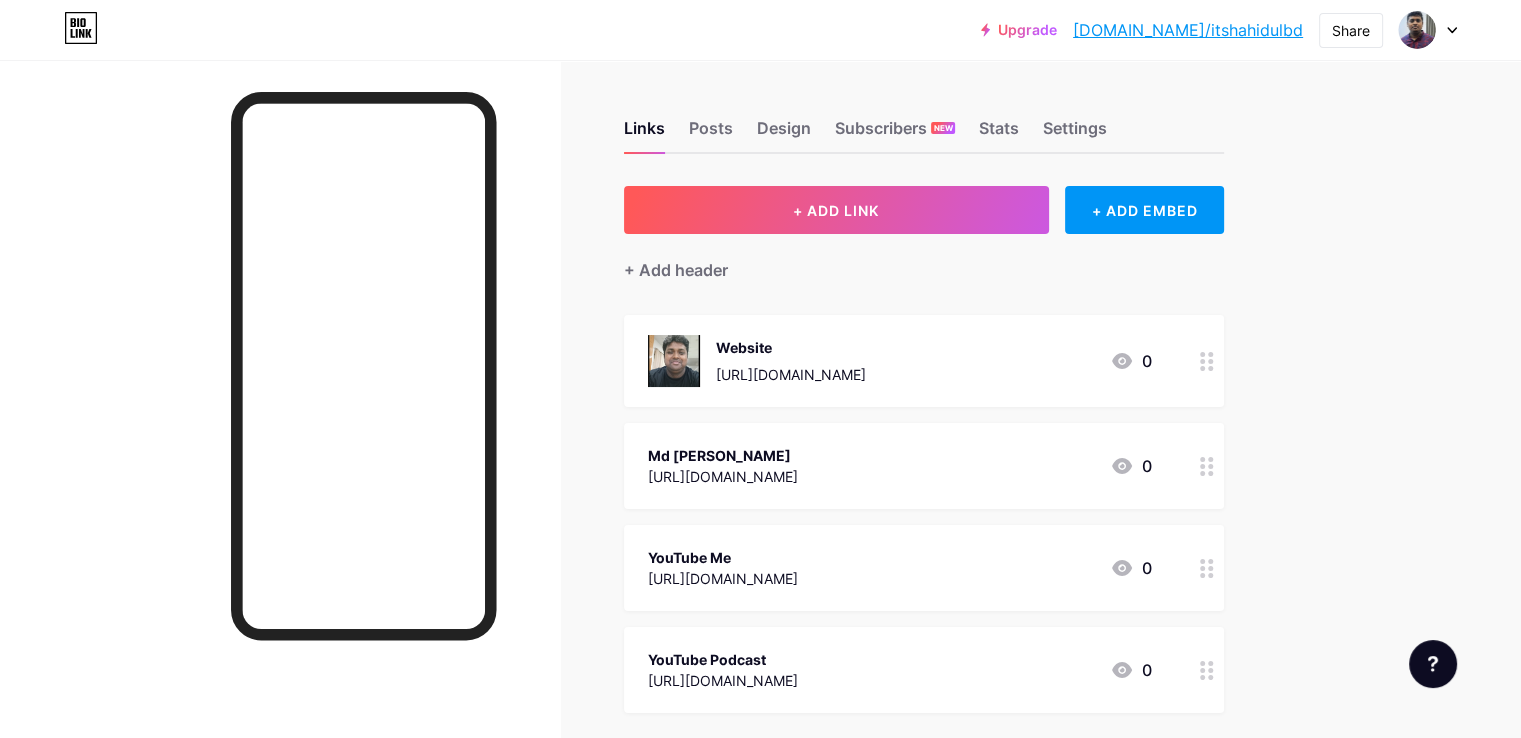 type 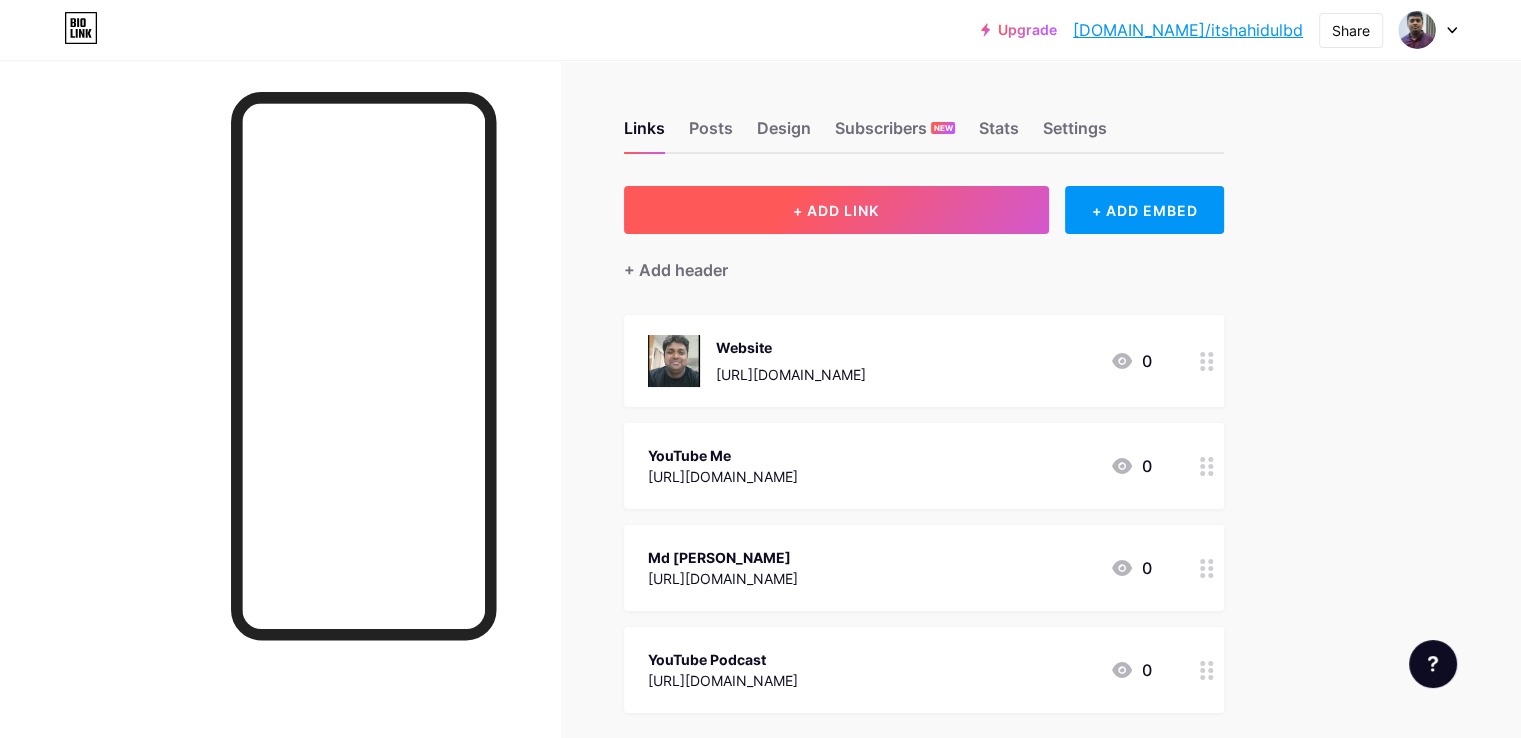 click on "+ ADD LINK" at bounding box center (836, 210) 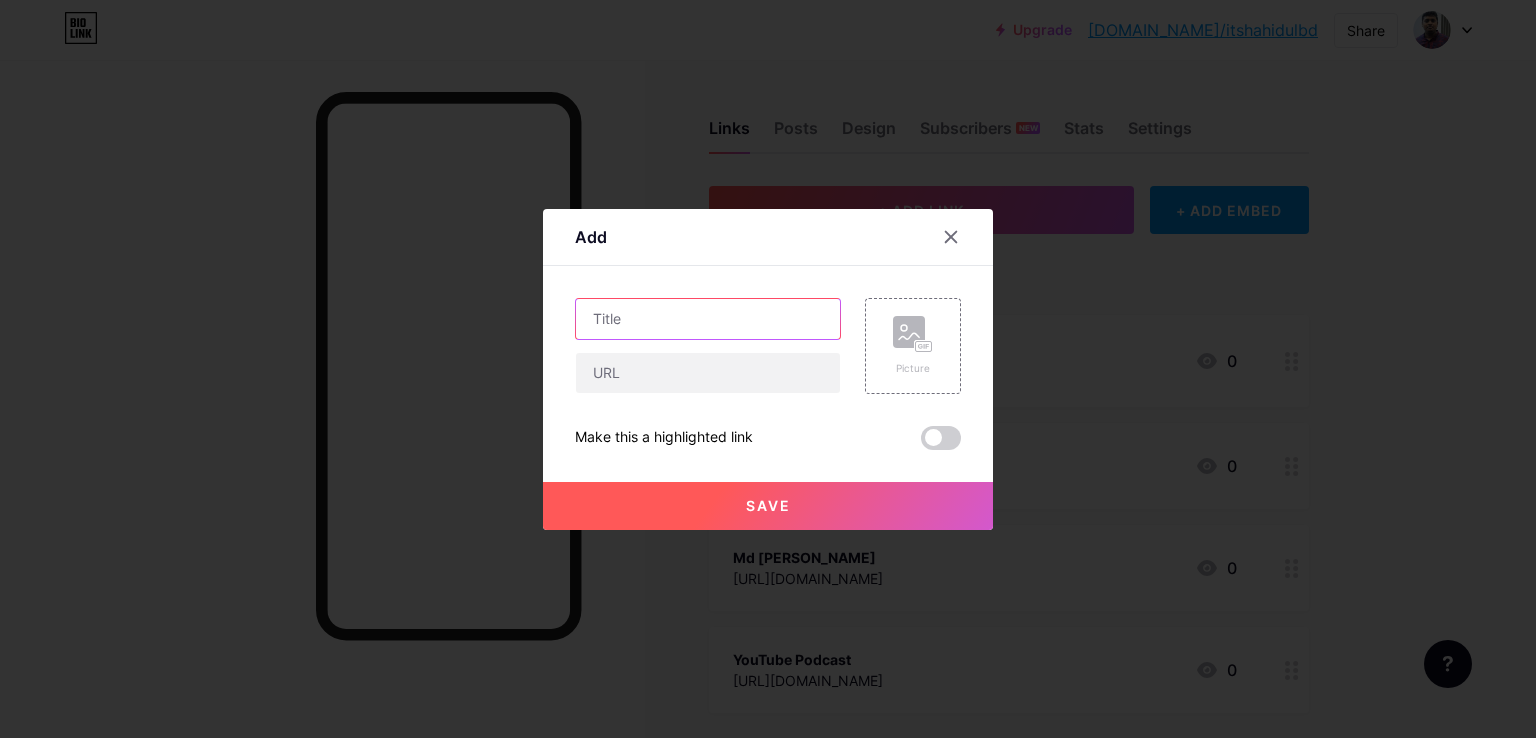 click at bounding box center (708, 319) 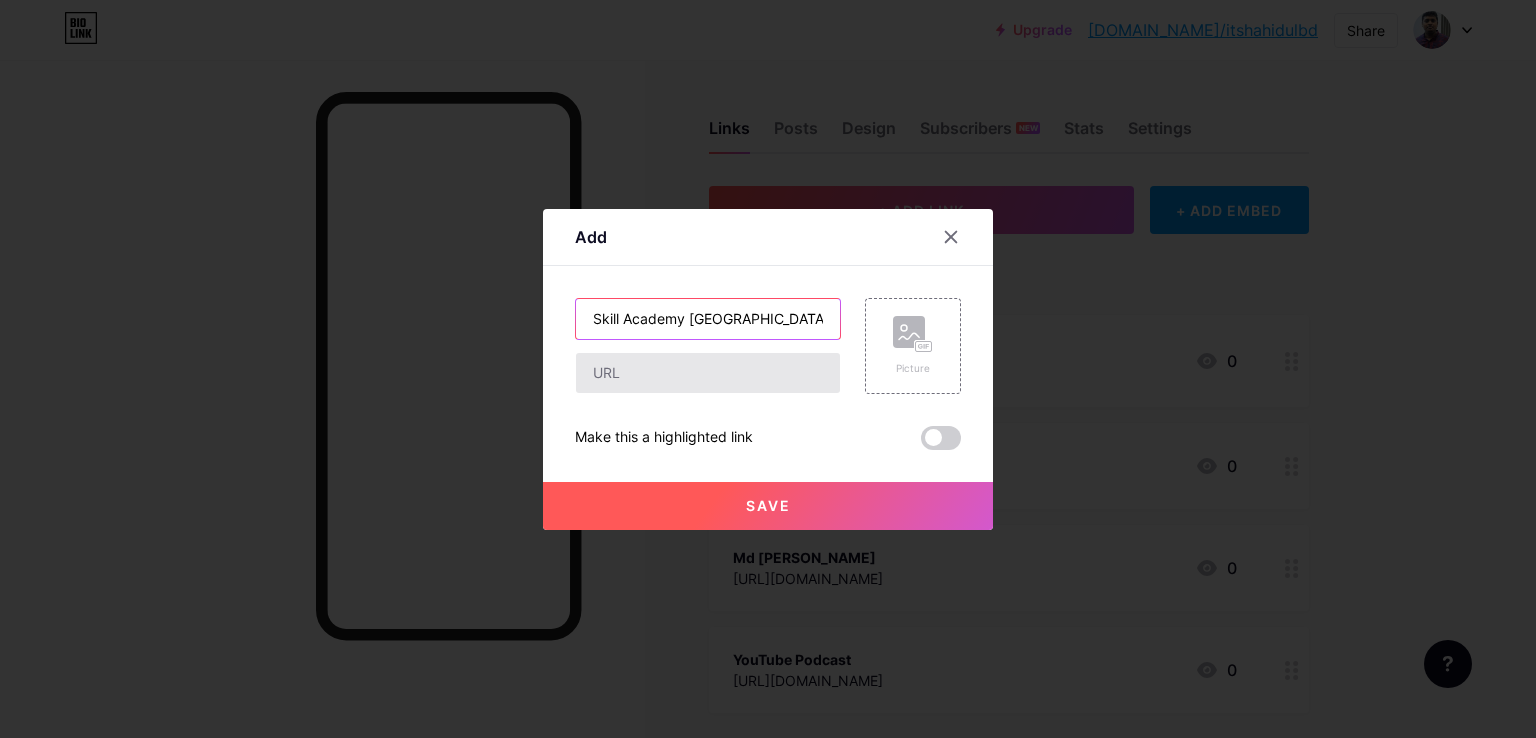 type on "Skill Academy [GEOGRAPHIC_DATA]" 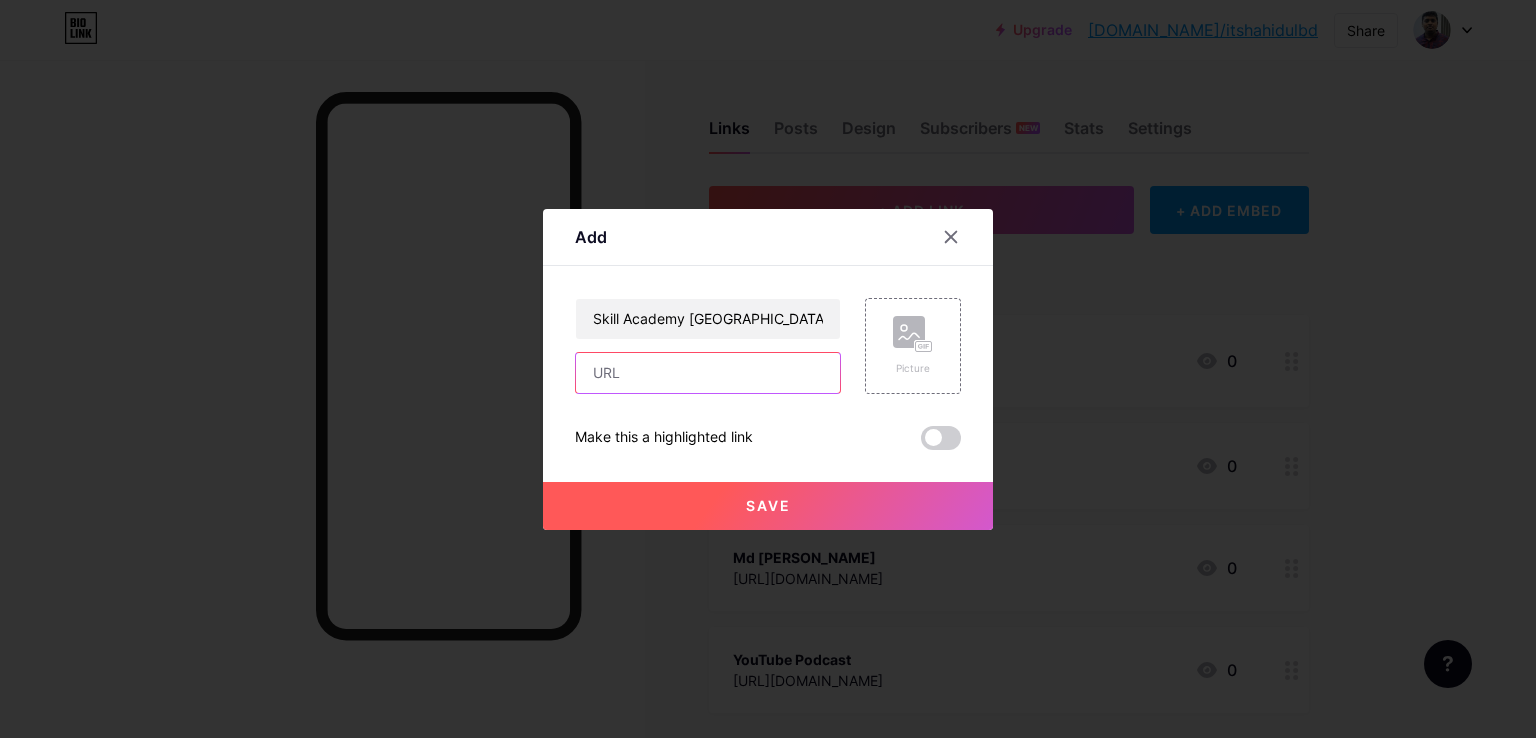 click at bounding box center [708, 373] 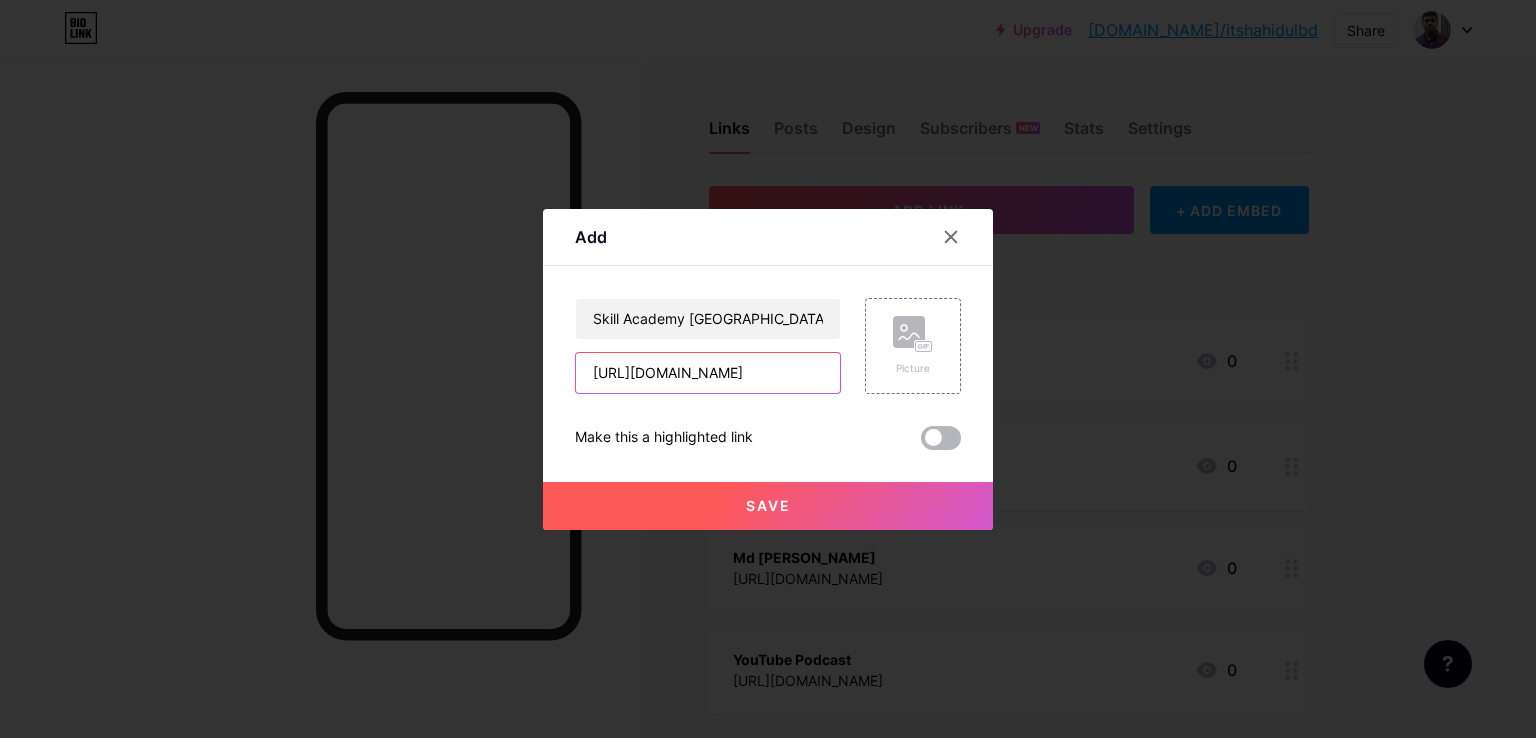 type on "[URL][DOMAIN_NAME]" 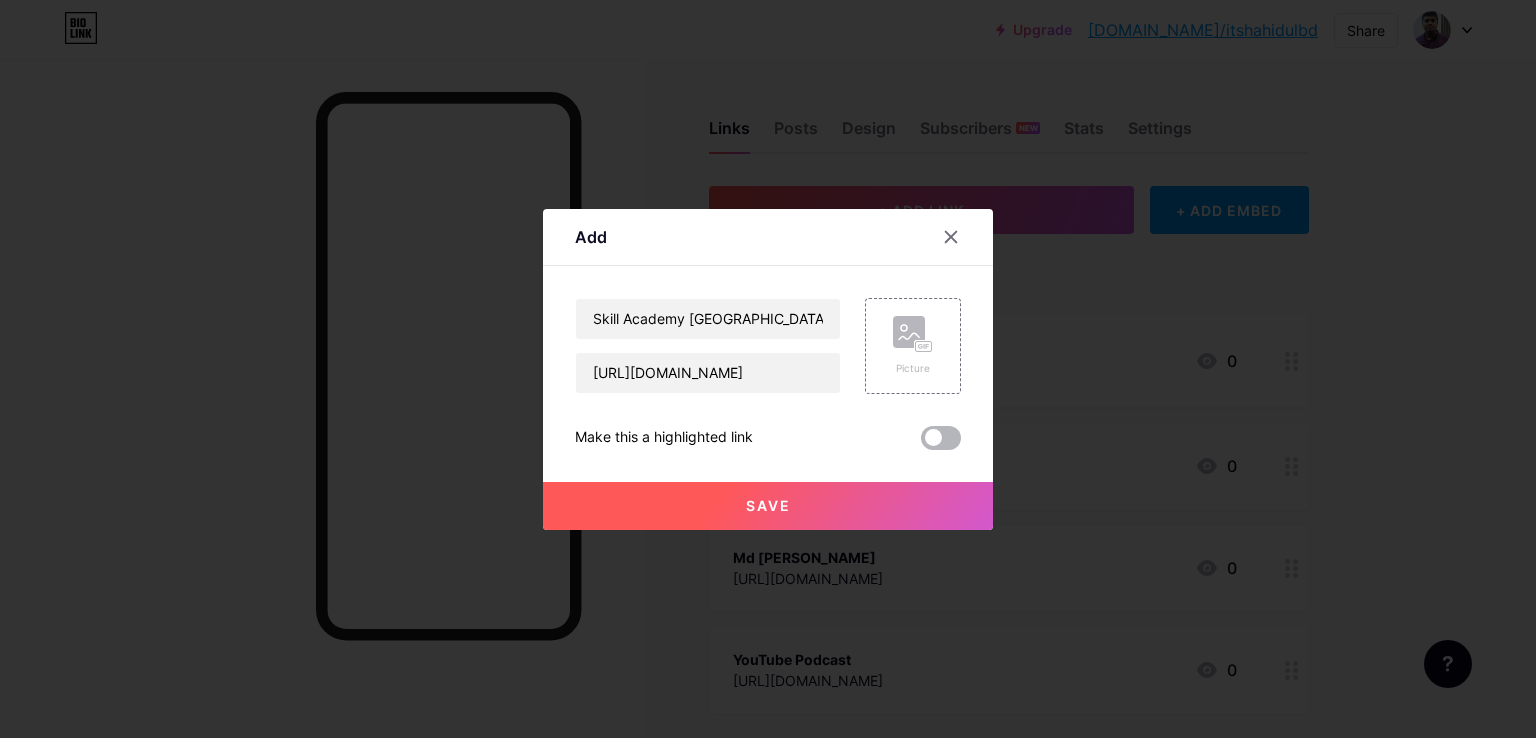 click at bounding box center (941, 438) 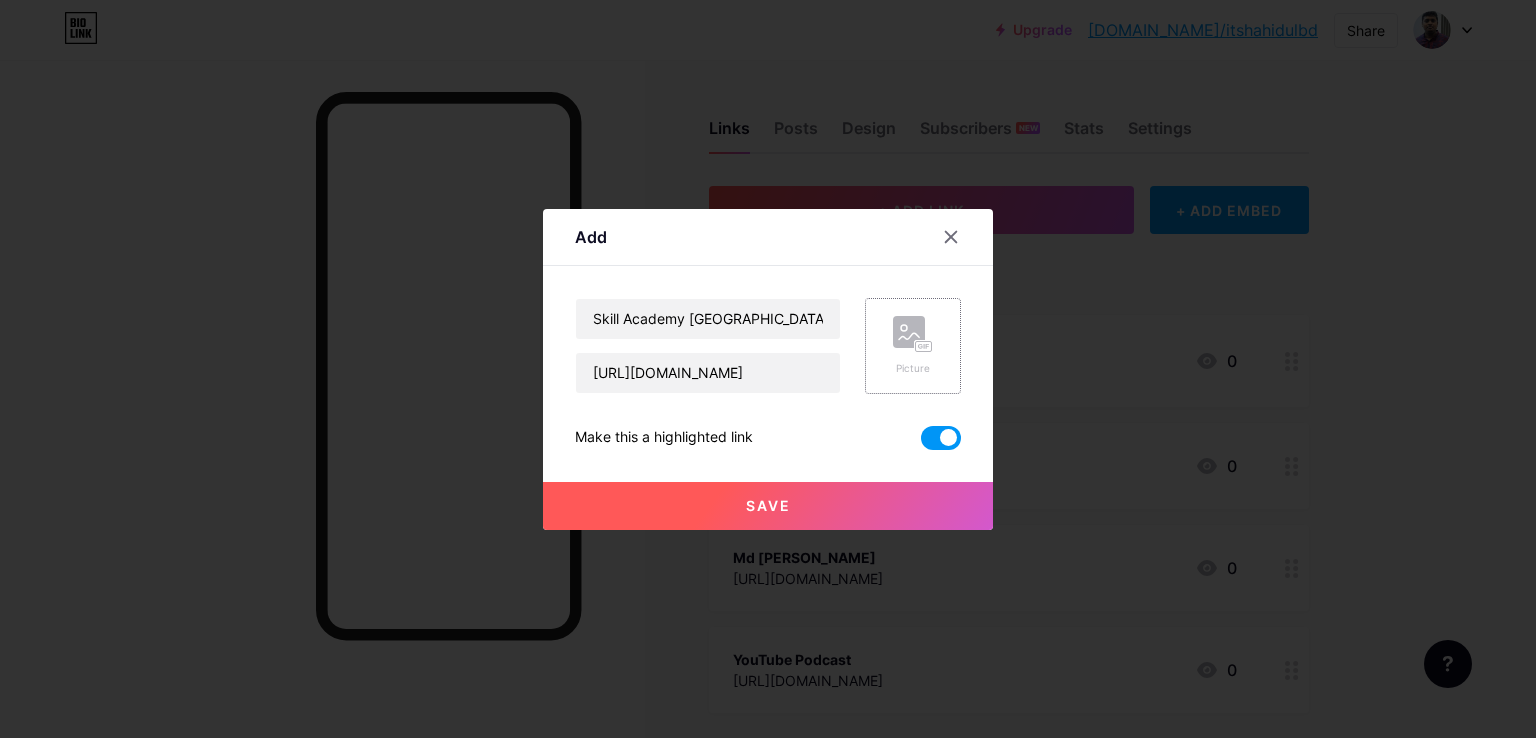 click 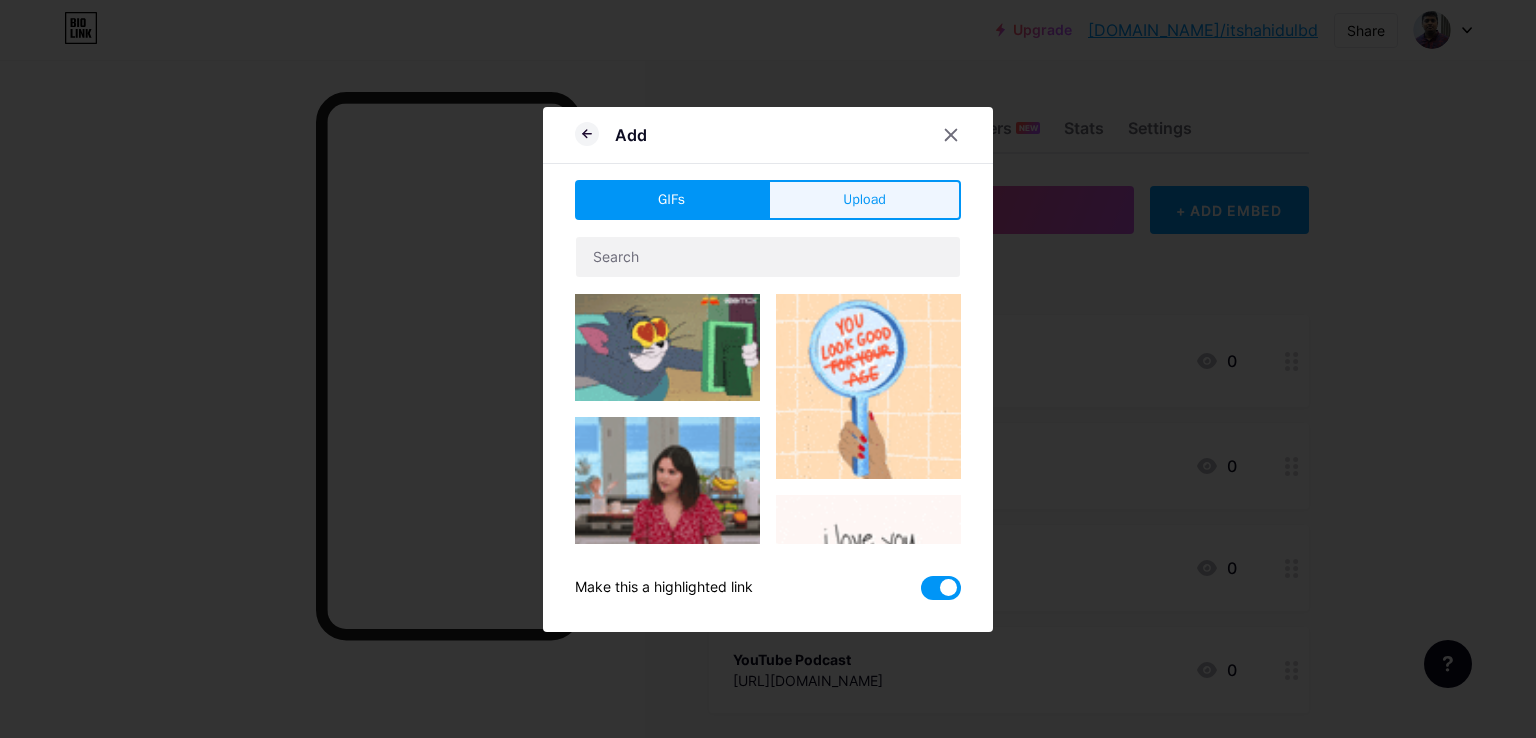 click on "Upload" at bounding box center [864, 200] 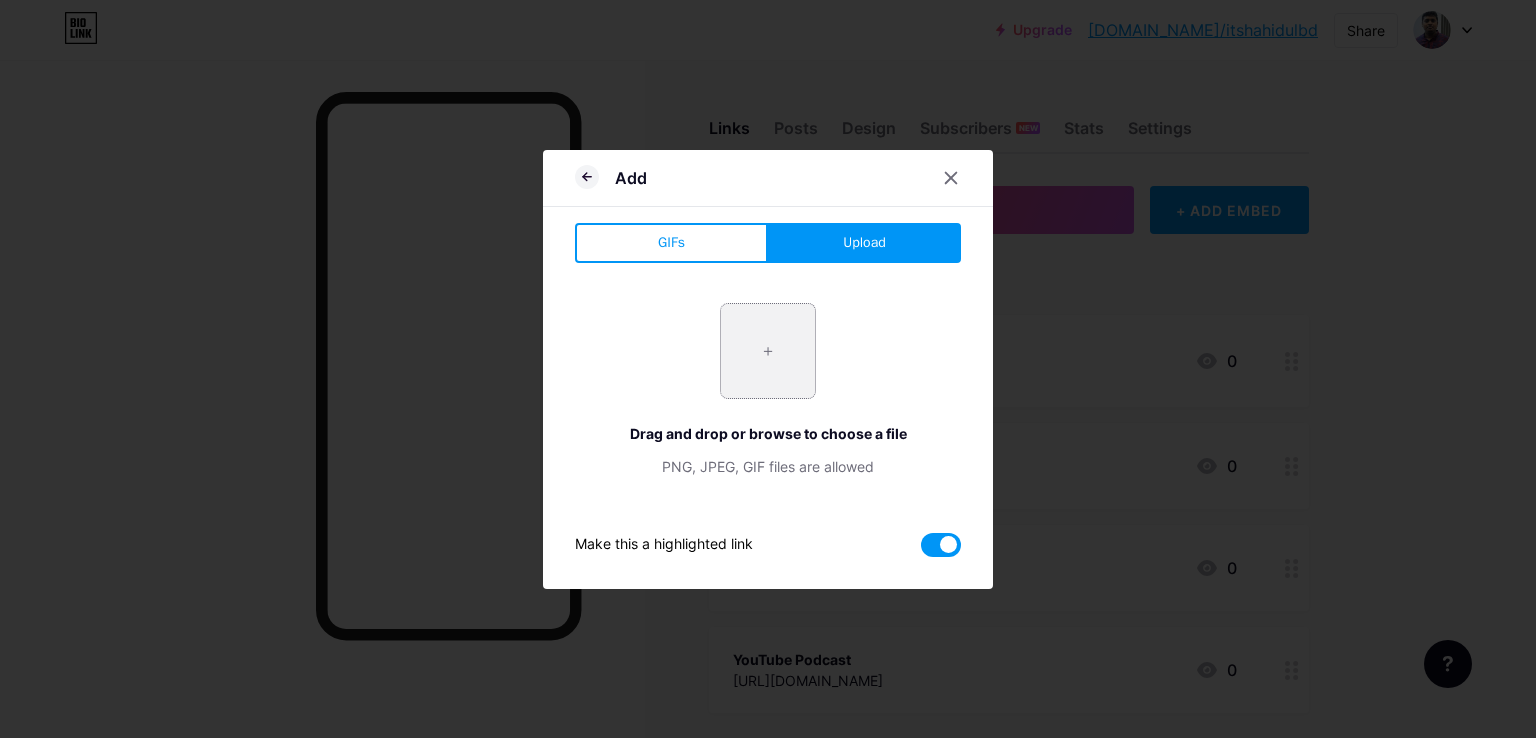 click at bounding box center [768, 351] 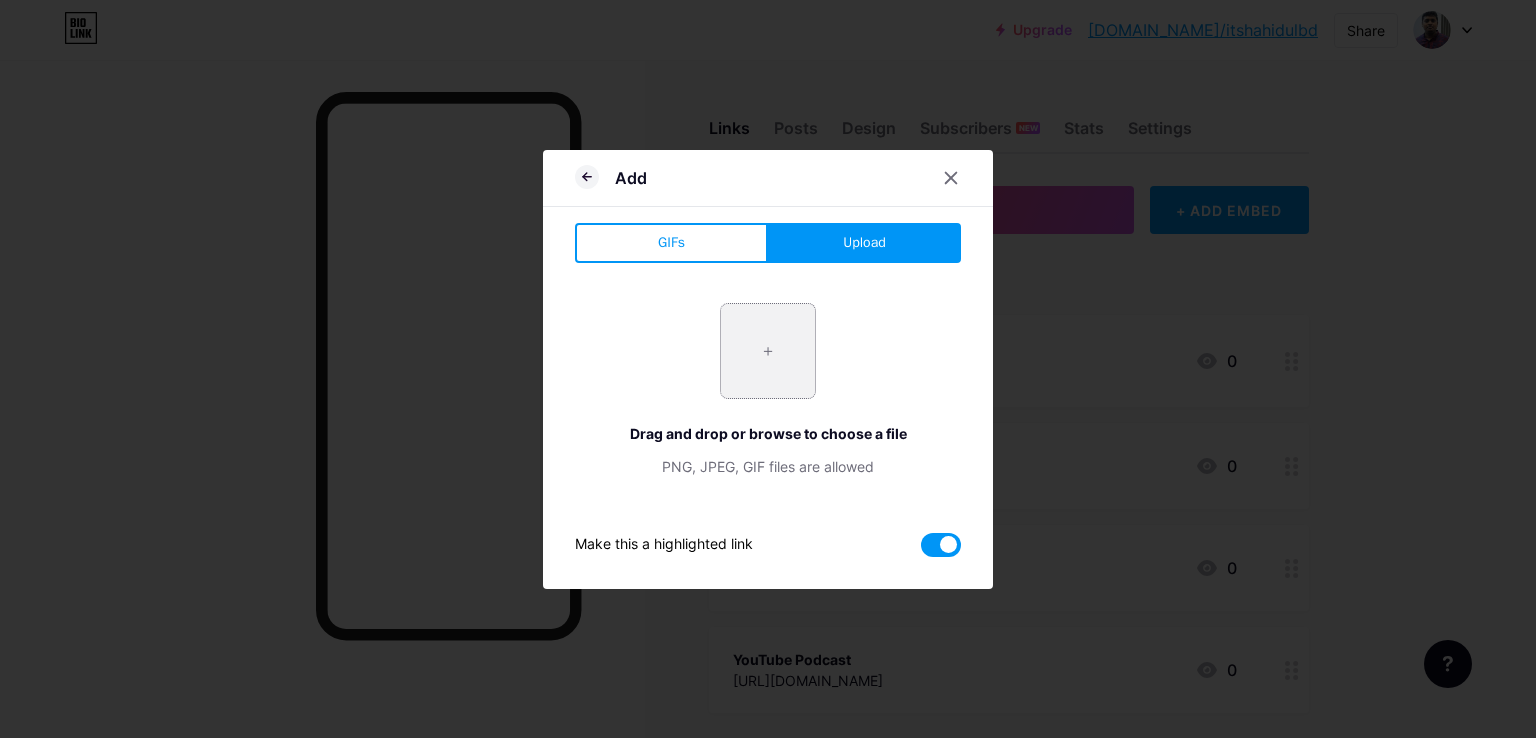 click at bounding box center [768, 351] 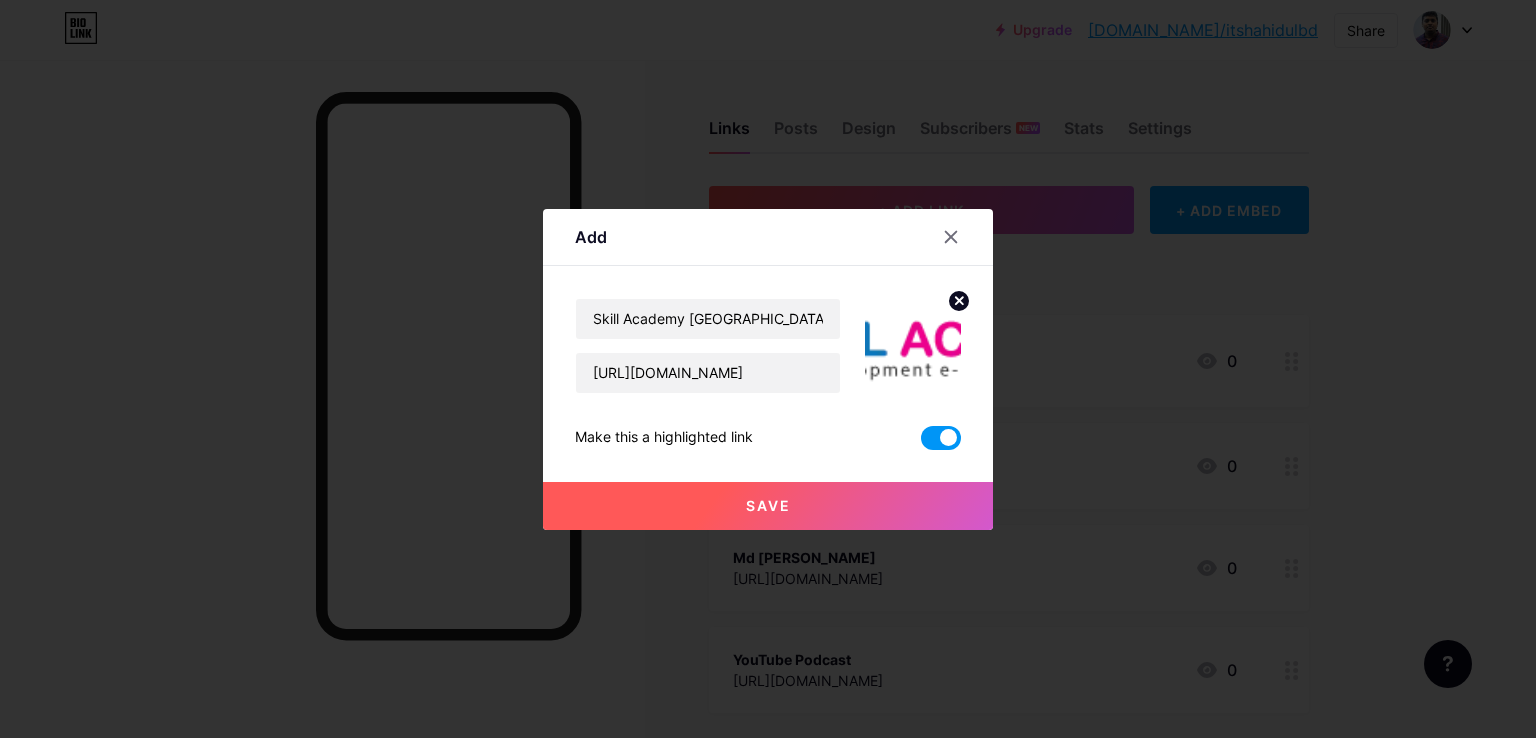 click on "Save" at bounding box center [768, 505] 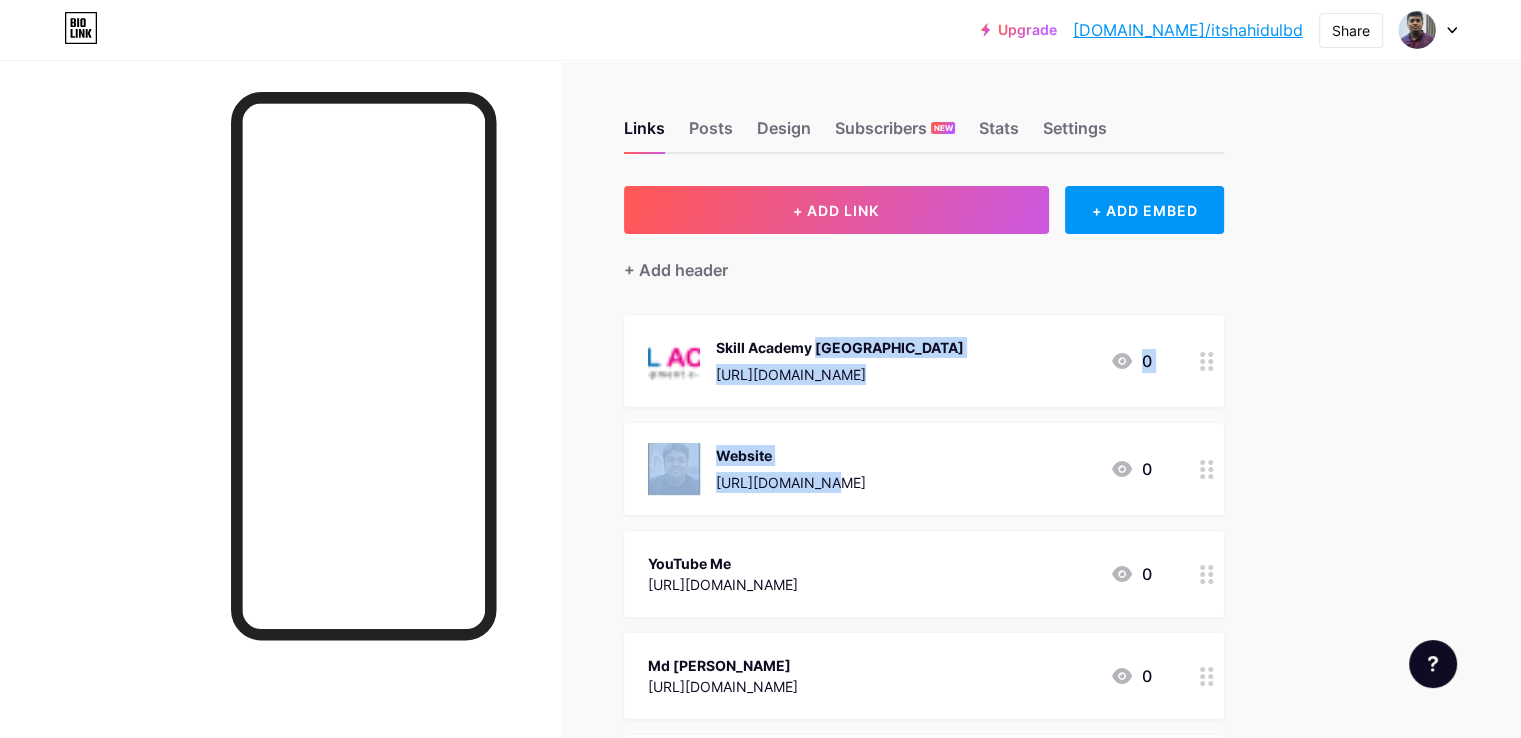 drag, startPoint x: 810, startPoint y: 345, endPoint x: 816, endPoint y: 477, distance: 132.13629 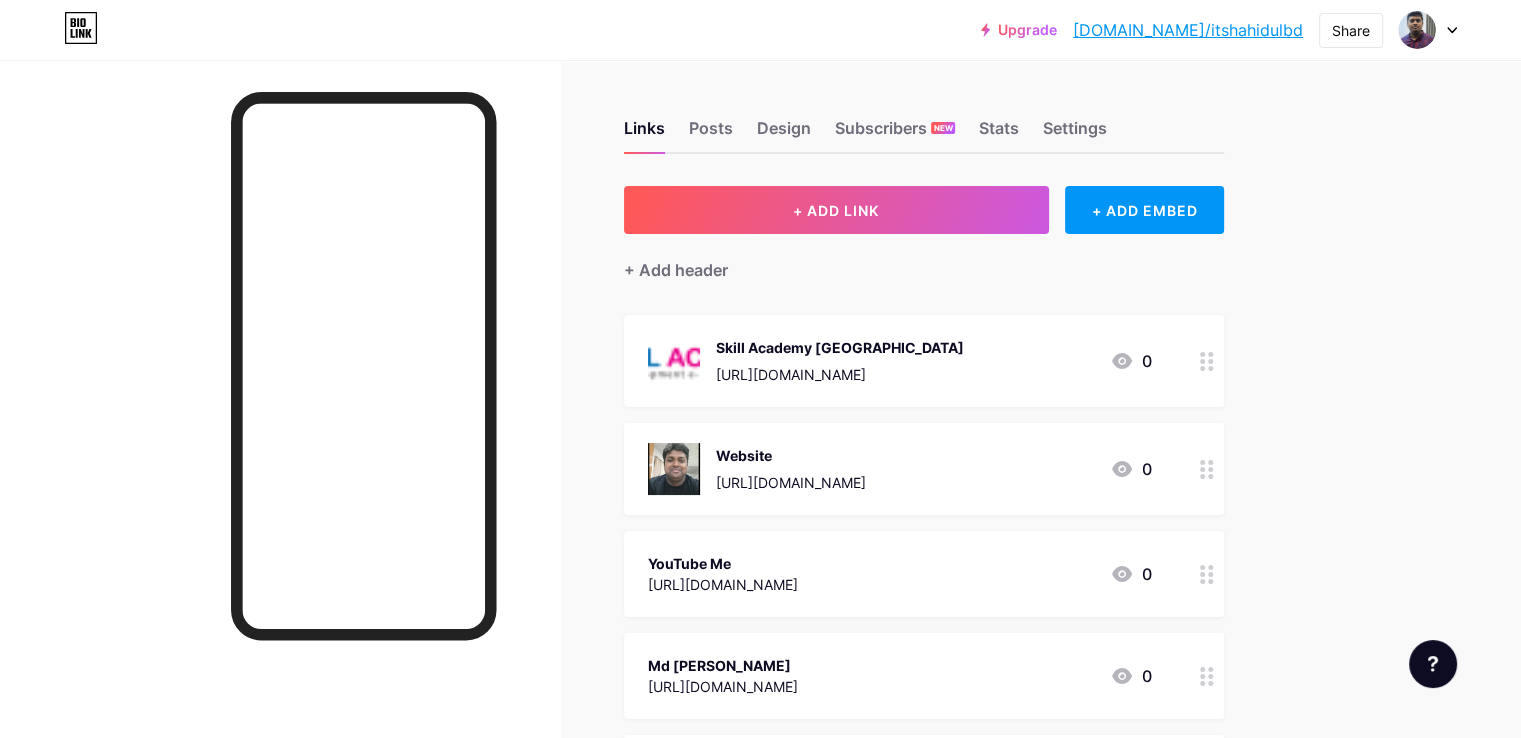 click on "Links
Posts
Design
Subscribers
NEW
Stats
Settings       + ADD LINK     + ADD EMBED
+ Add header
Skill Academy [GEOGRAPHIC_DATA]
[URL][DOMAIN_NAME]
0
Website
[URL][DOMAIN_NAME]
0
YouTube Me
[URL][DOMAIN_NAME]
0
Md [PERSON_NAME]
[URL][DOMAIN_NAME]
0
YouTube Podcast
[URL][DOMAIN_NAME]
0
SOCIALS     + Add socials                       Feature requests             Help center" at bounding box center (654, 557) 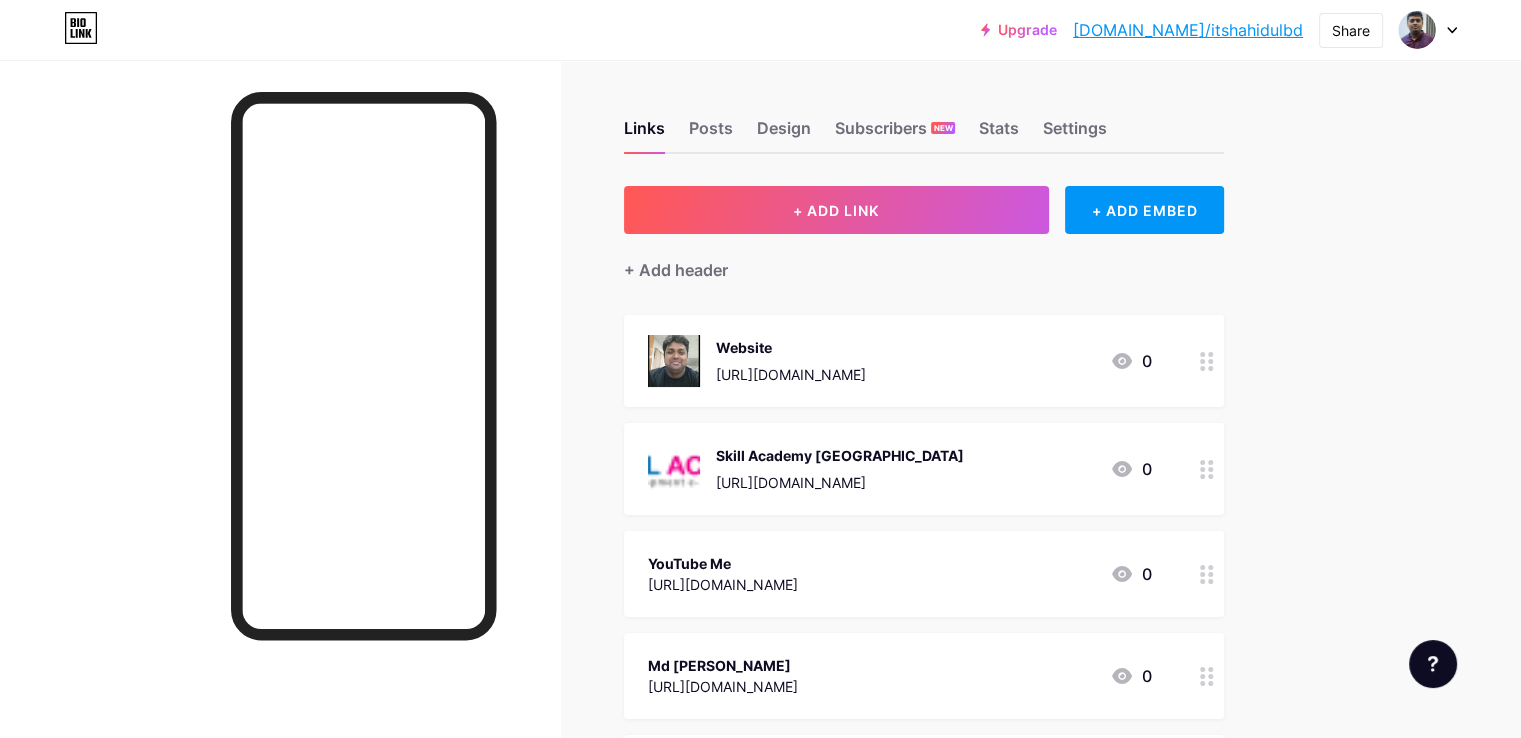 click on "Links
Posts
Design
Subscribers
NEW
Stats
Settings       + ADD LINK     + ADD EMBED
+ Add header
Website
[URL][DOMAIN_NAME]
0
Skill Academy [GEOGRAPHIC_DATA]
[URL][DOMAIN_NAME]
0
YouTube Me
[URL][DOMAIN_NAME]
0
Md [PERSON_NAME]
[URL][DOMAIN_NAME]
0
YouTube Podcast
[URL][DOMAIN_NAME]
0
SOCIALS     + Add socials                       Feature requests             Help center" at bounding box center (654, 557) 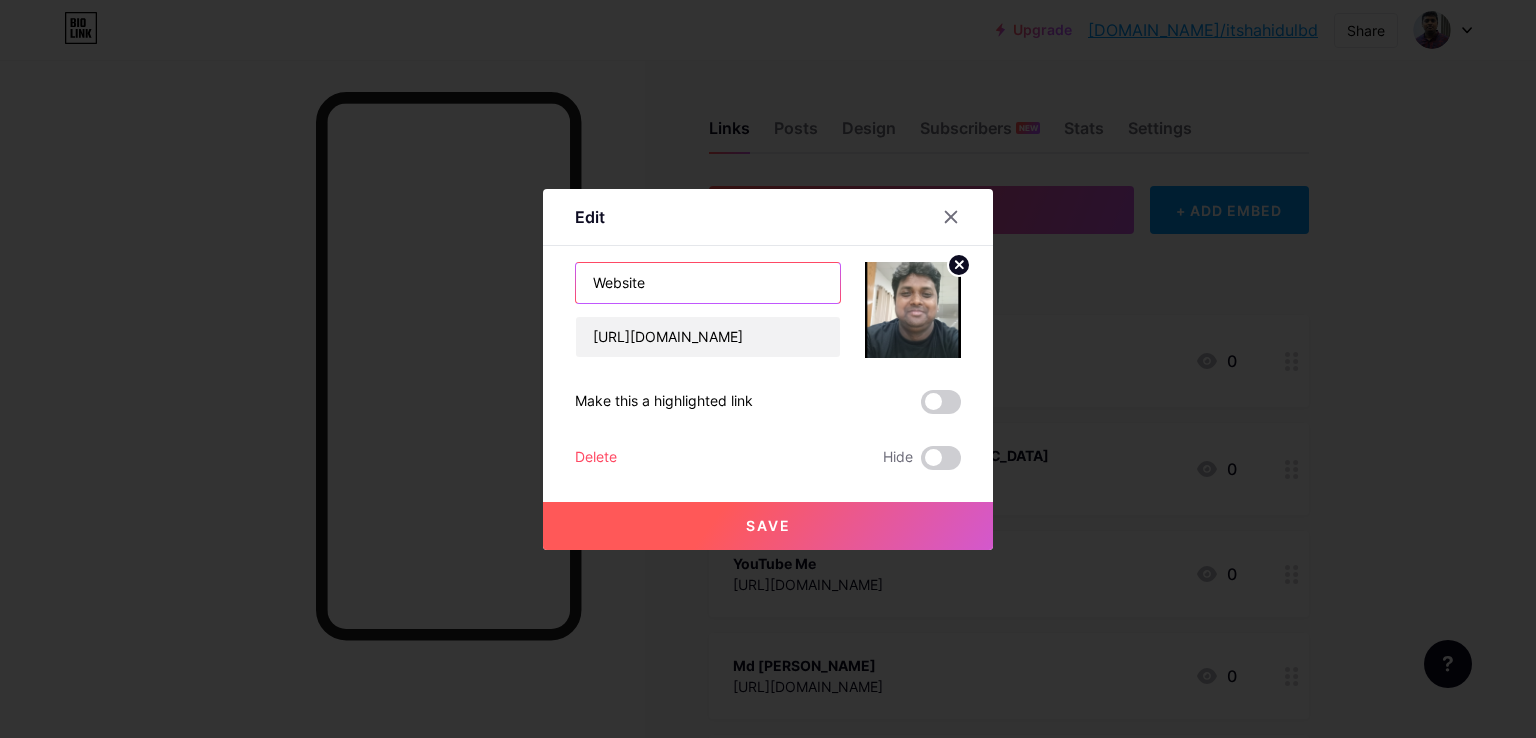 click on "Website" at bounding box center [708, 283] 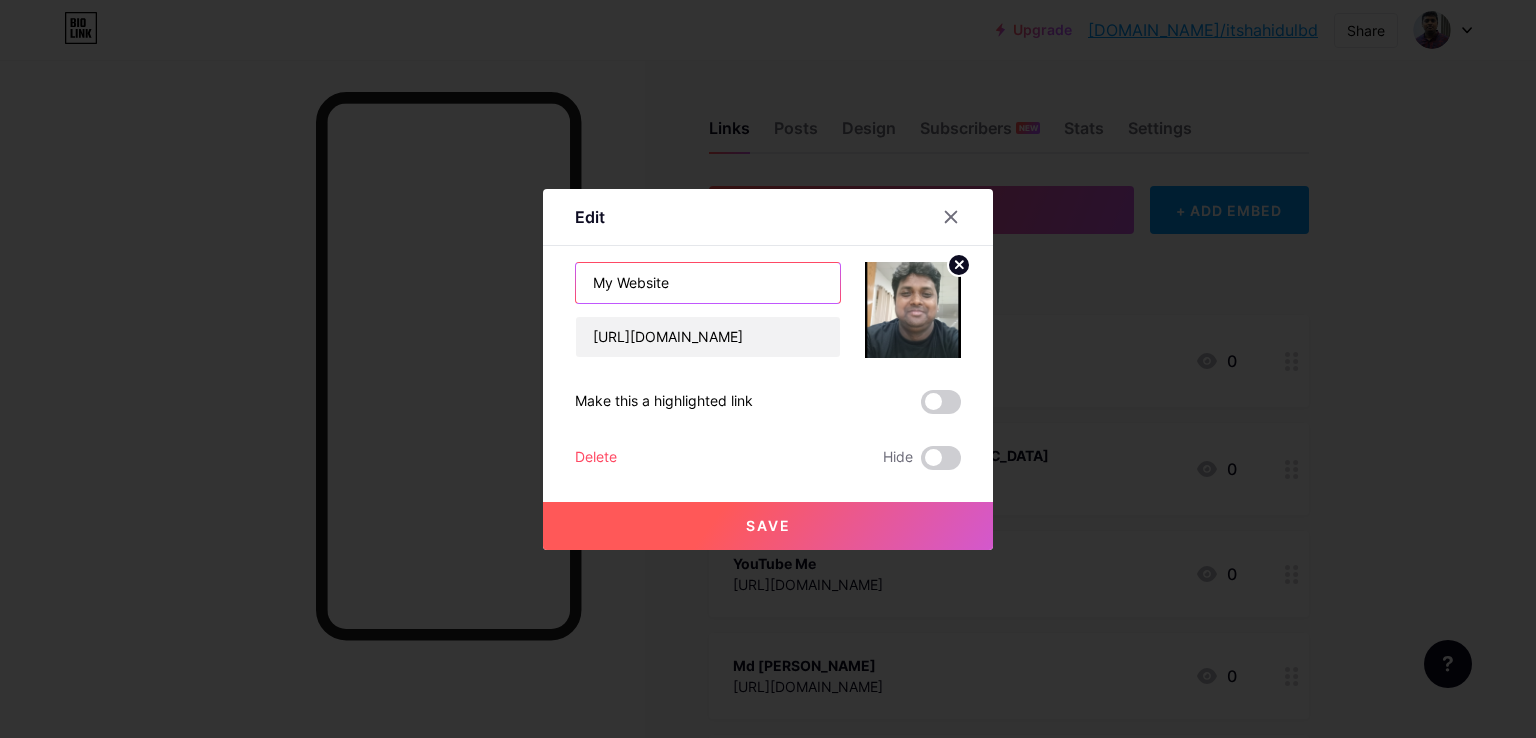 type on "My Website" 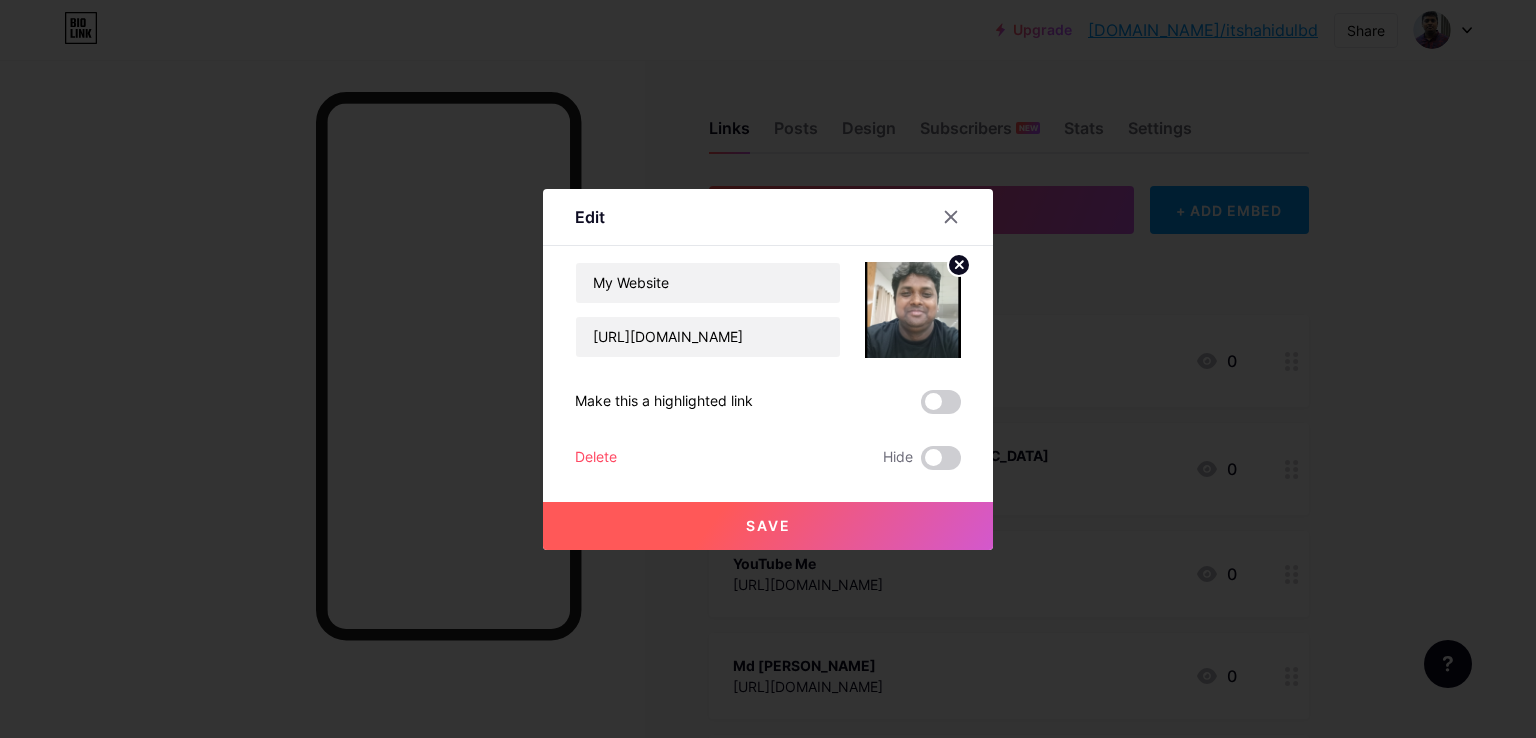 click on "Save" at bounding box center (768, 525) 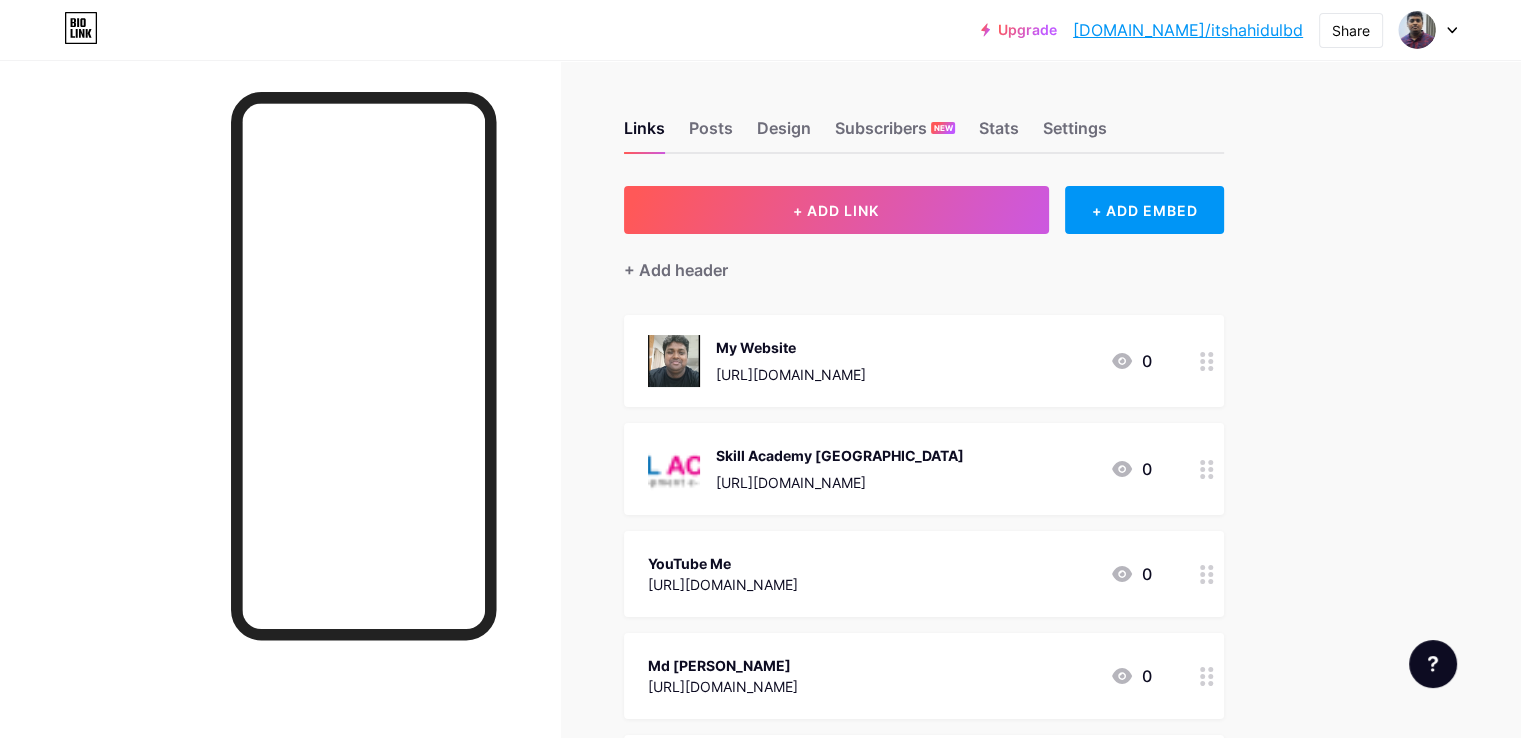 click on "YouTube Me
[URL][DOMAIN_NAME]
0" at bounding box center [924, 574] 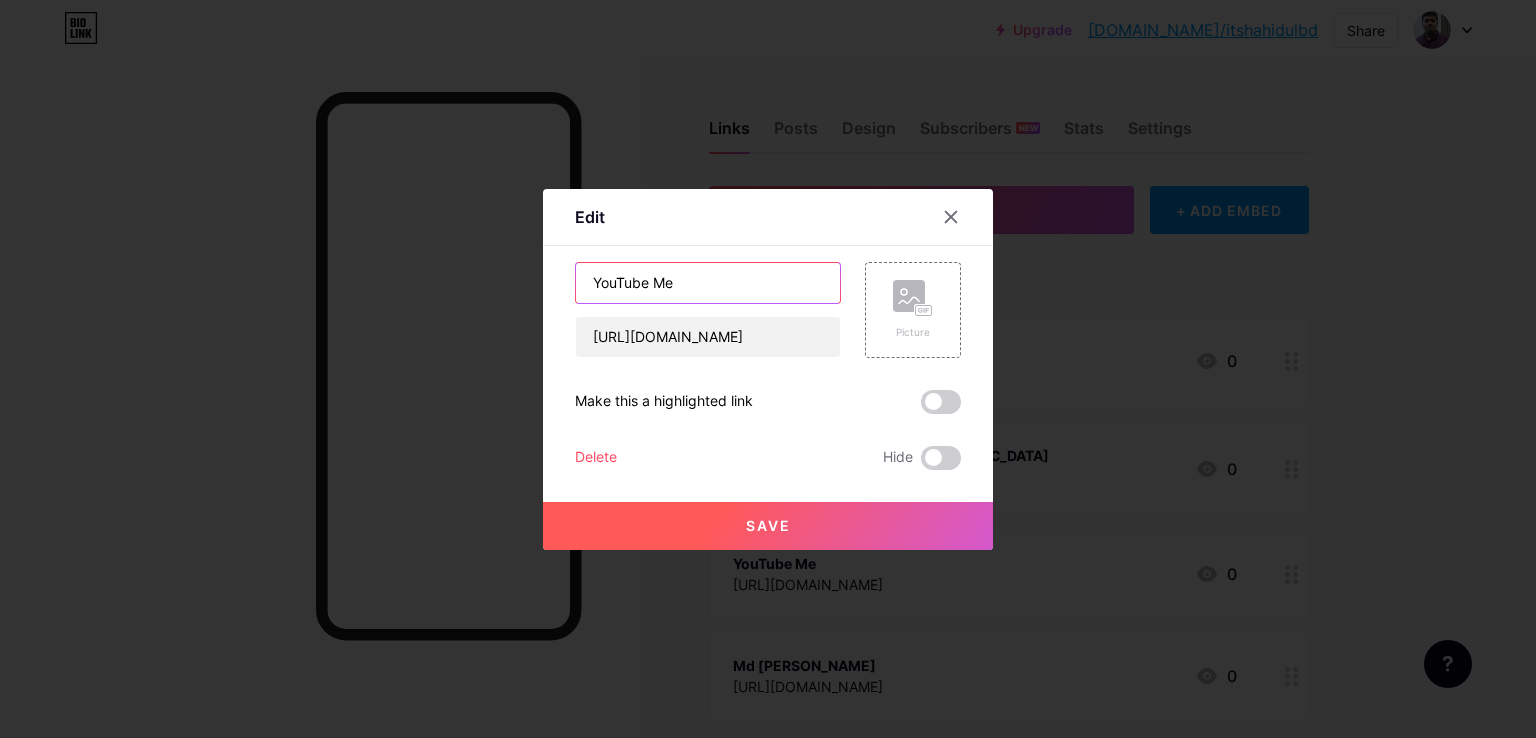 click on "YouTube Me" at bounding box center (708, 283) 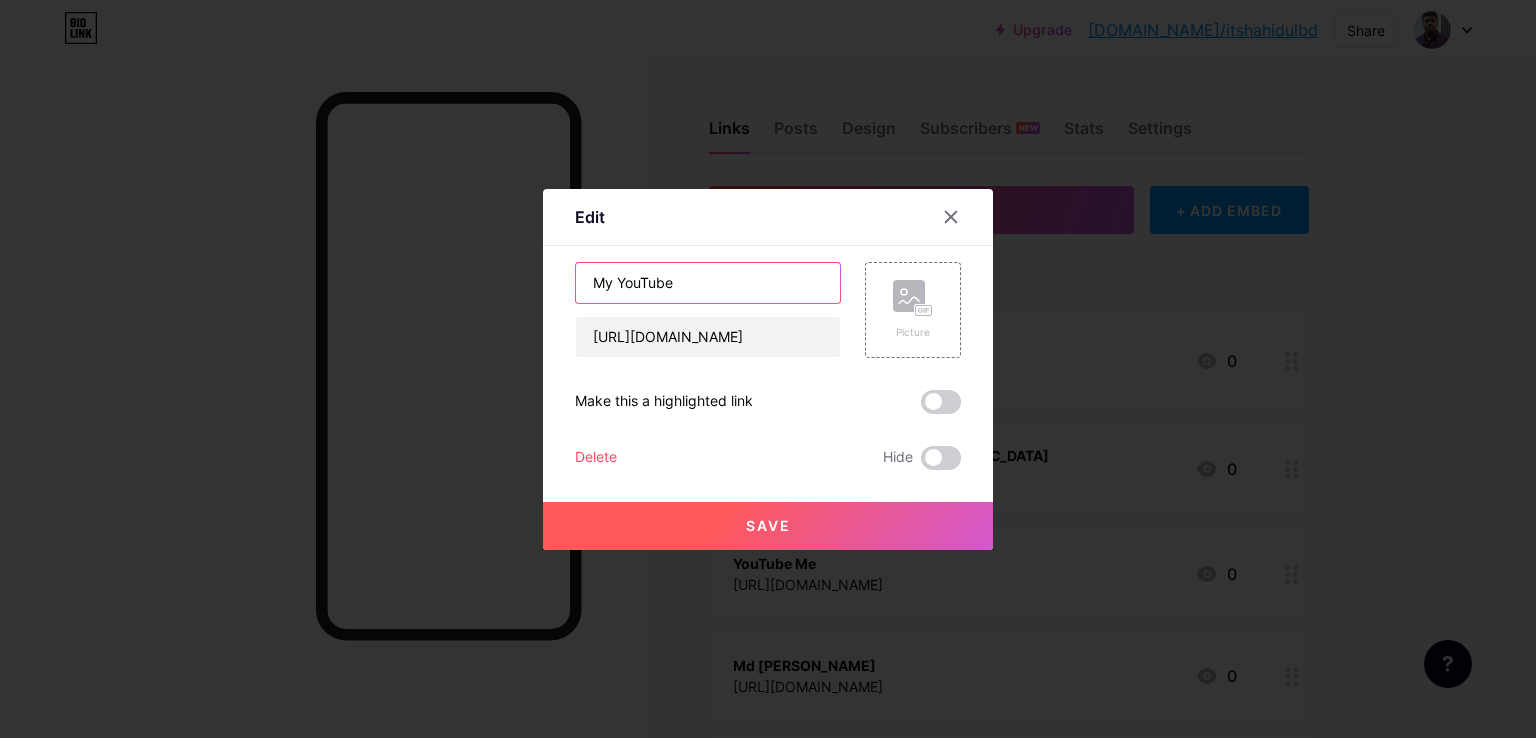 type on "My YouTube" 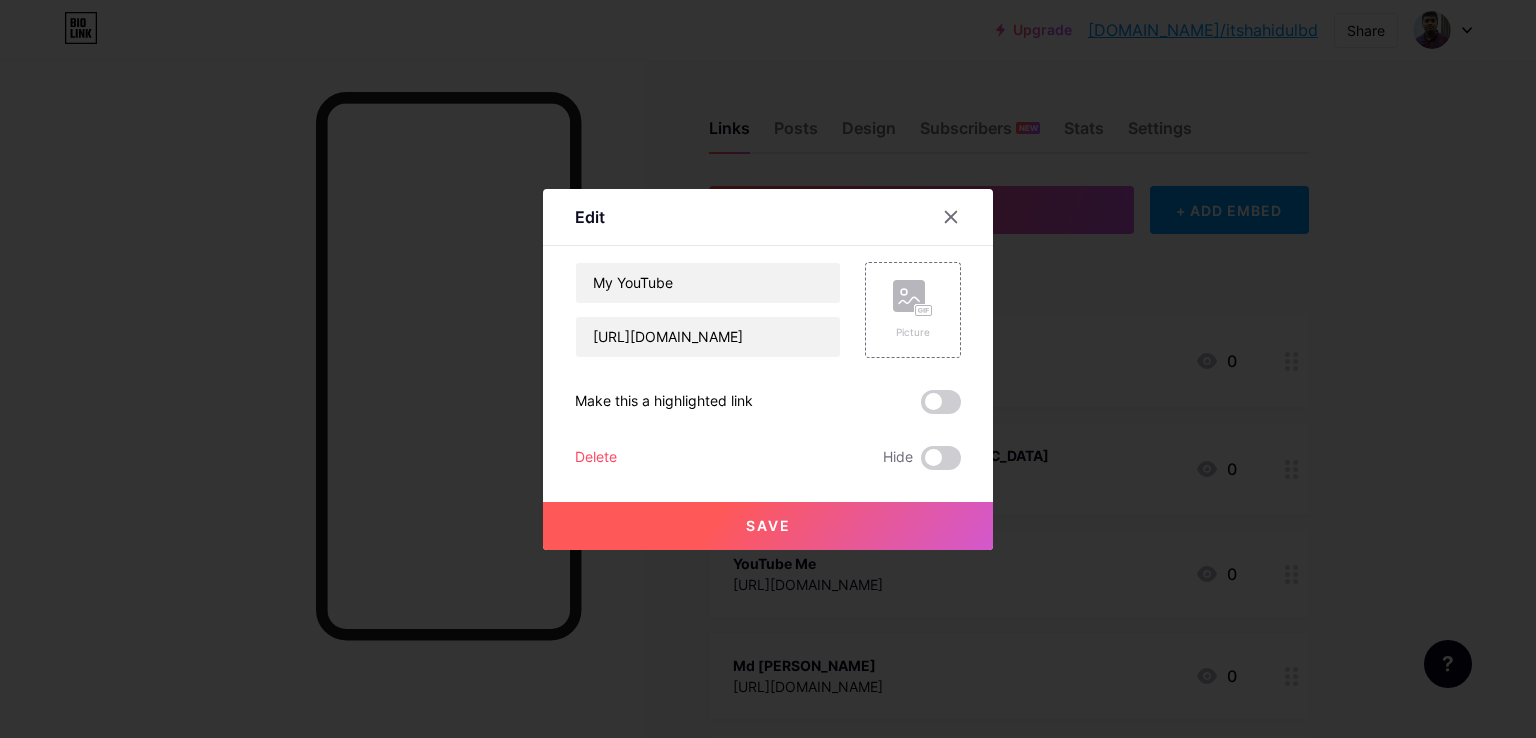click at bounding box center (941, 402) 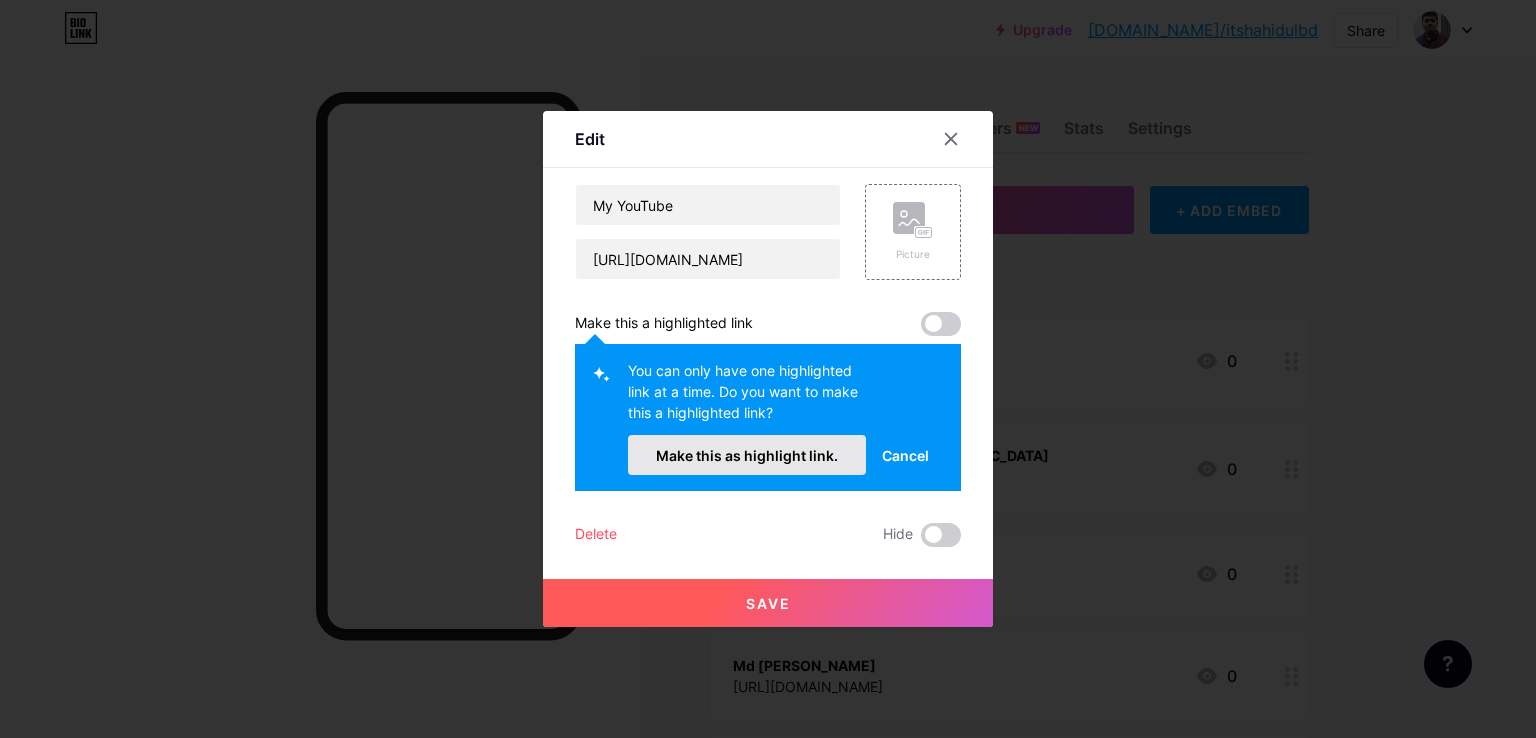 click on "Make this as highlight link." at bounding box center (747, 455) 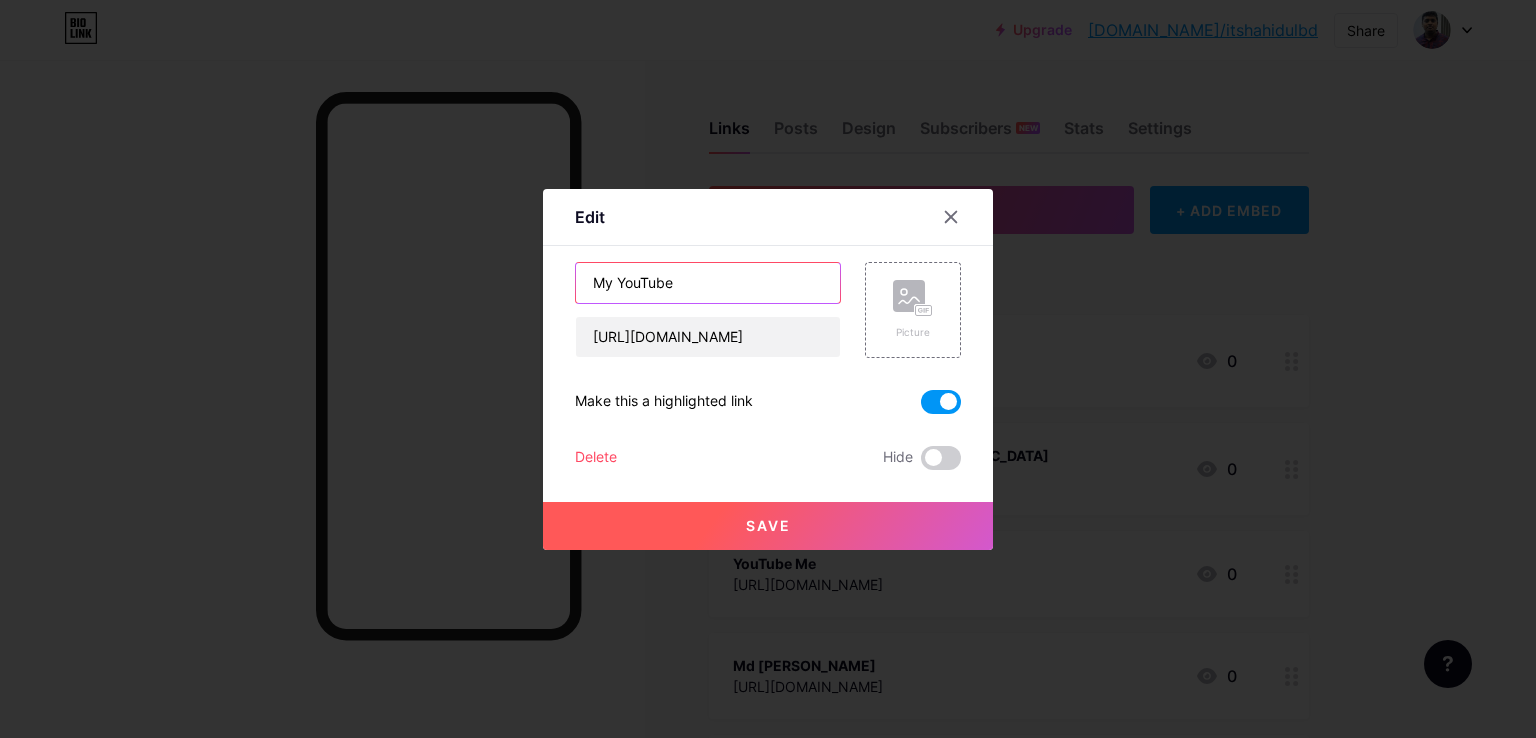 click on "My YouTube" at bounding box center [708, 283] 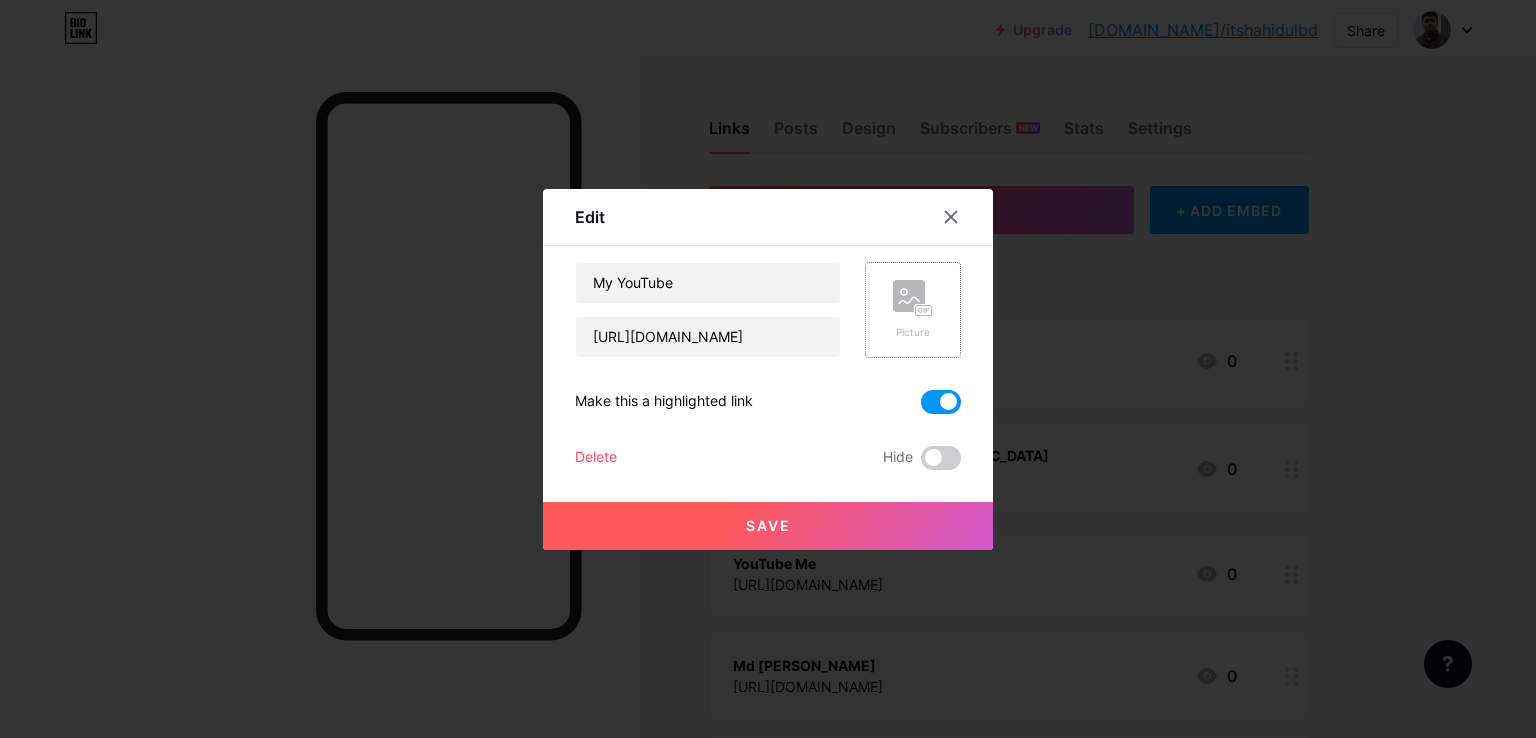 click 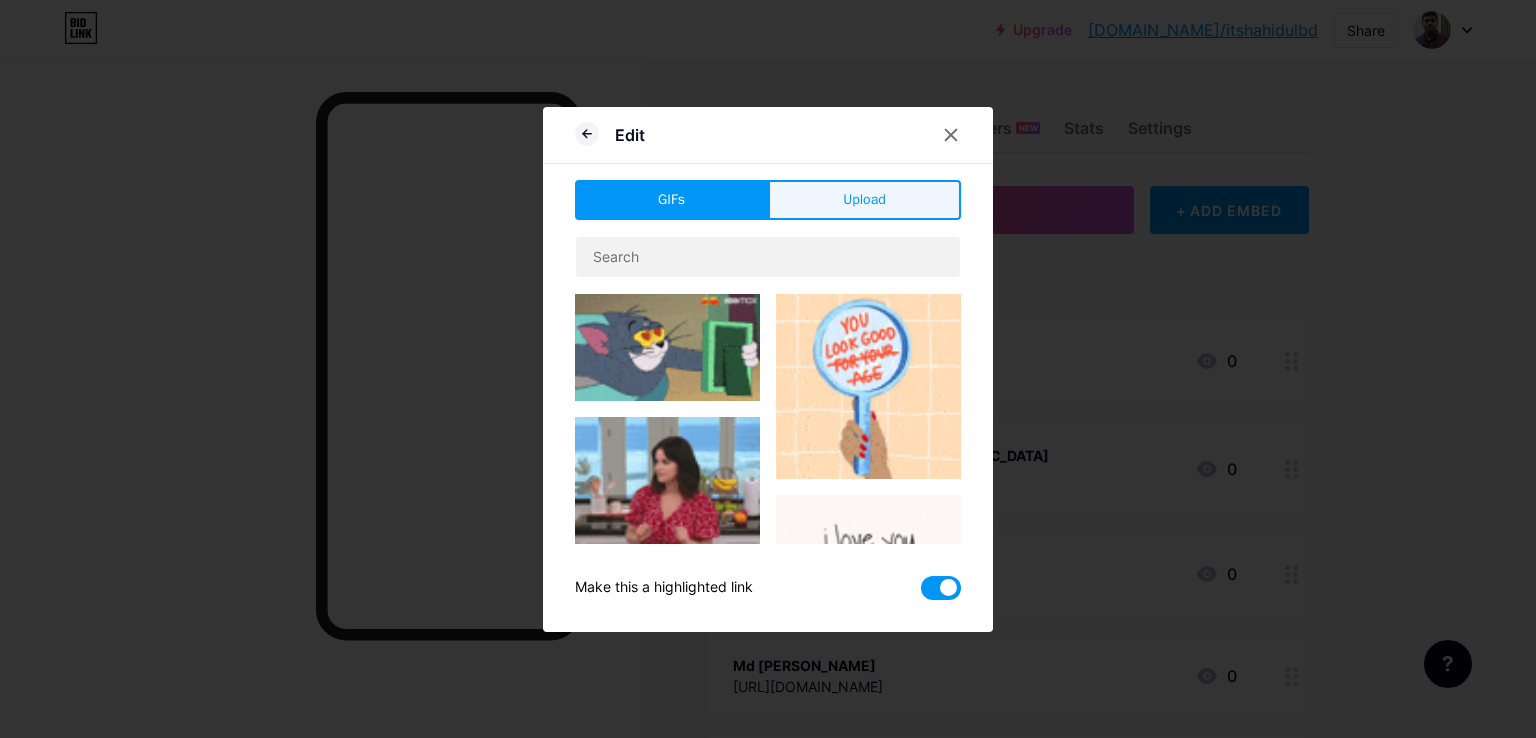 click on "Upload" at bounding box center (864, 199) 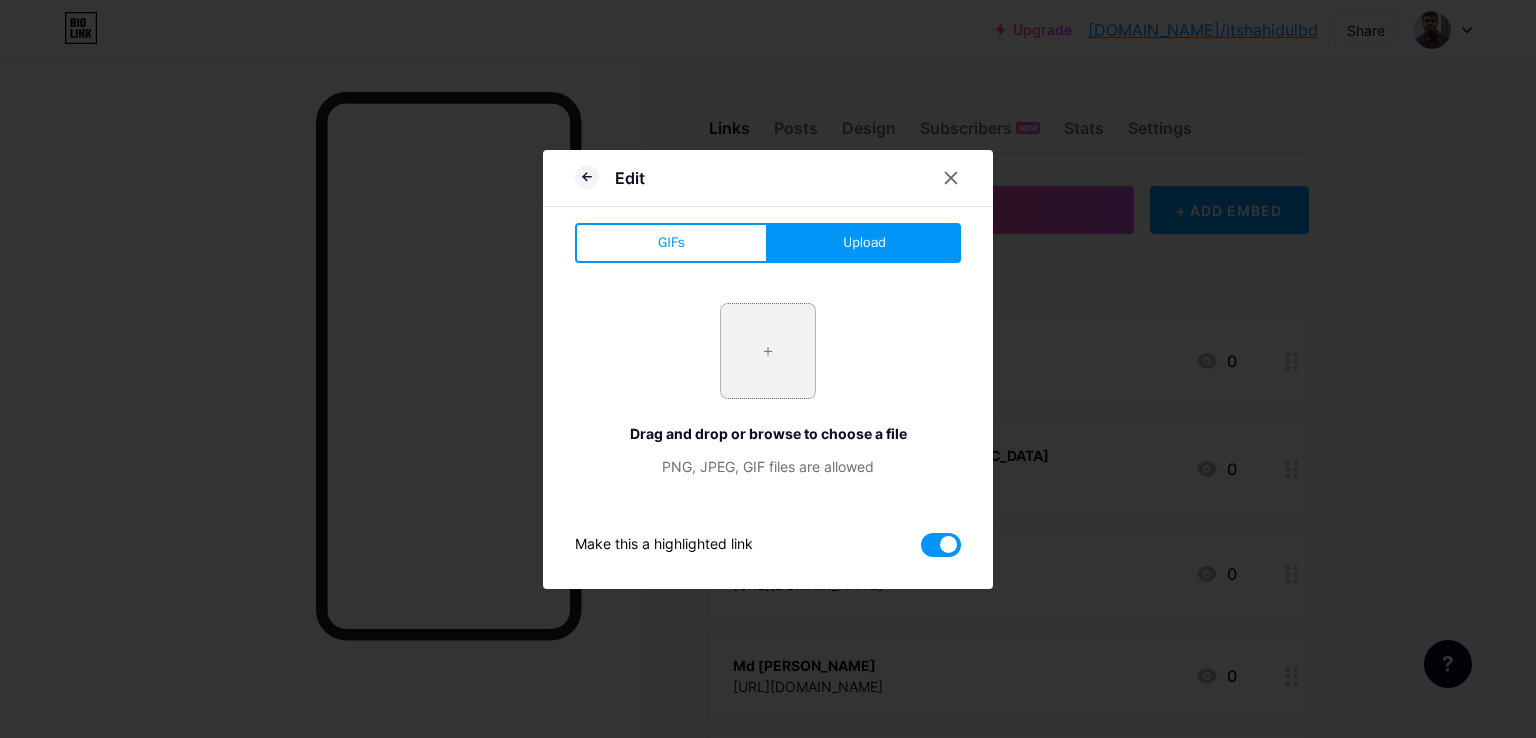 click at bounding box center [768, 351] 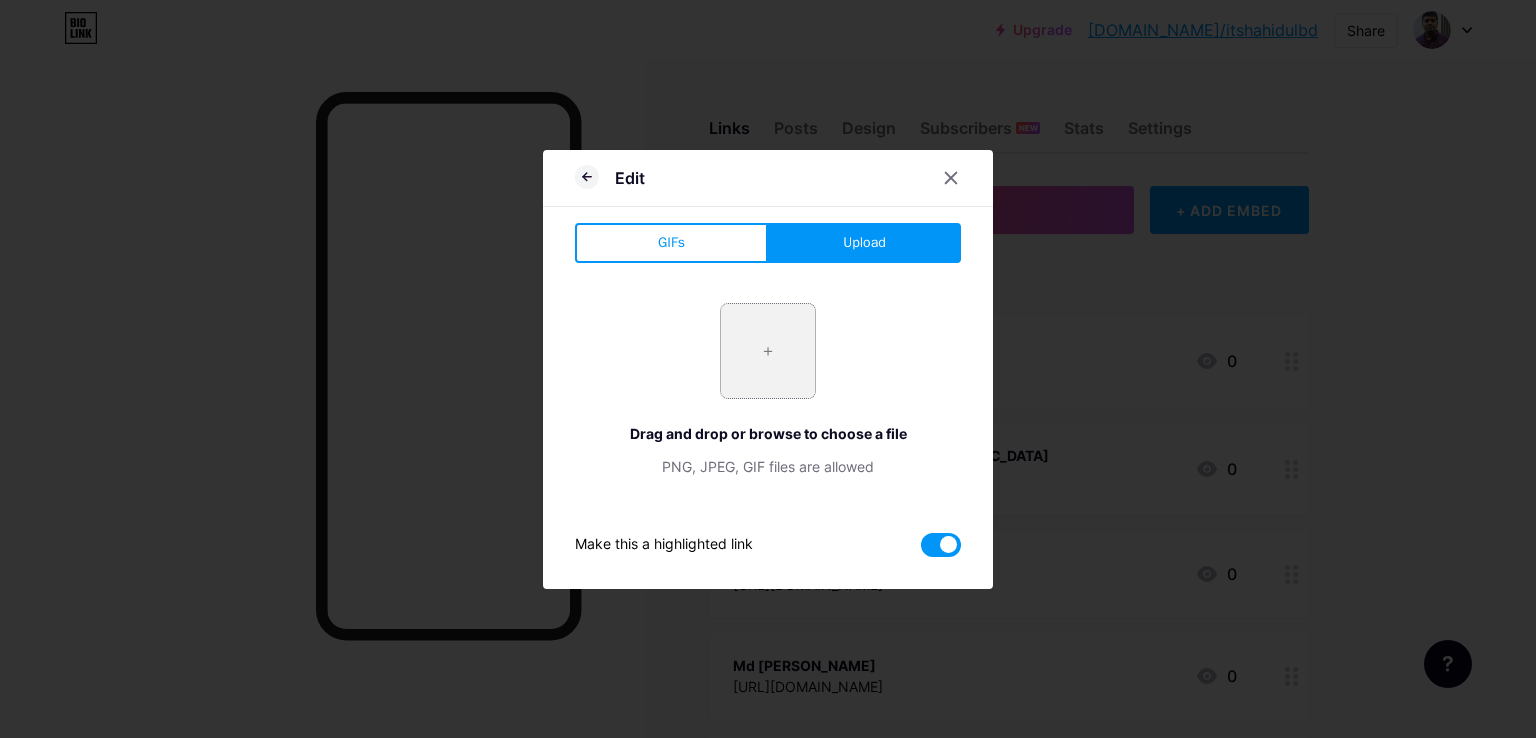 type on "C:\fakepath\youtube.png" 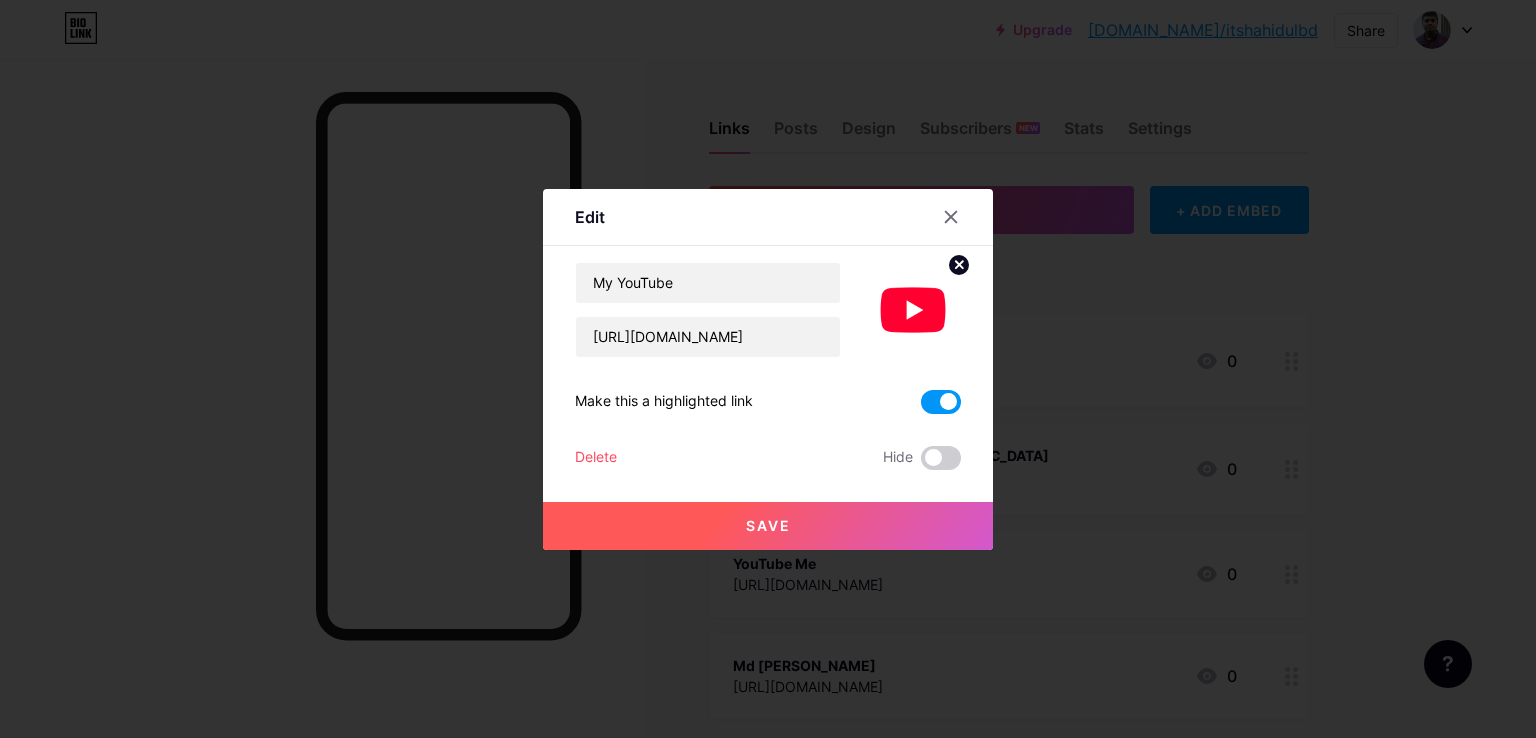 click on "Save" at bounding box center [768, 526] 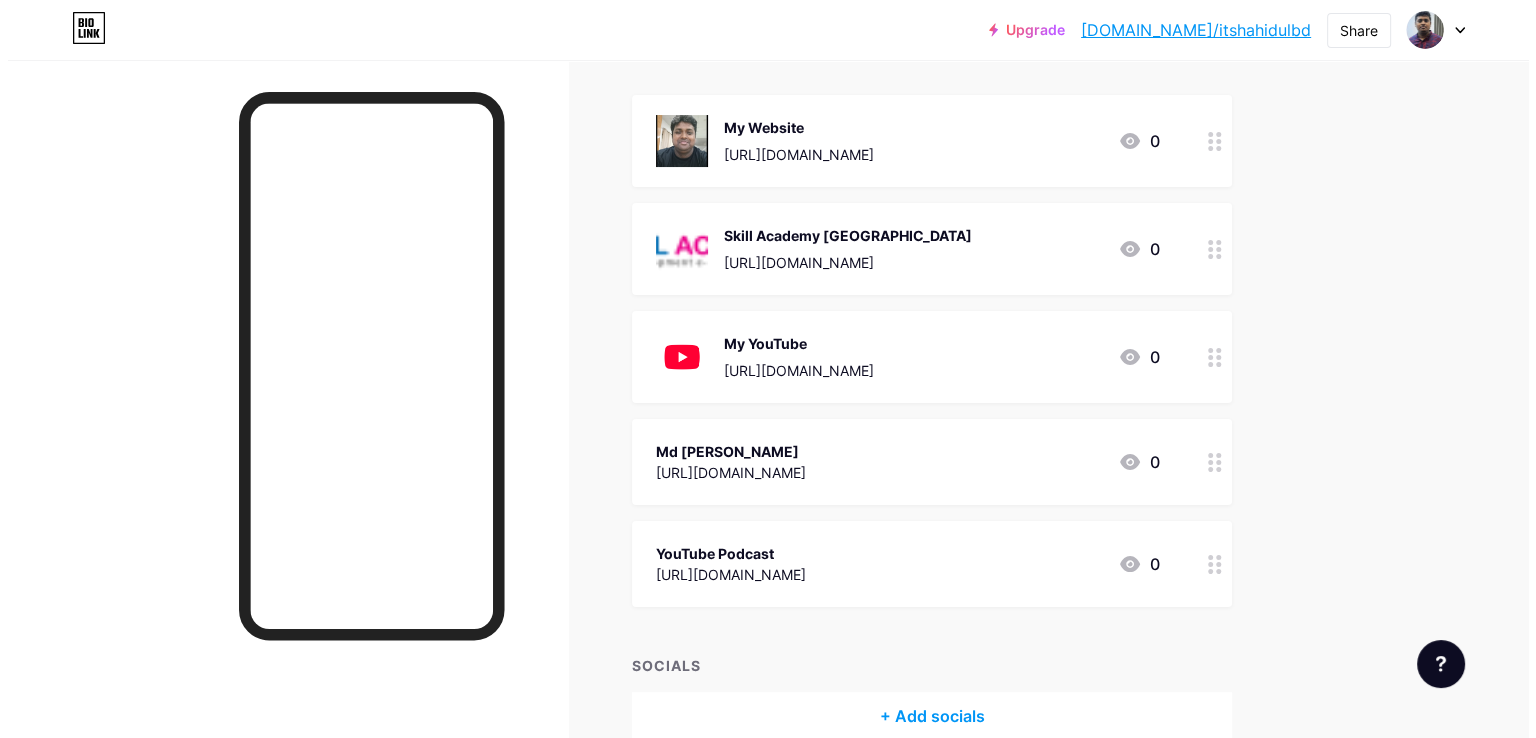 scroll, scrollTop: 300, scrollLeft: 0, axis: vertical 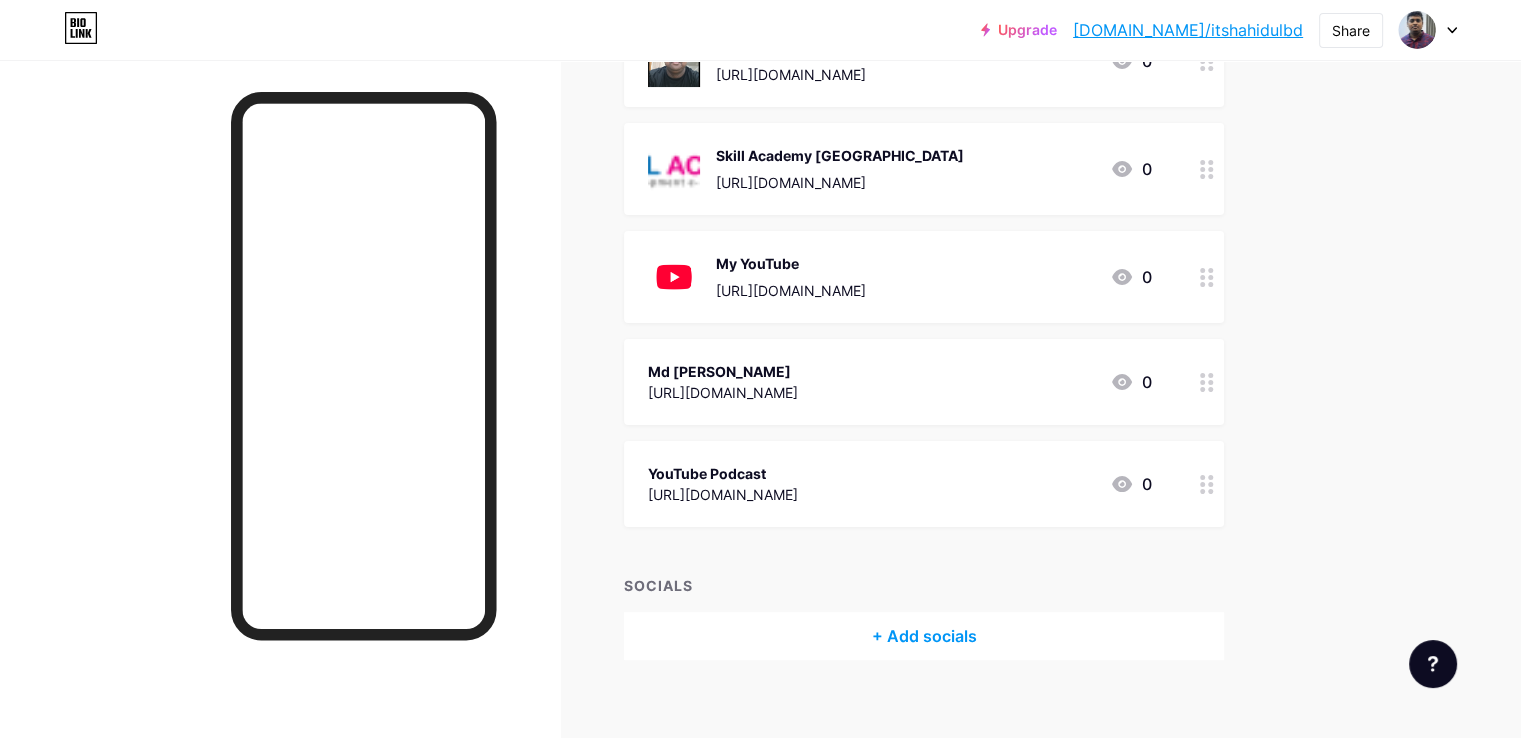 click on "Md [PERSON_NAME]" at bounding box center (723, 371) 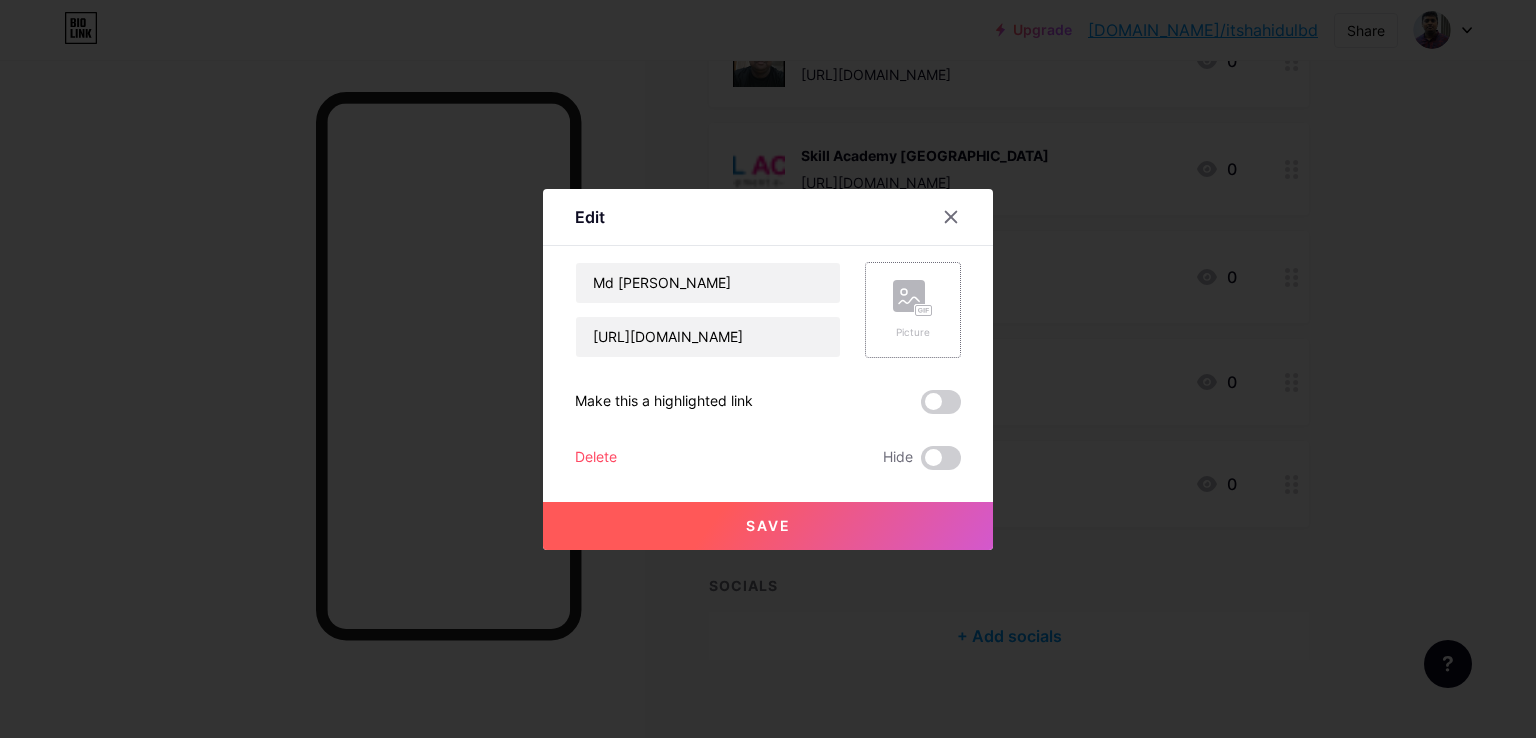 click 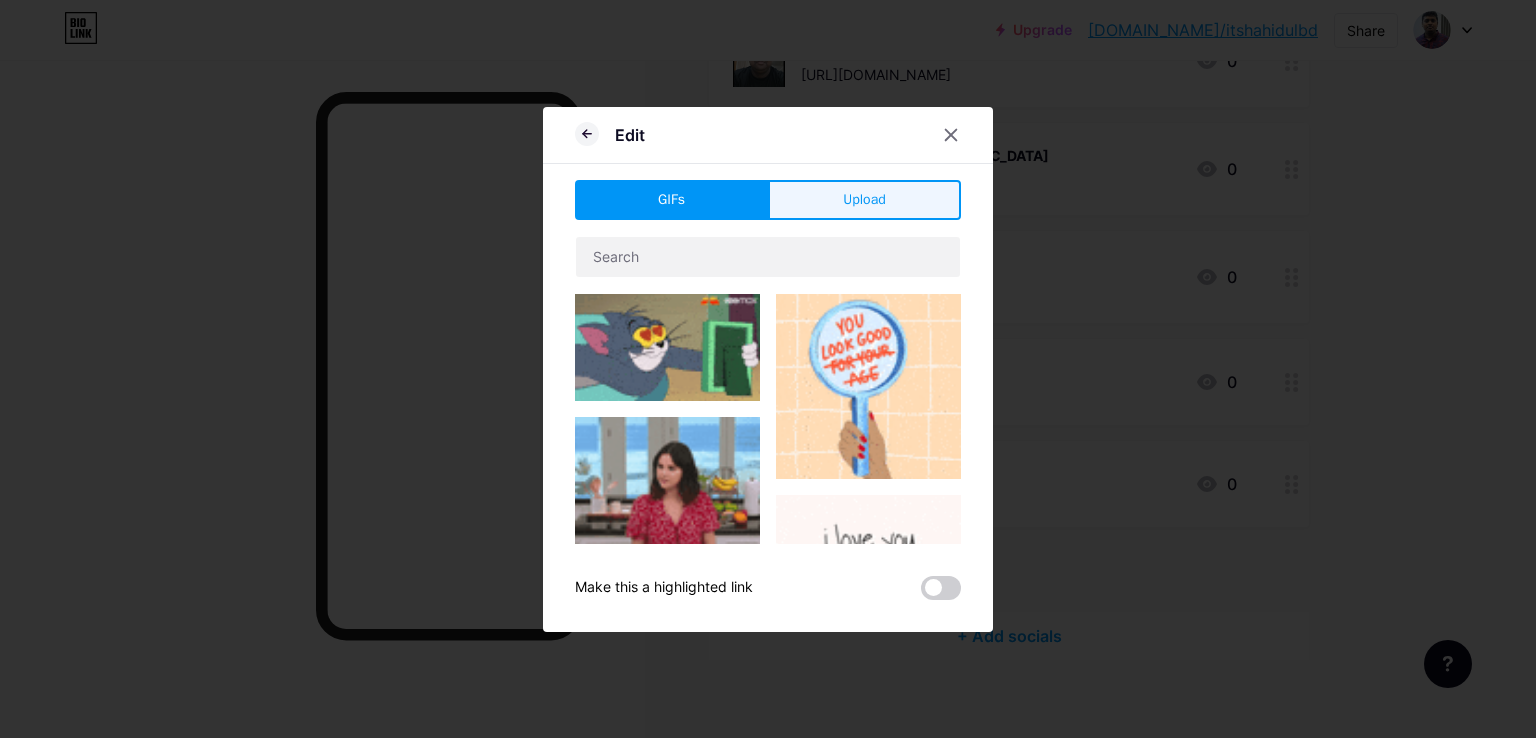 click on "Upload" at bounding box center [864, 200] 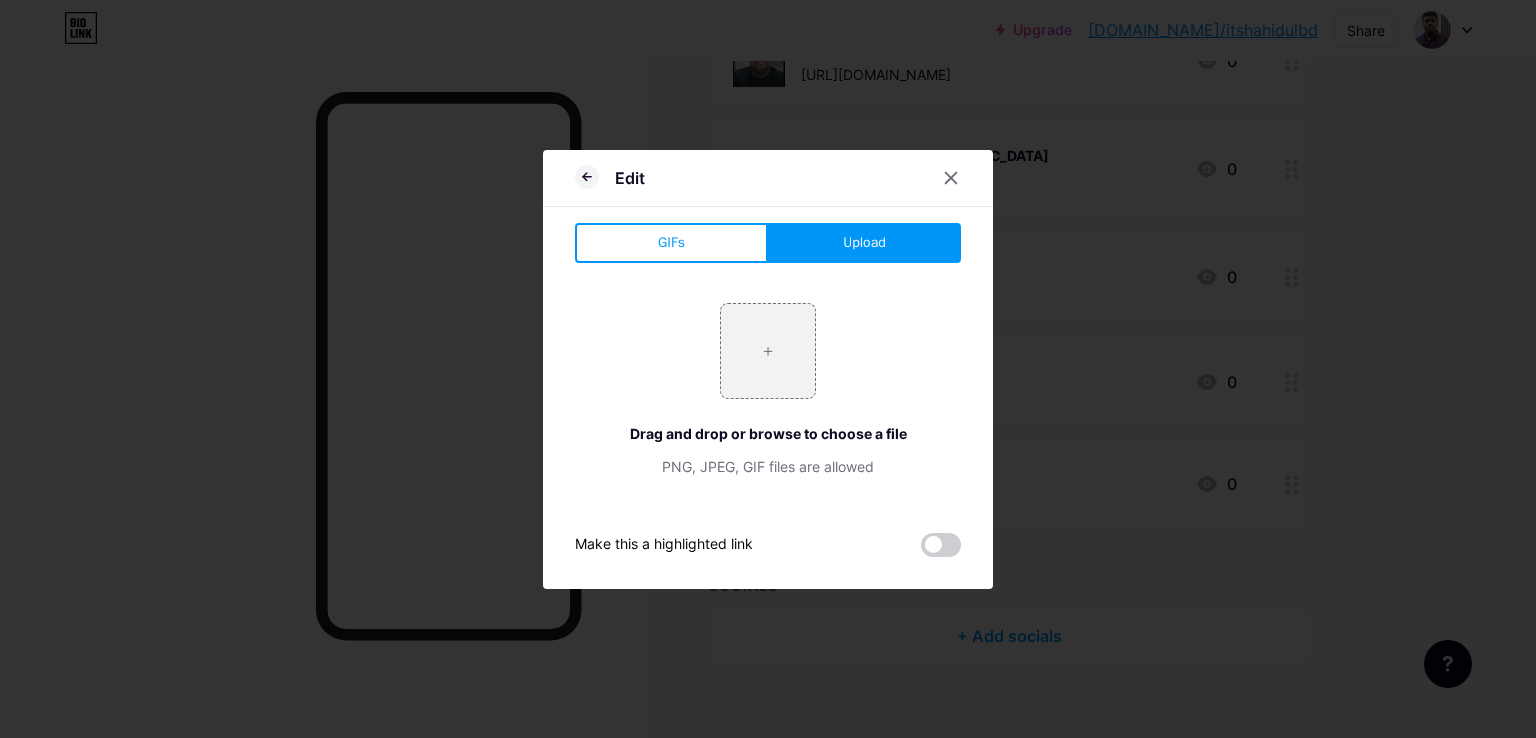 click on "Upload" at bounding box center [864, 243] 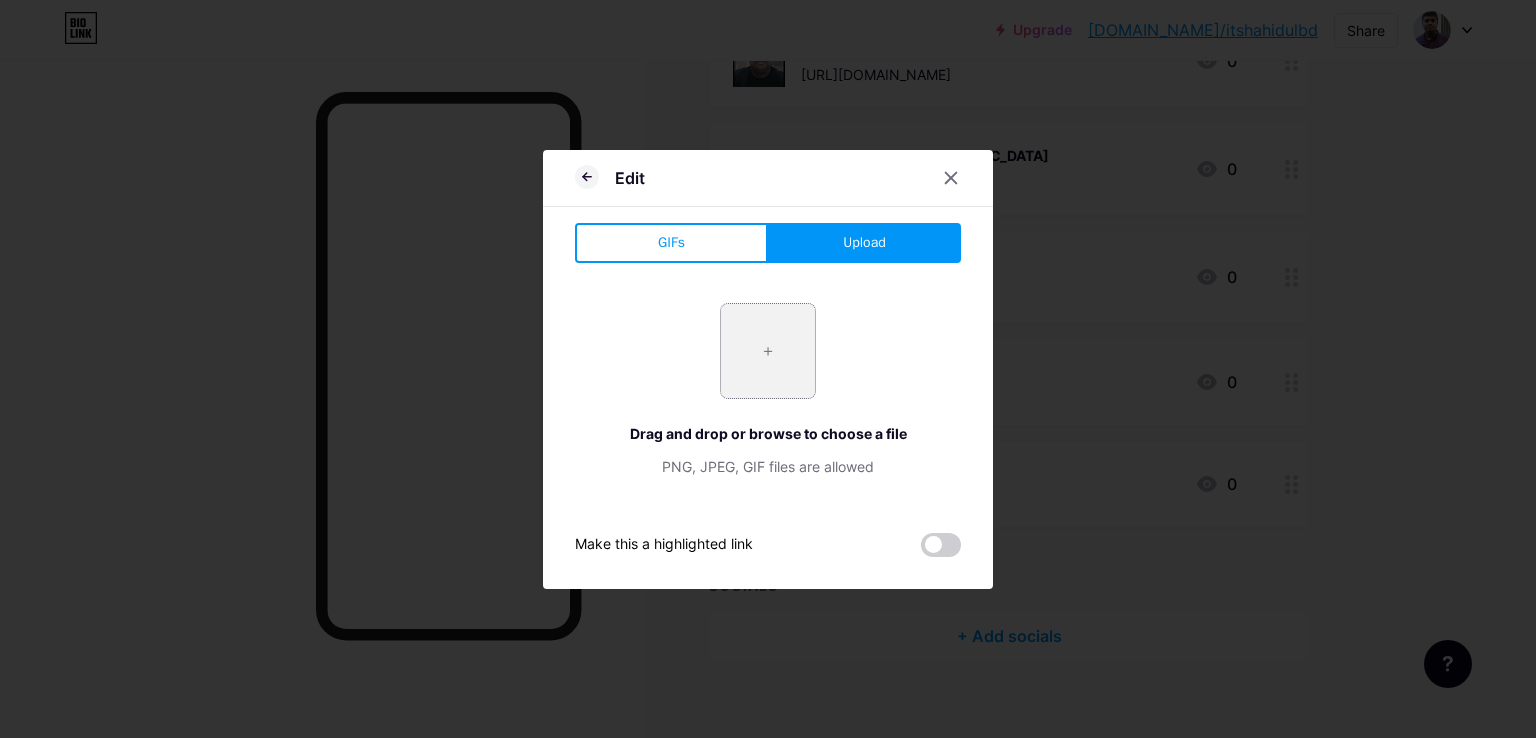 click at bounding box center [768, 351] 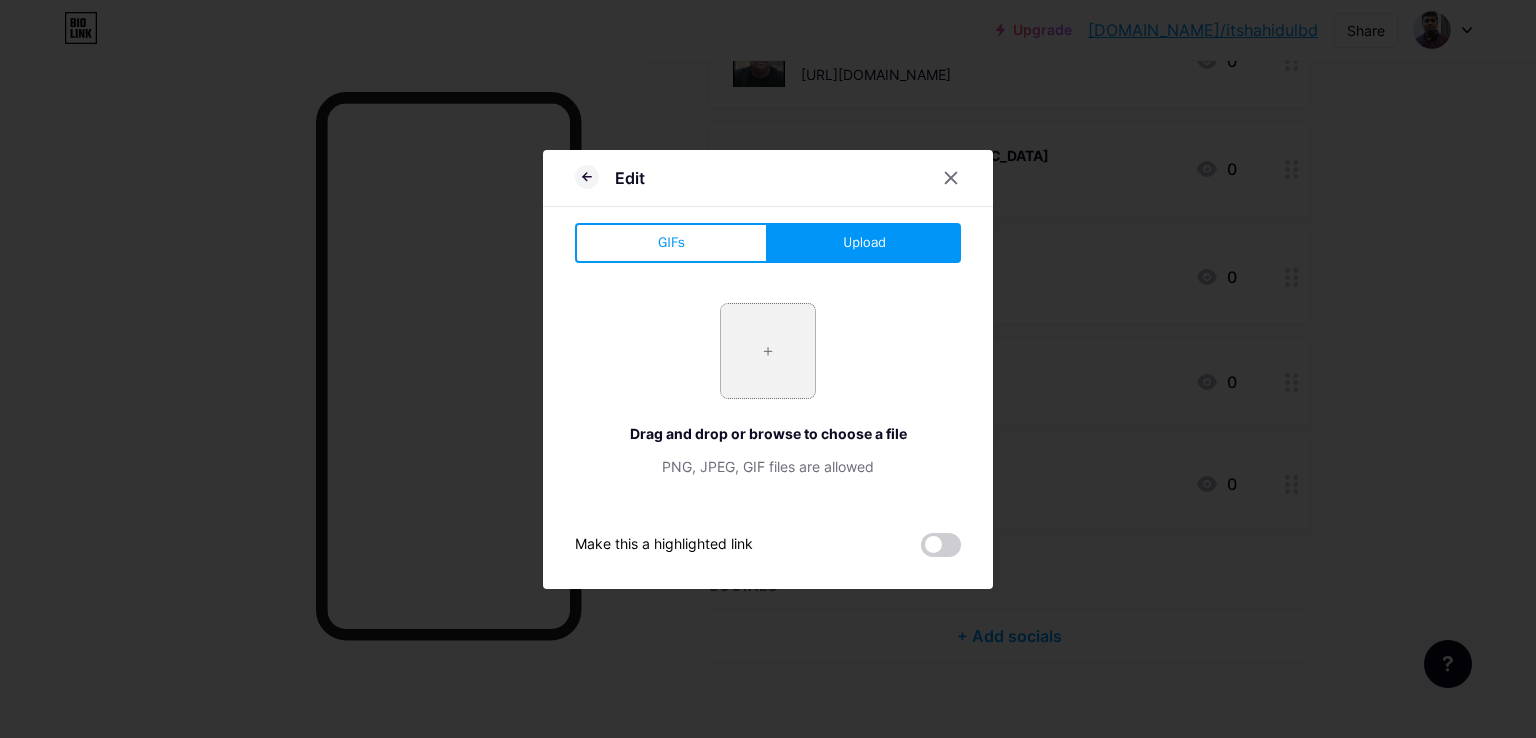 type on "C:\fakepath\instagram.jpg" 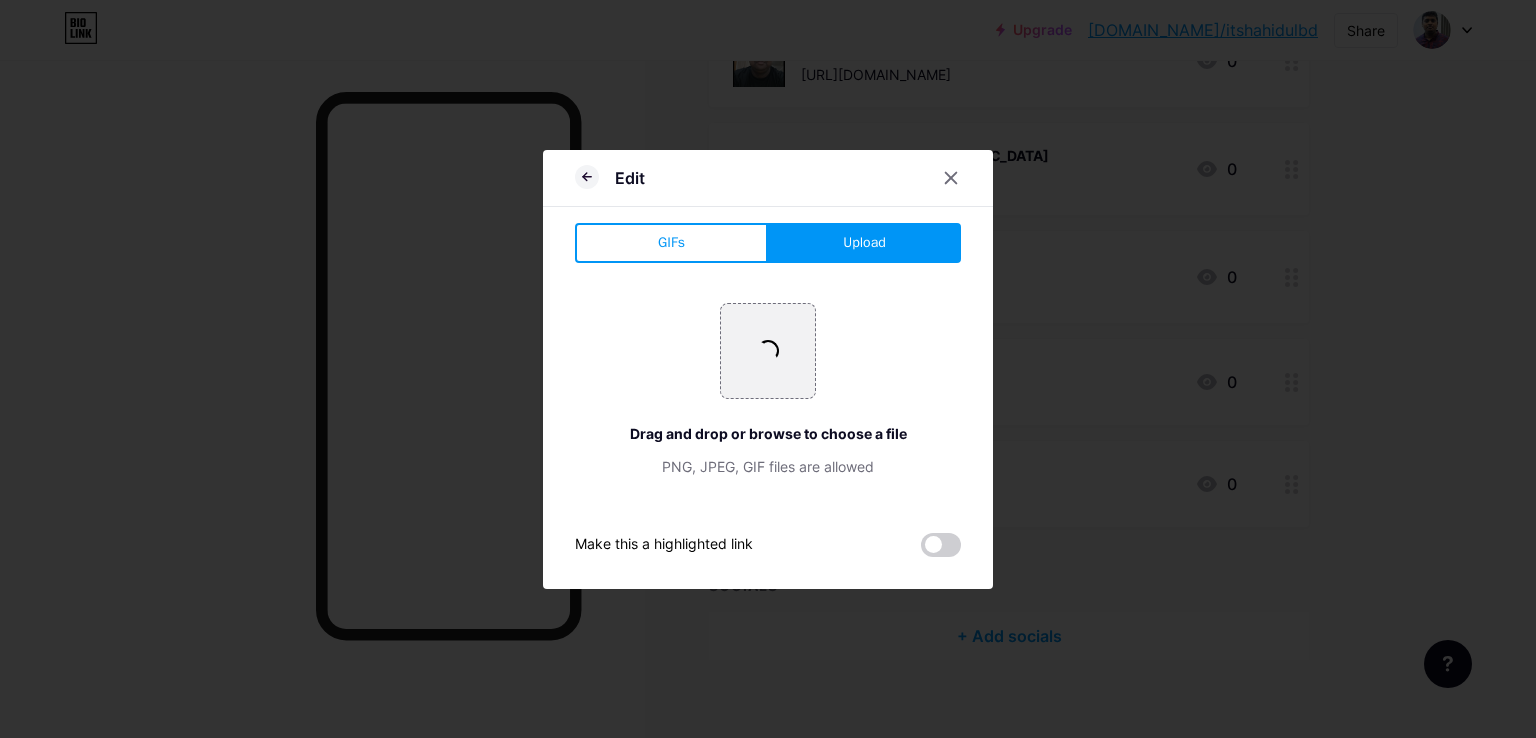 click at bounding box center (941, 545) 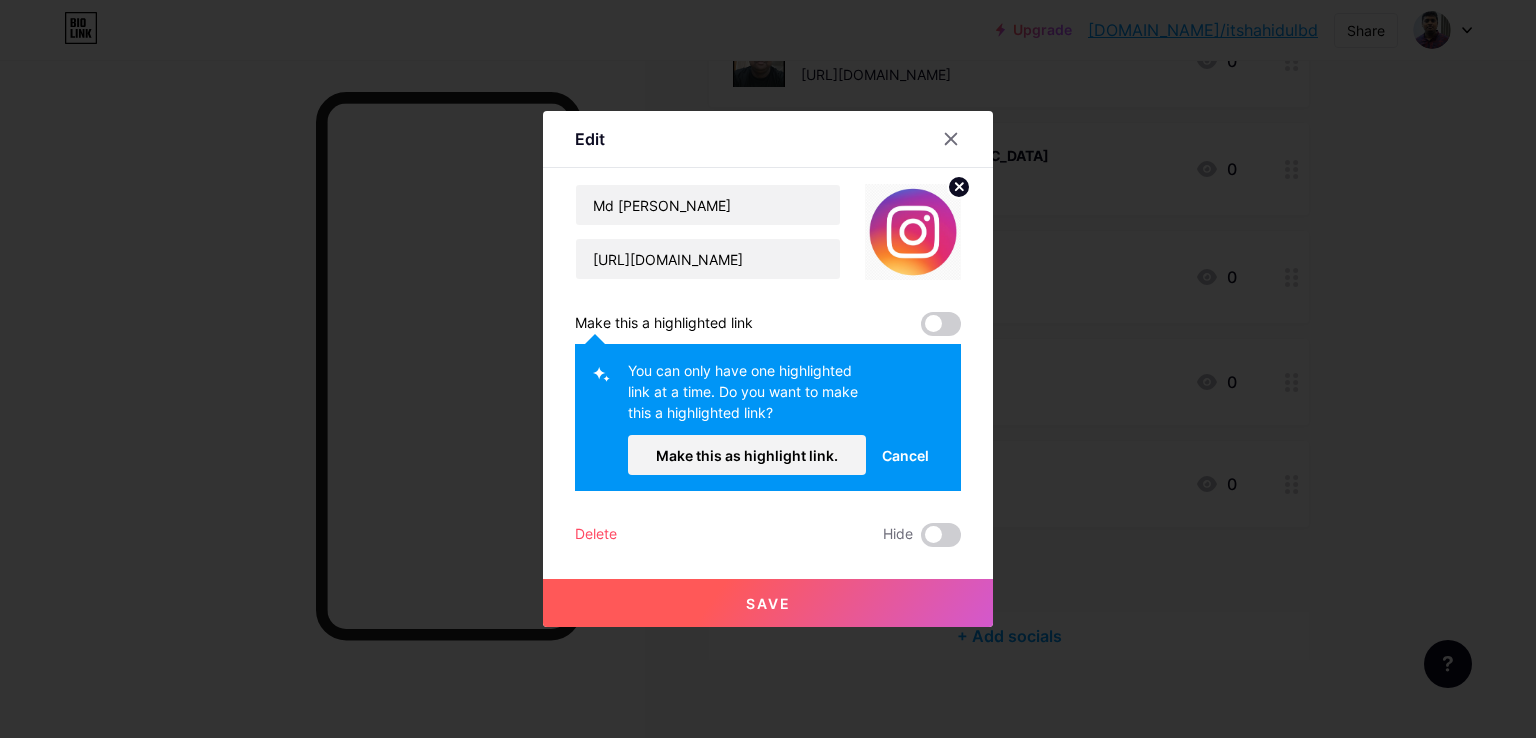click at bounding box center [941, 324] 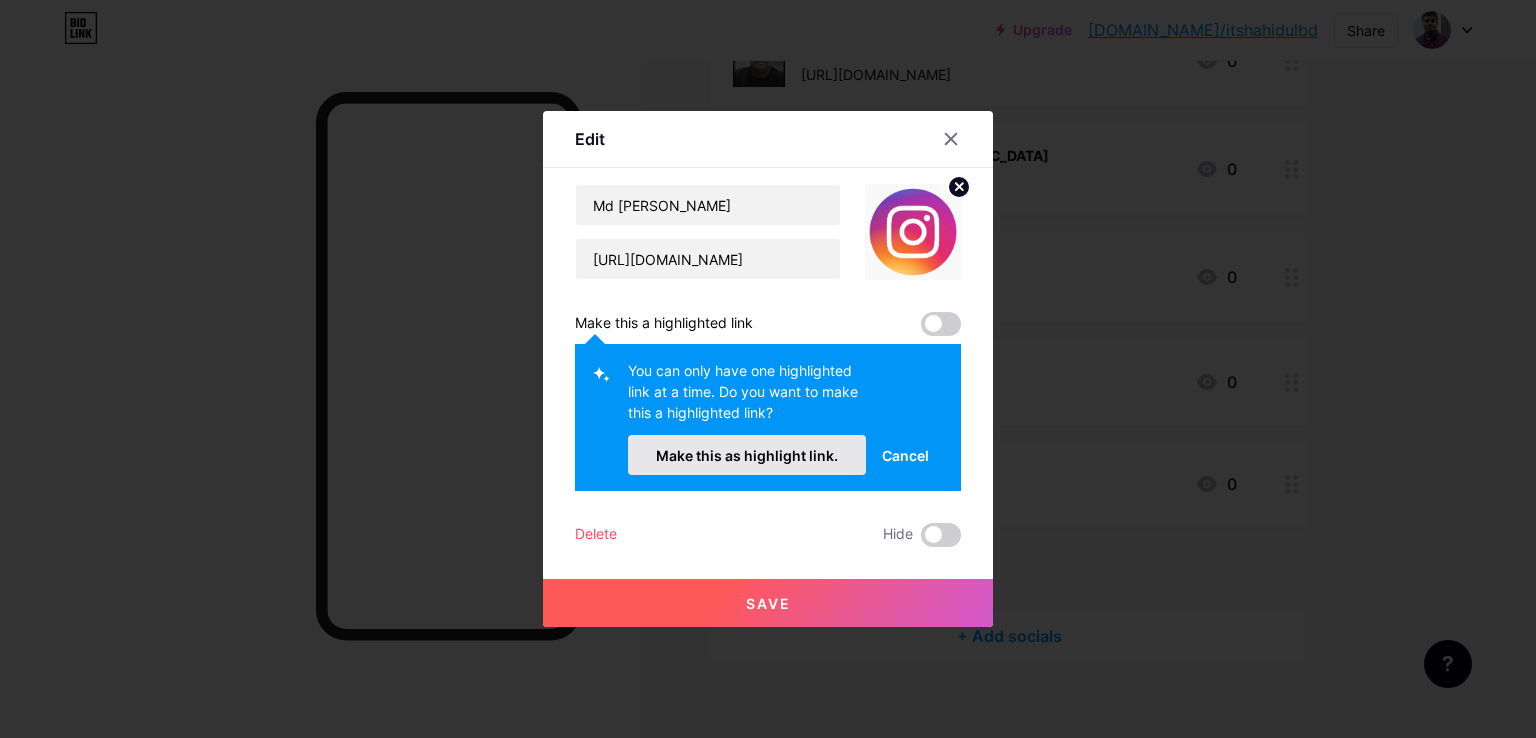click on "Make this as highlight link." at bounding box center [747, 455] 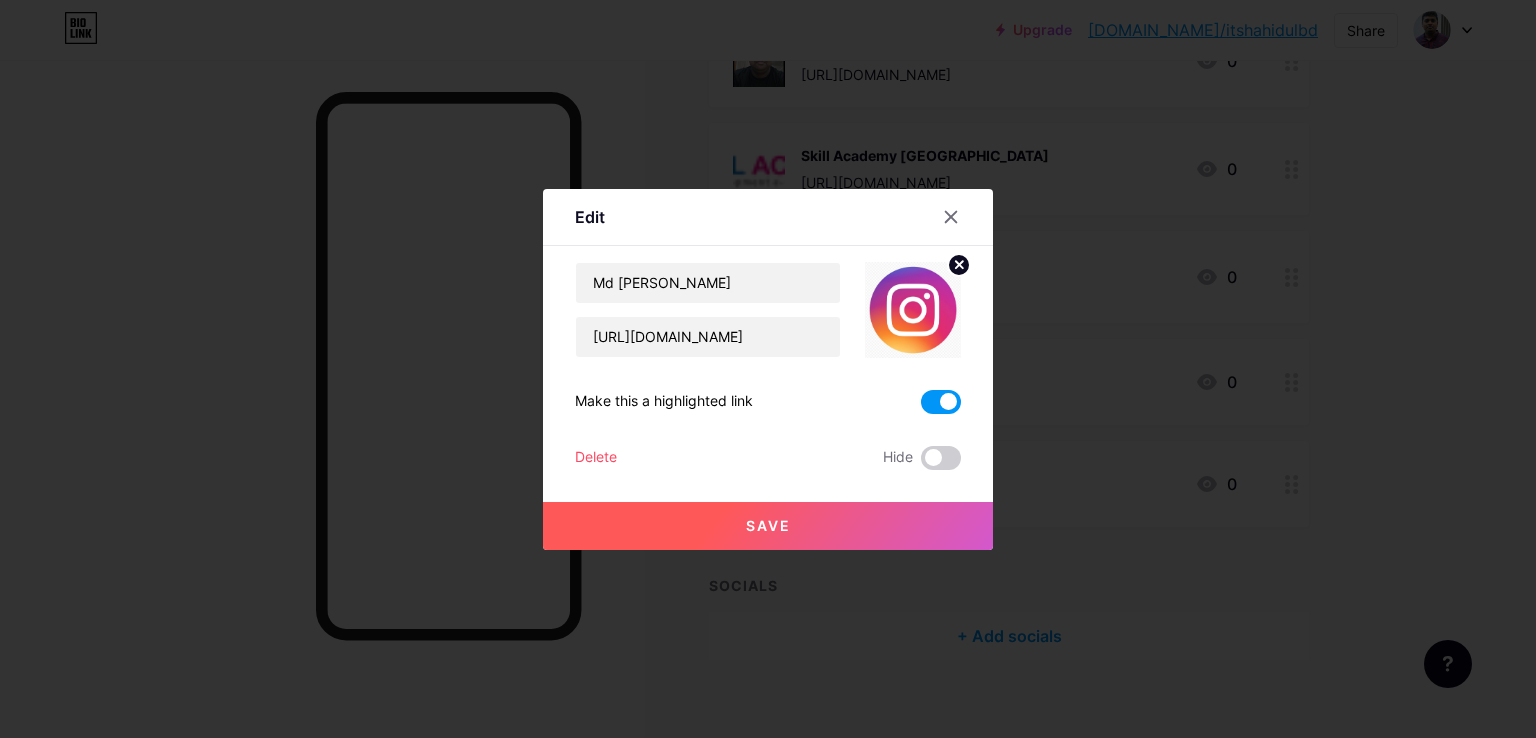 click on "Save" at bounding box center (768, 526) 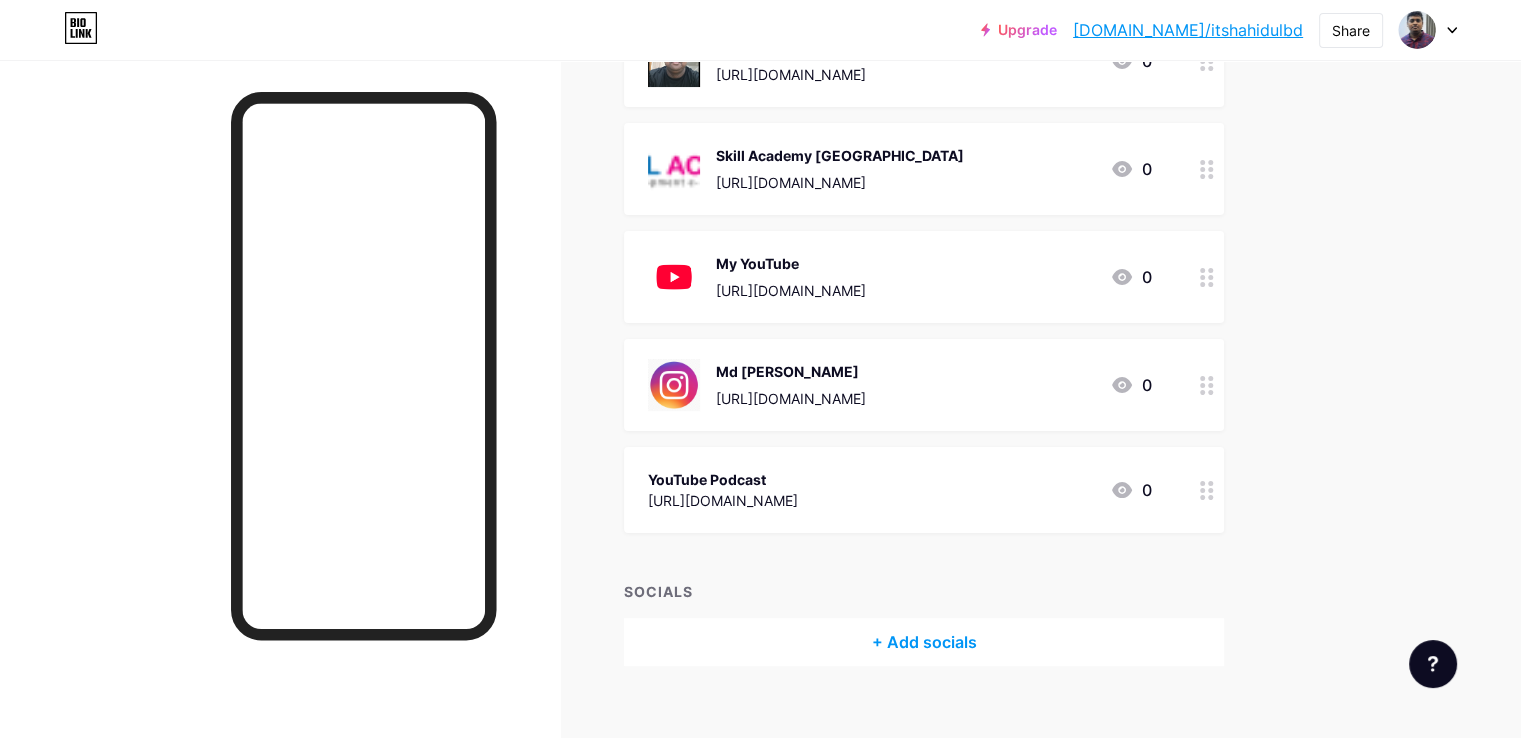 drag, startPoint x: 877, startPoint y: 465, endPoint x: 887, endPoint y: 341, distance: 124.40257 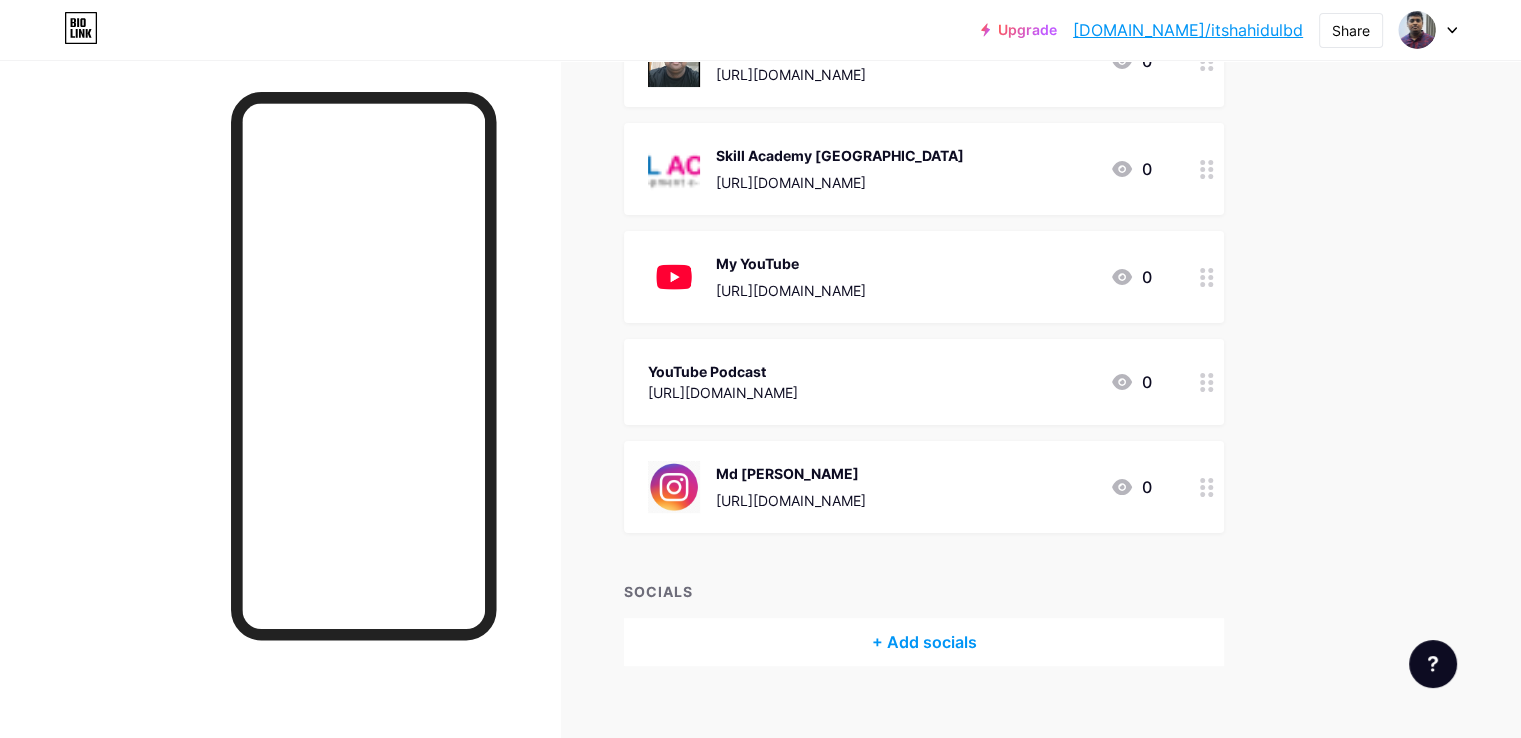 click on "[URL][DOMAIN_NAME]" at bounding box center [723, 392] 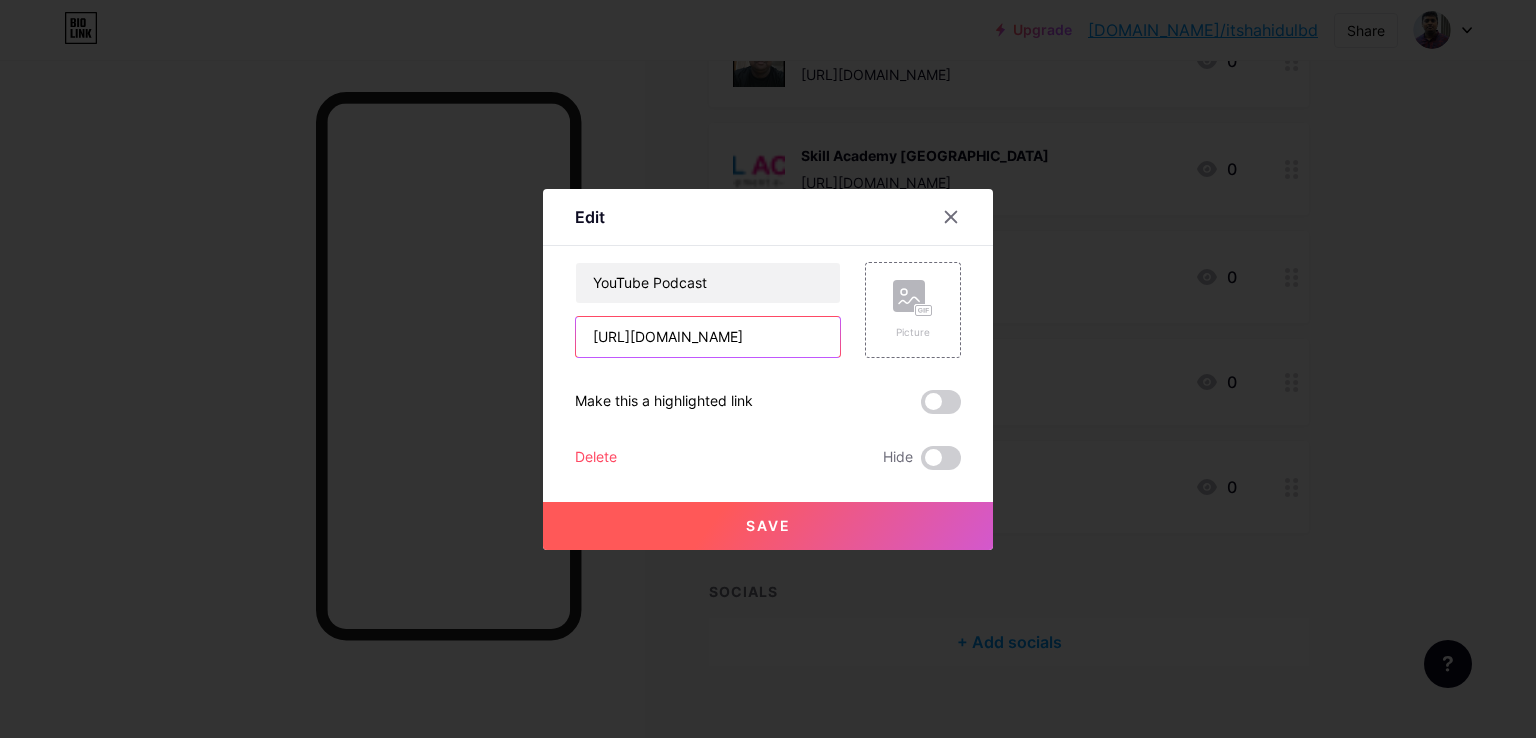 click on "[URL][DOMAIN_NAME]" at bounding box center [708, 337] 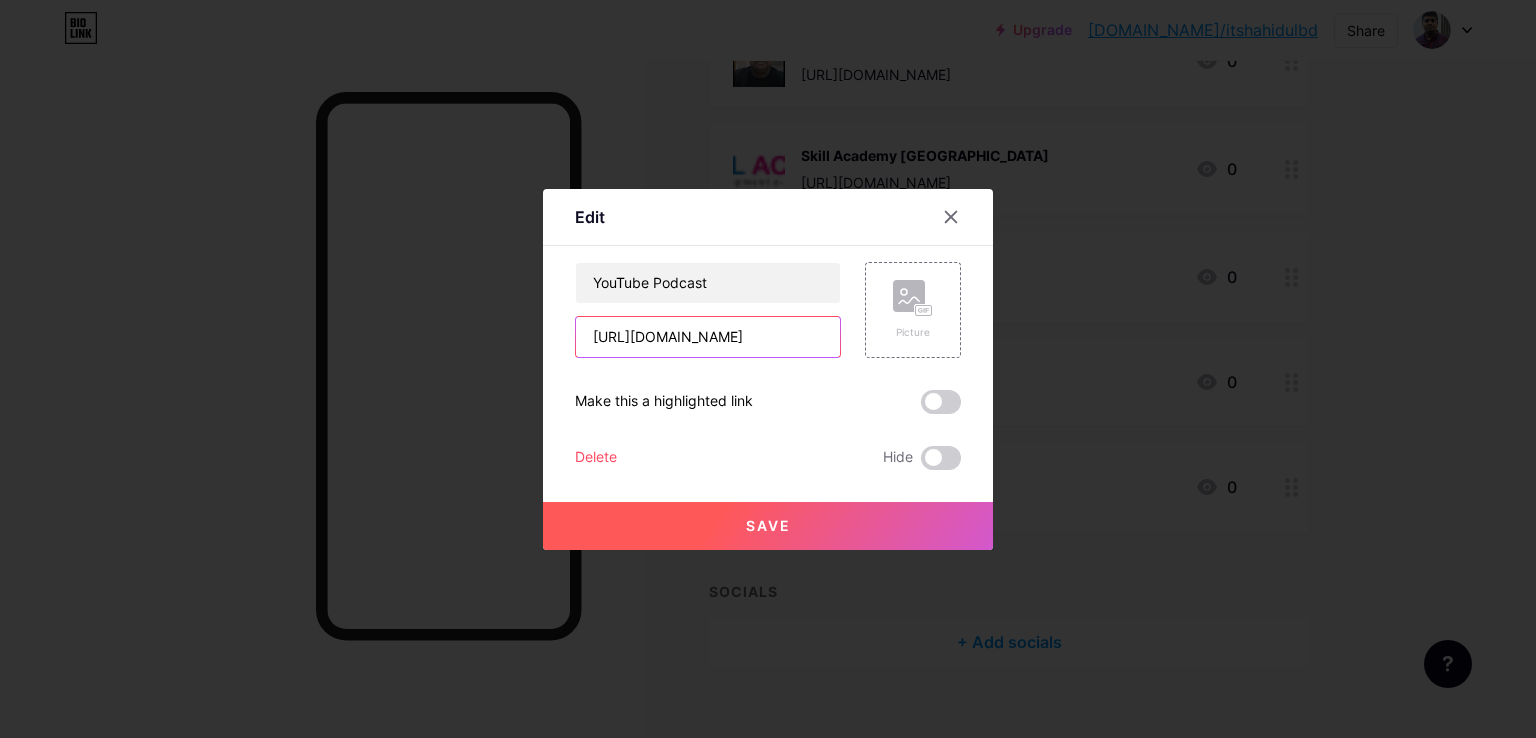 scroll, scrollTop: 0, scrollLeft: 207, axis: horizontal 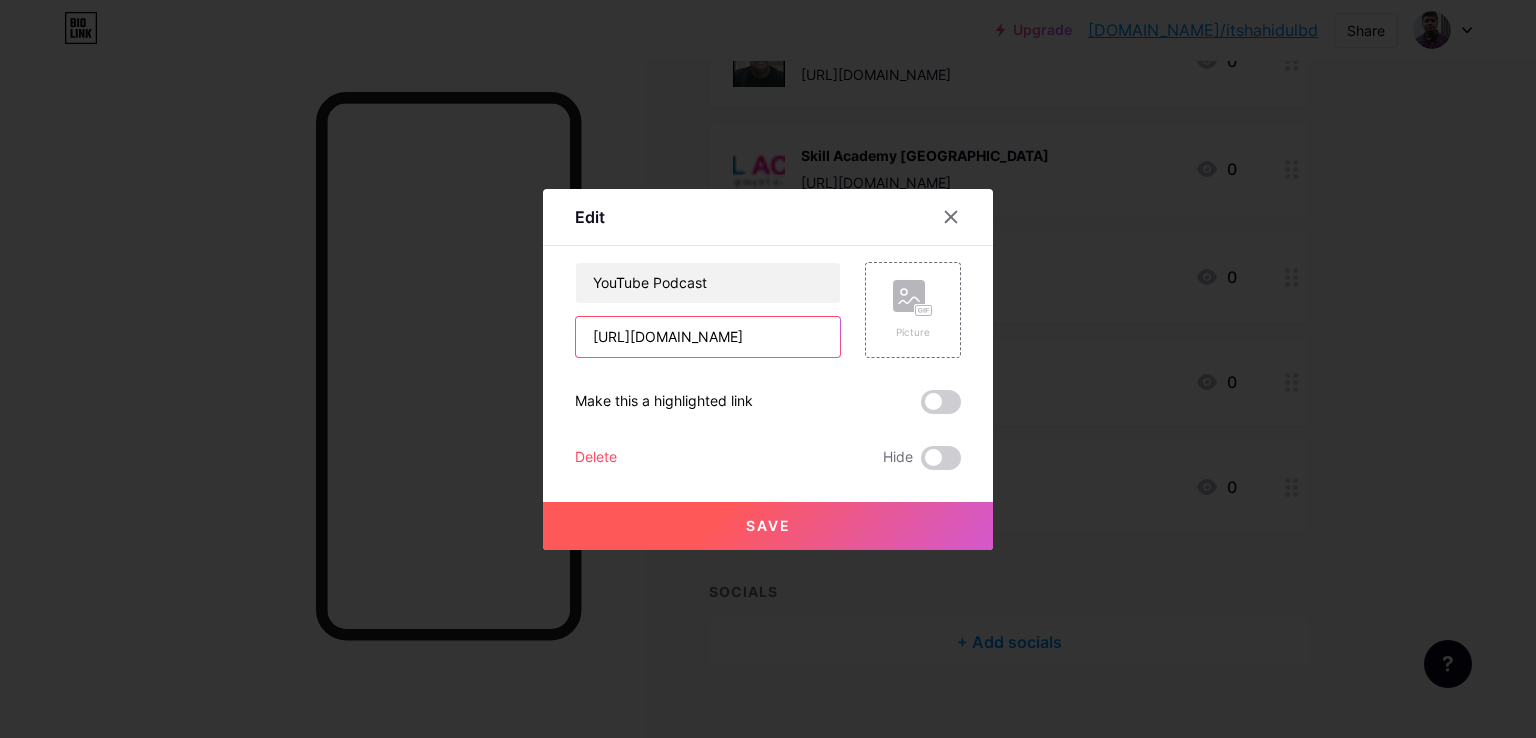 drag, startPoint x: 584, startPoint y: 334, endPoint x: 680, endPoint y: 333, distance: 96.00521 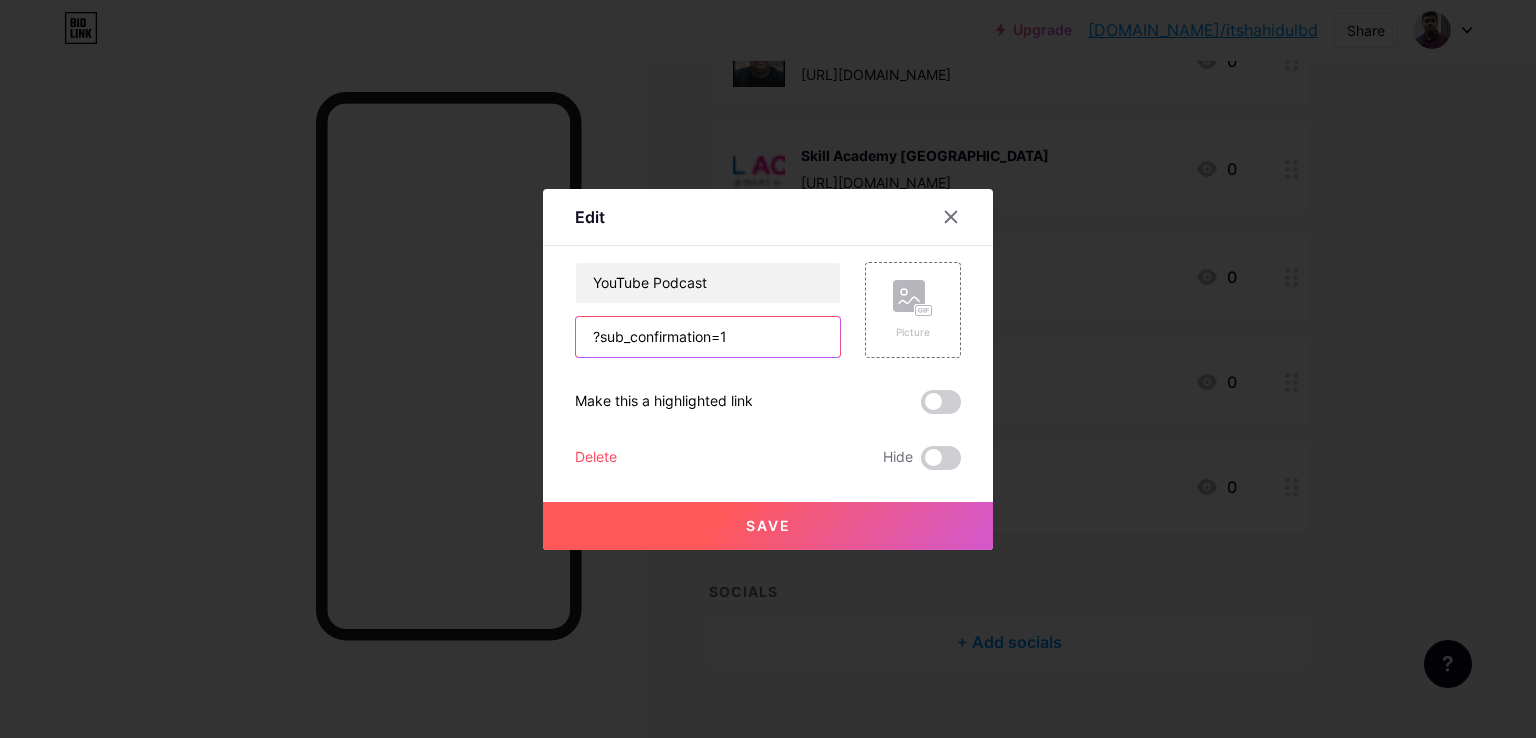scroll, scrollTop: 0, scrollLeft: 0, axis: both 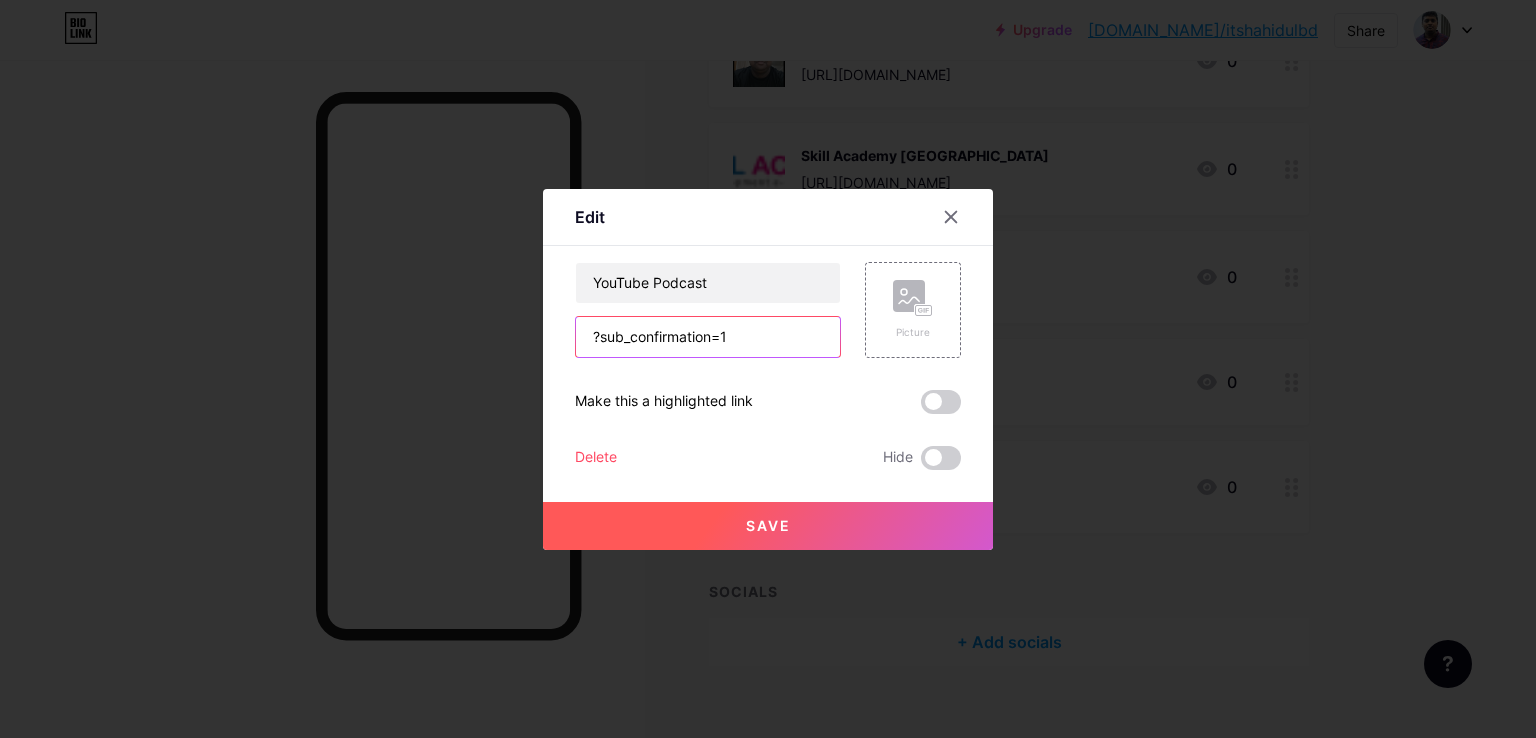 paste on "[URL][DOMAIN_NAME]" 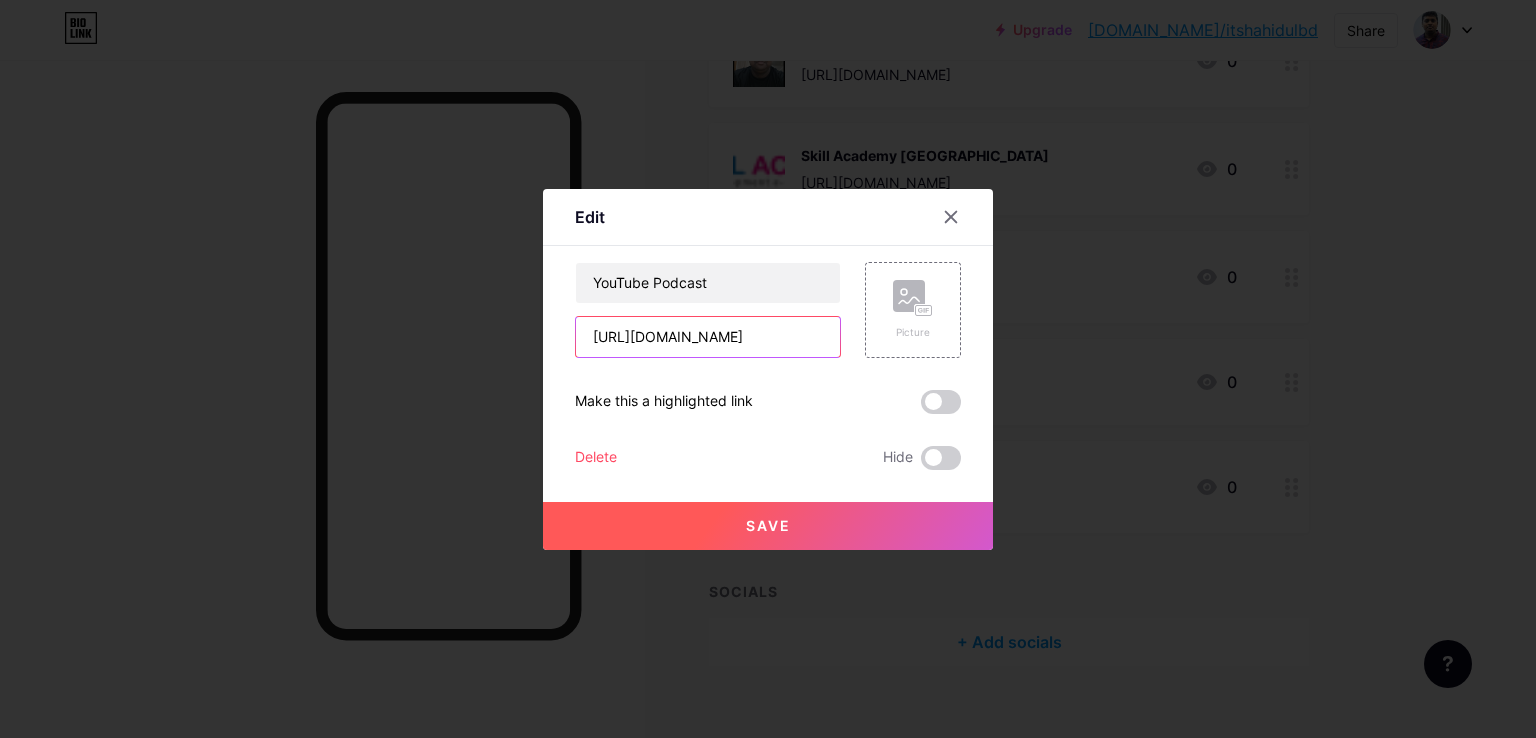 scroll, scrollTop: 0, scrollLeft: 124, axis: horizontal 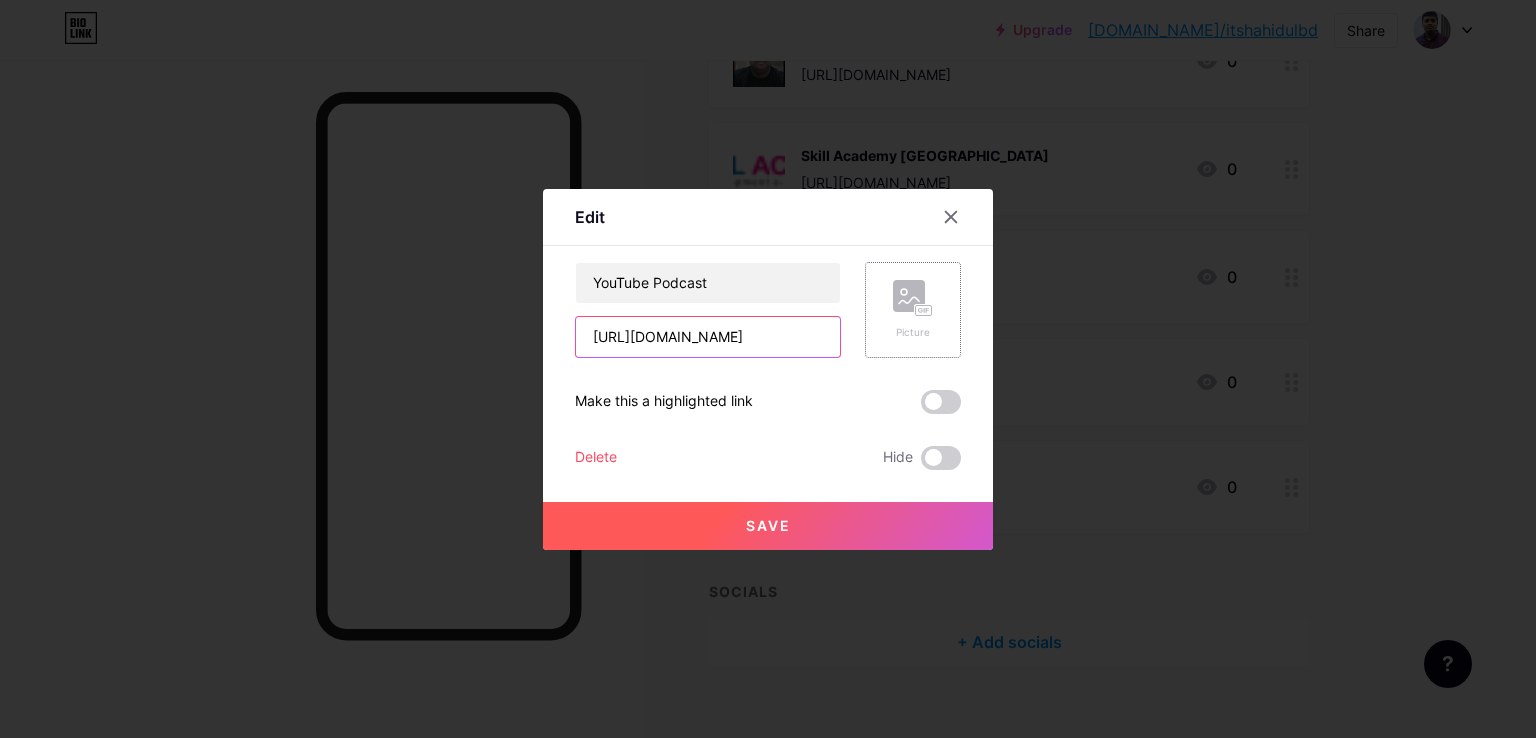 type on "[URL][DOMAIN_NAME]" 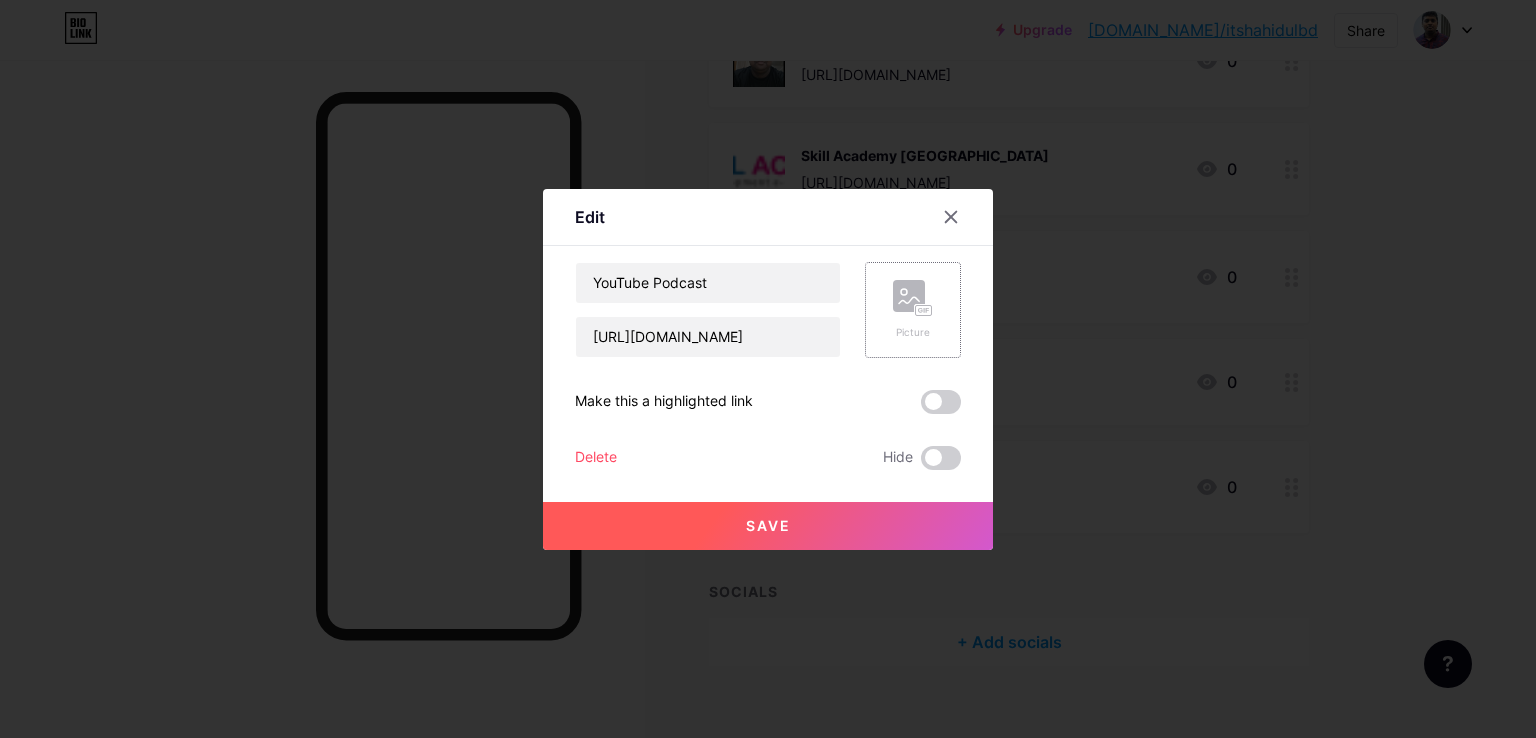 click 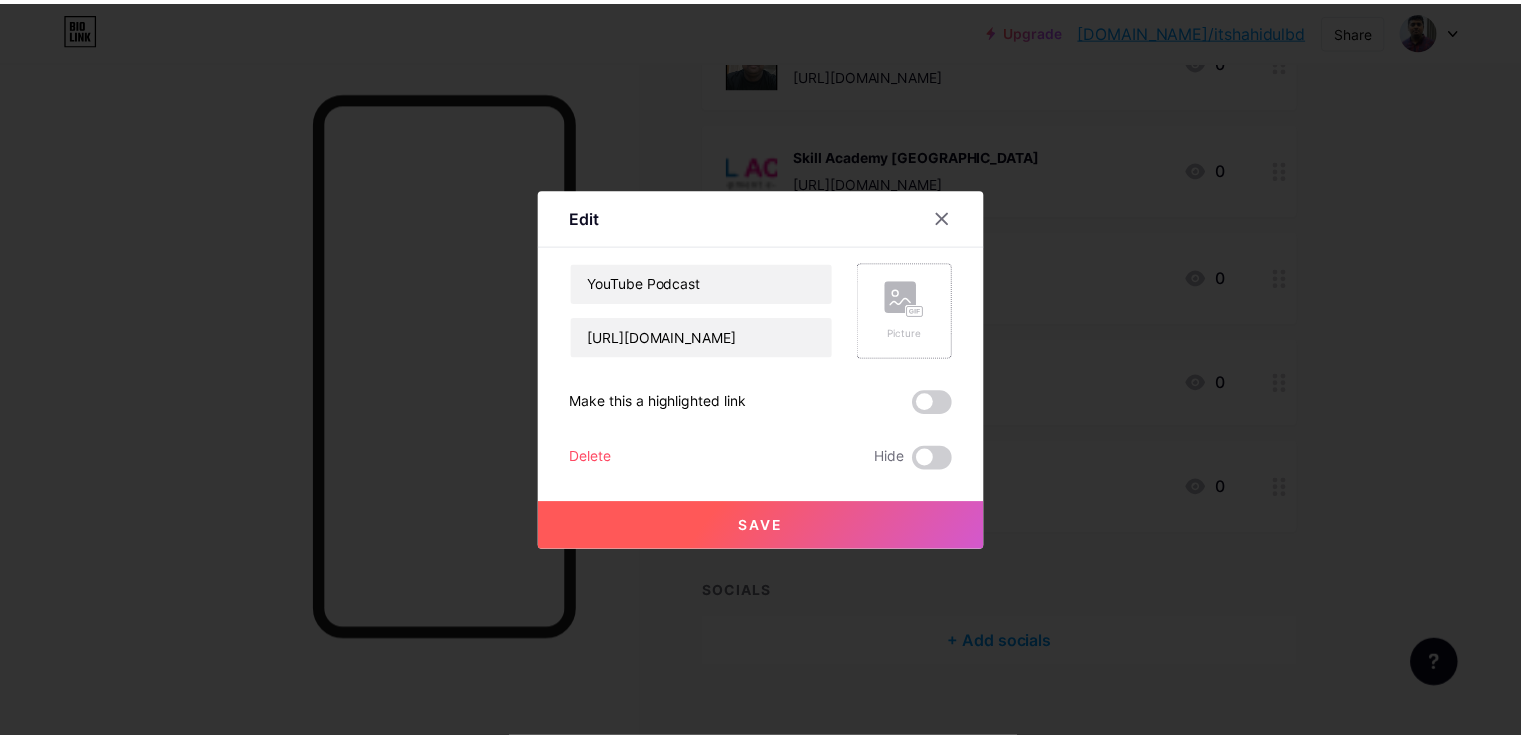 scroll, scrollTop: 0, scrollLeft: 0, axis: both 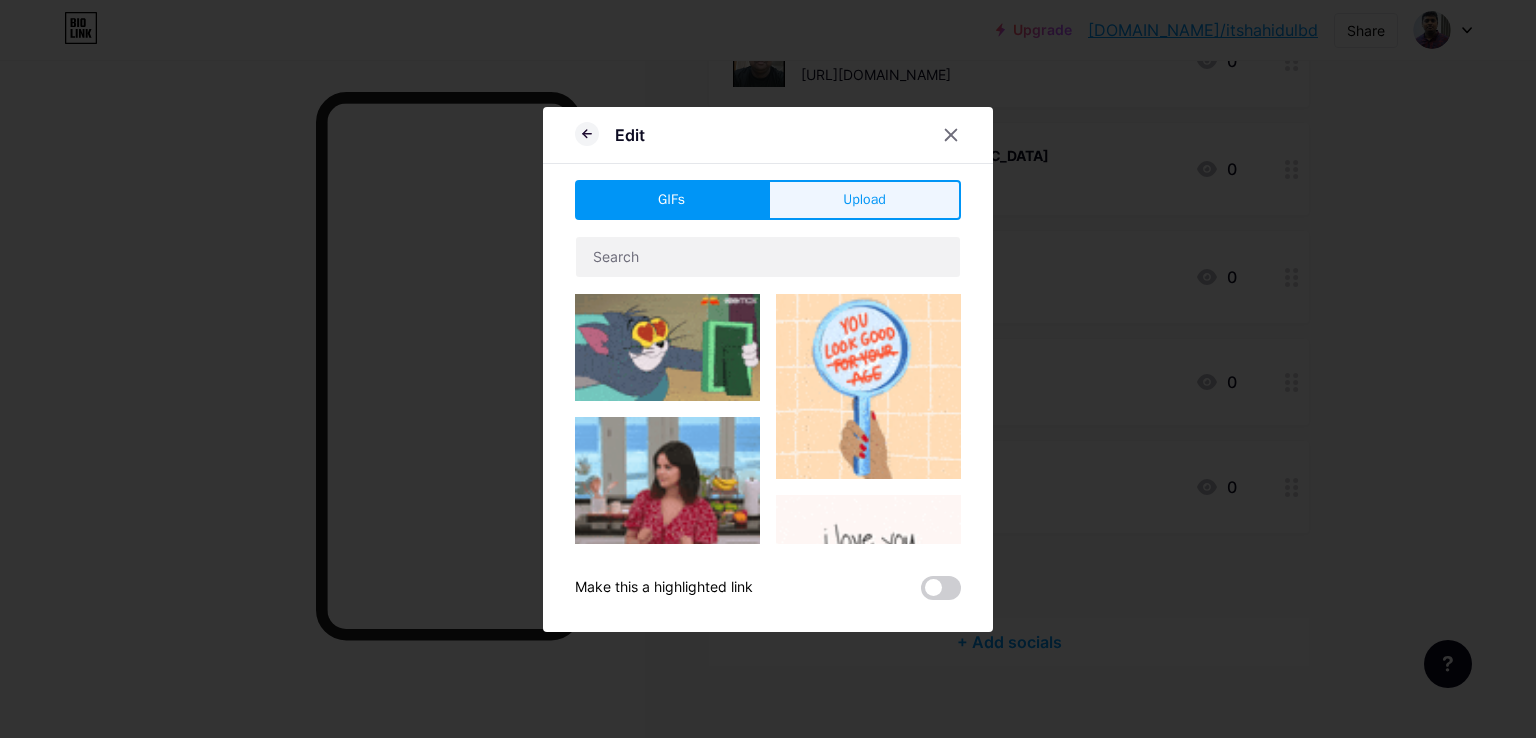 click on "Upload" at bounding box center (864, 200) 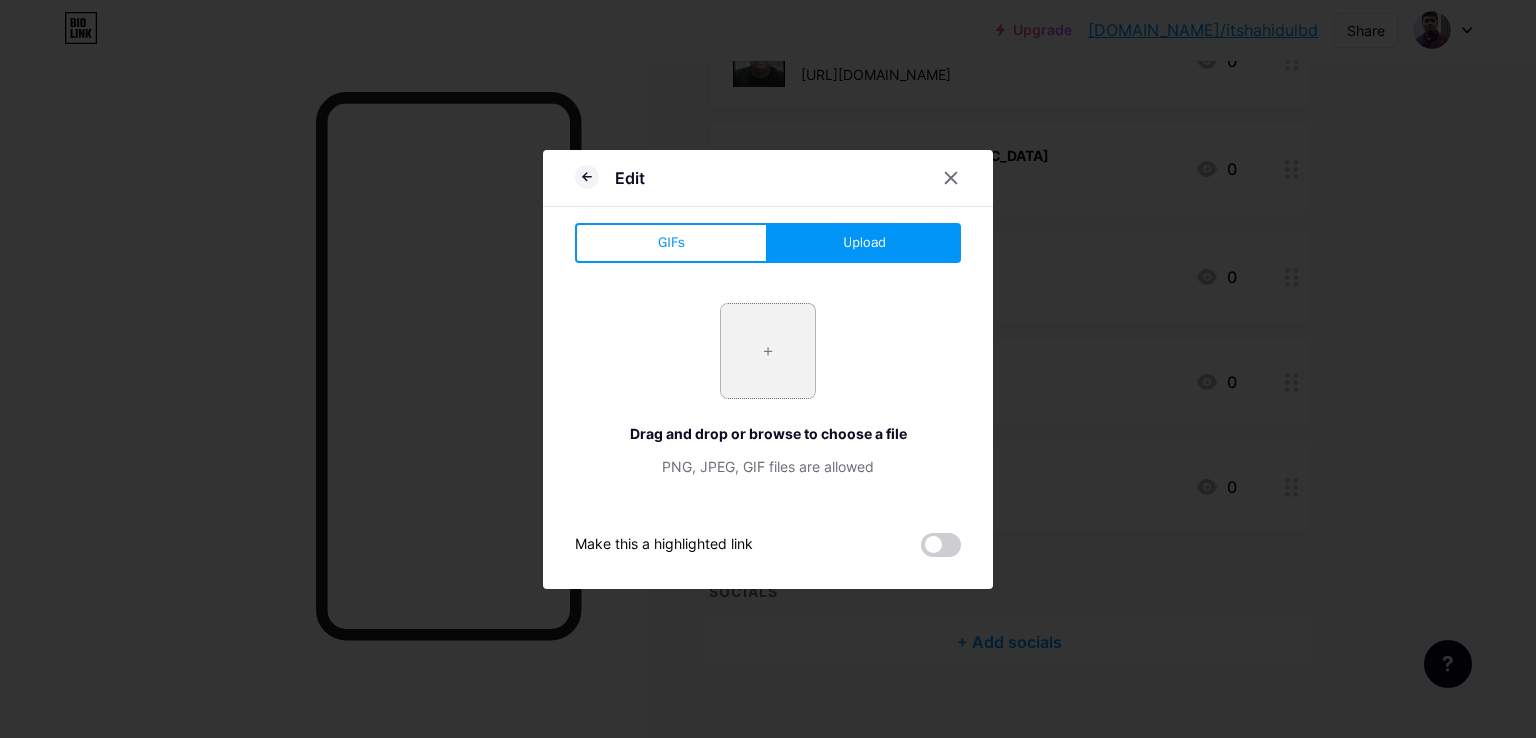 click at bounding box center (768, 351) 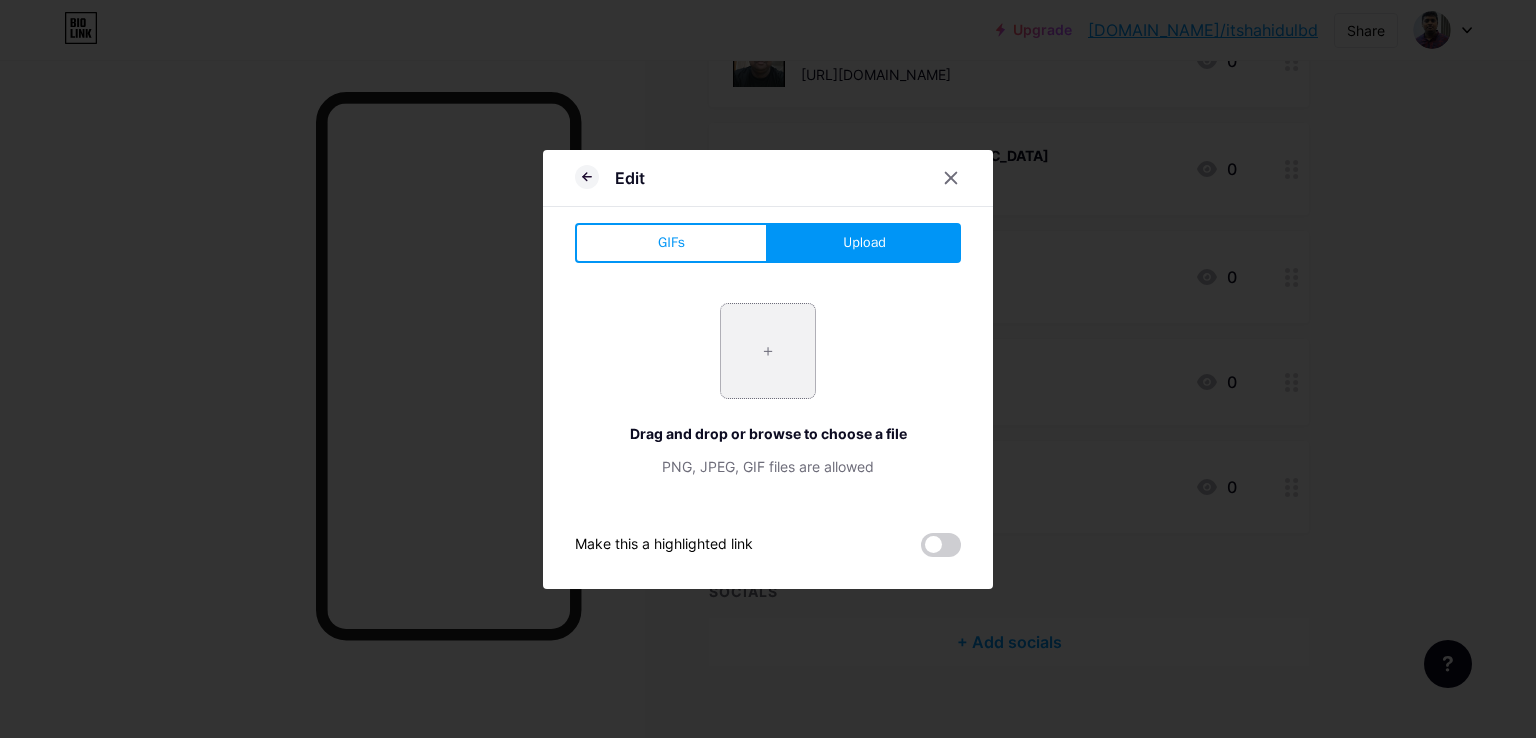 type on "C:\fakepath\491957007_122108599946832000_5219188074420506415_n.jpg" 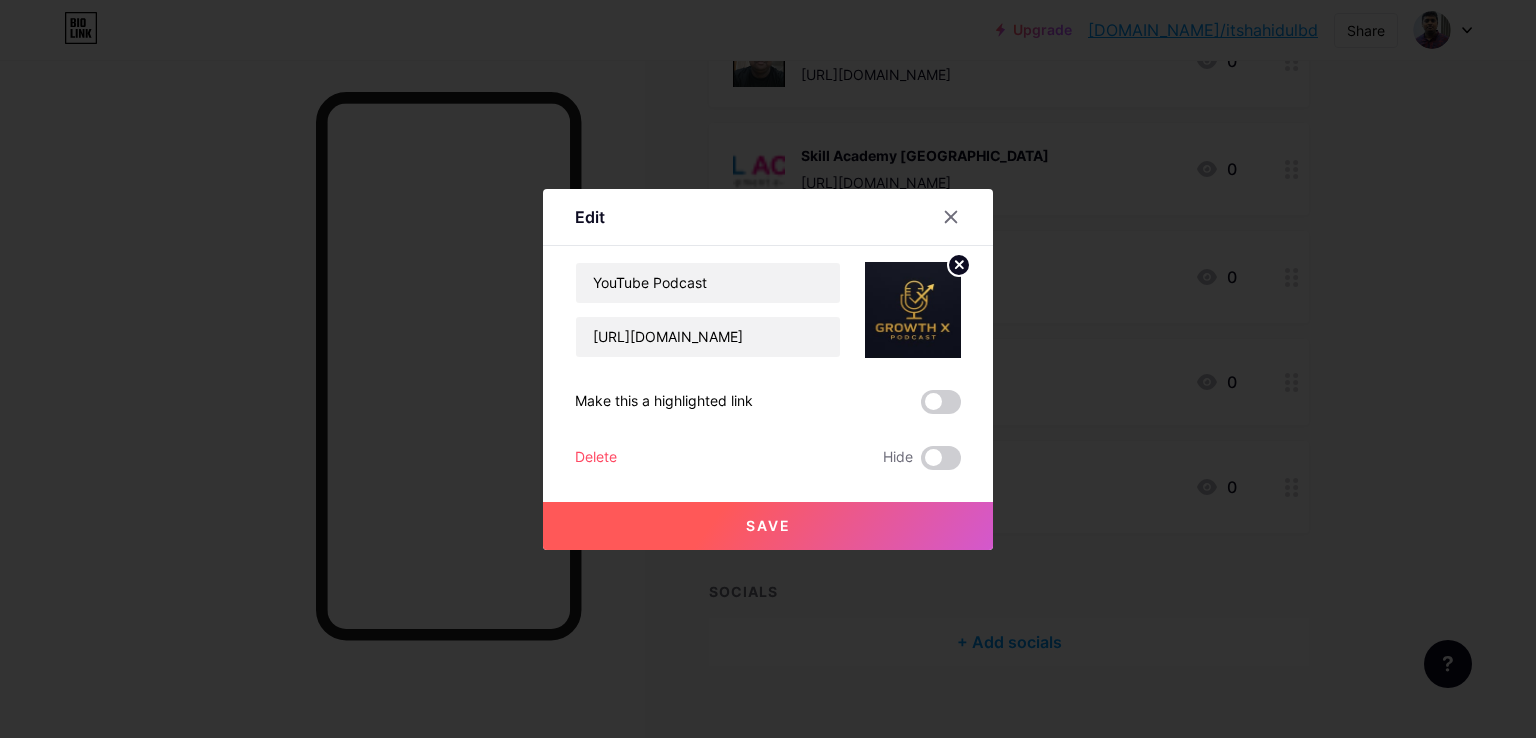 click at bounding box center [941, 402] 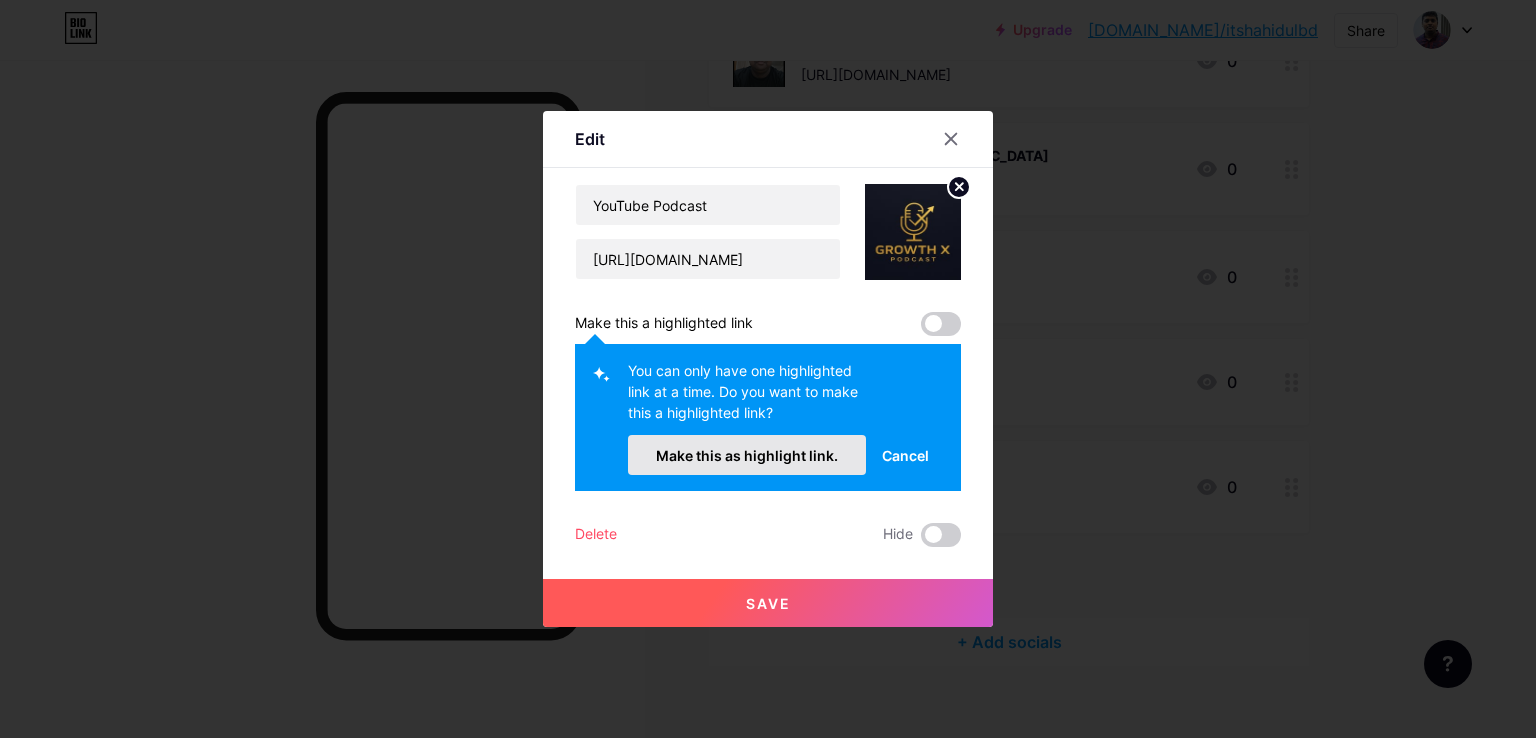 click on "Make this as highlight link." at bounding box center [747, 455] 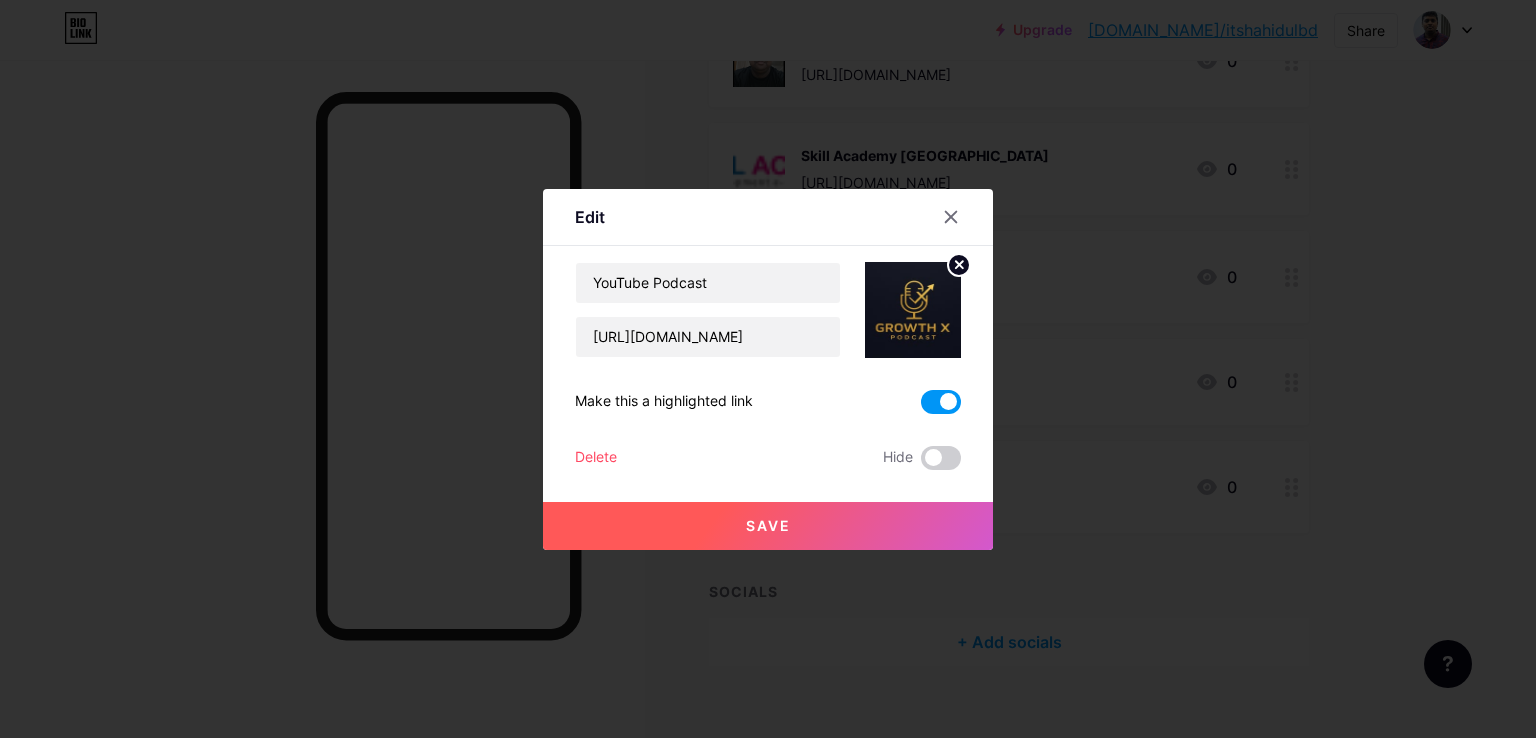 click on "Save" at bounding box center [768, 526] 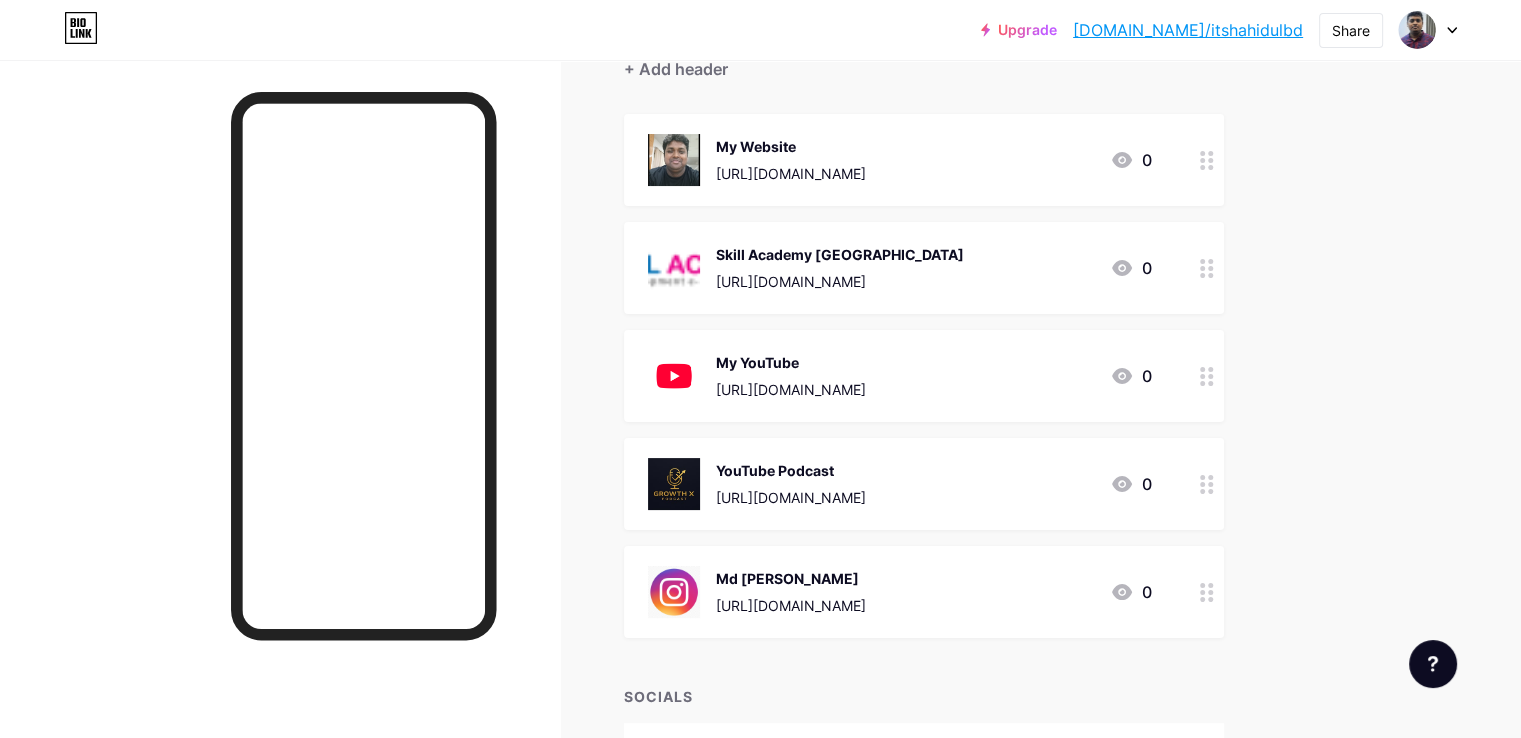 scroll, scrollTop: 100, scrollLeft: 0, axis: vertical 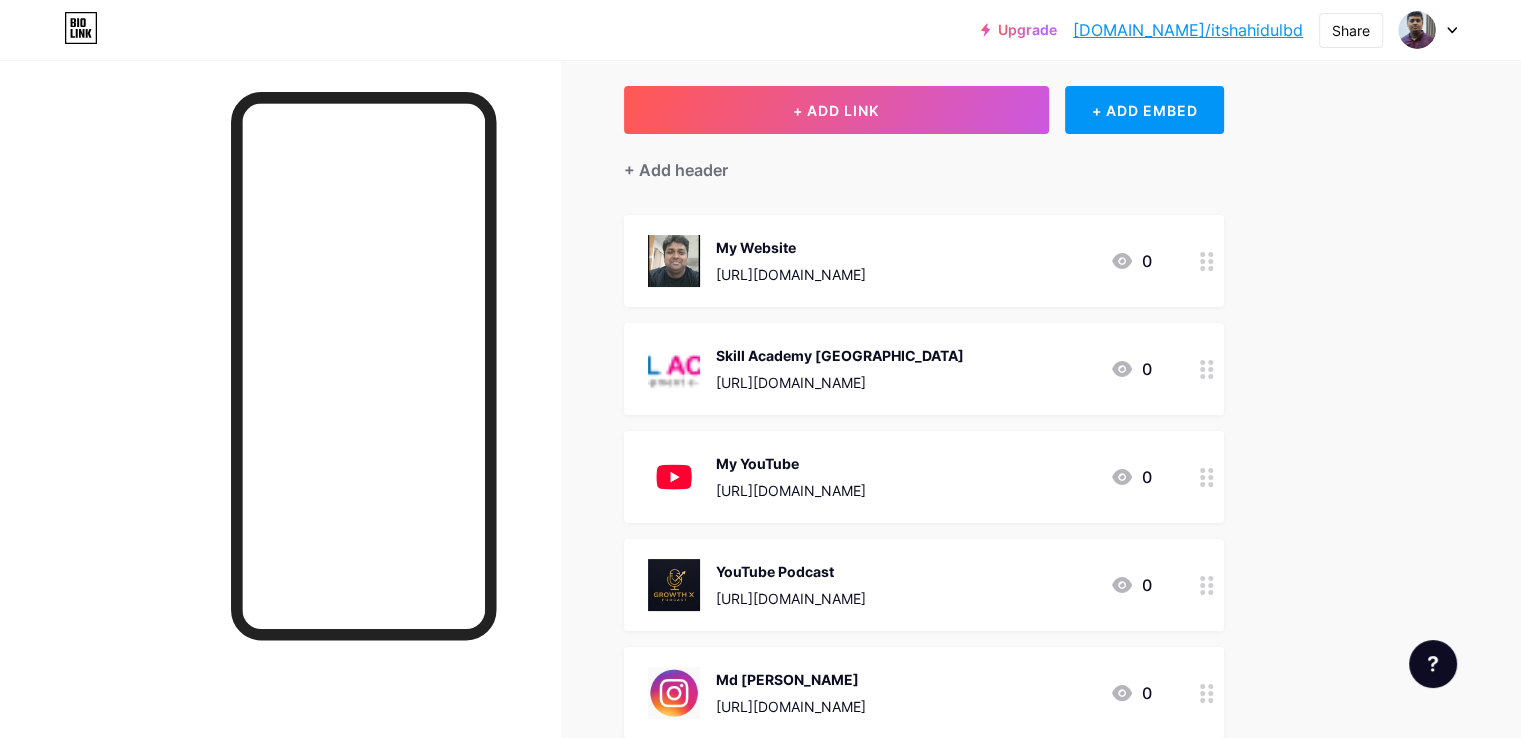 click on "My Website
[URL][DOMAIN_NAME]
0" at bounding box center [900, 261] 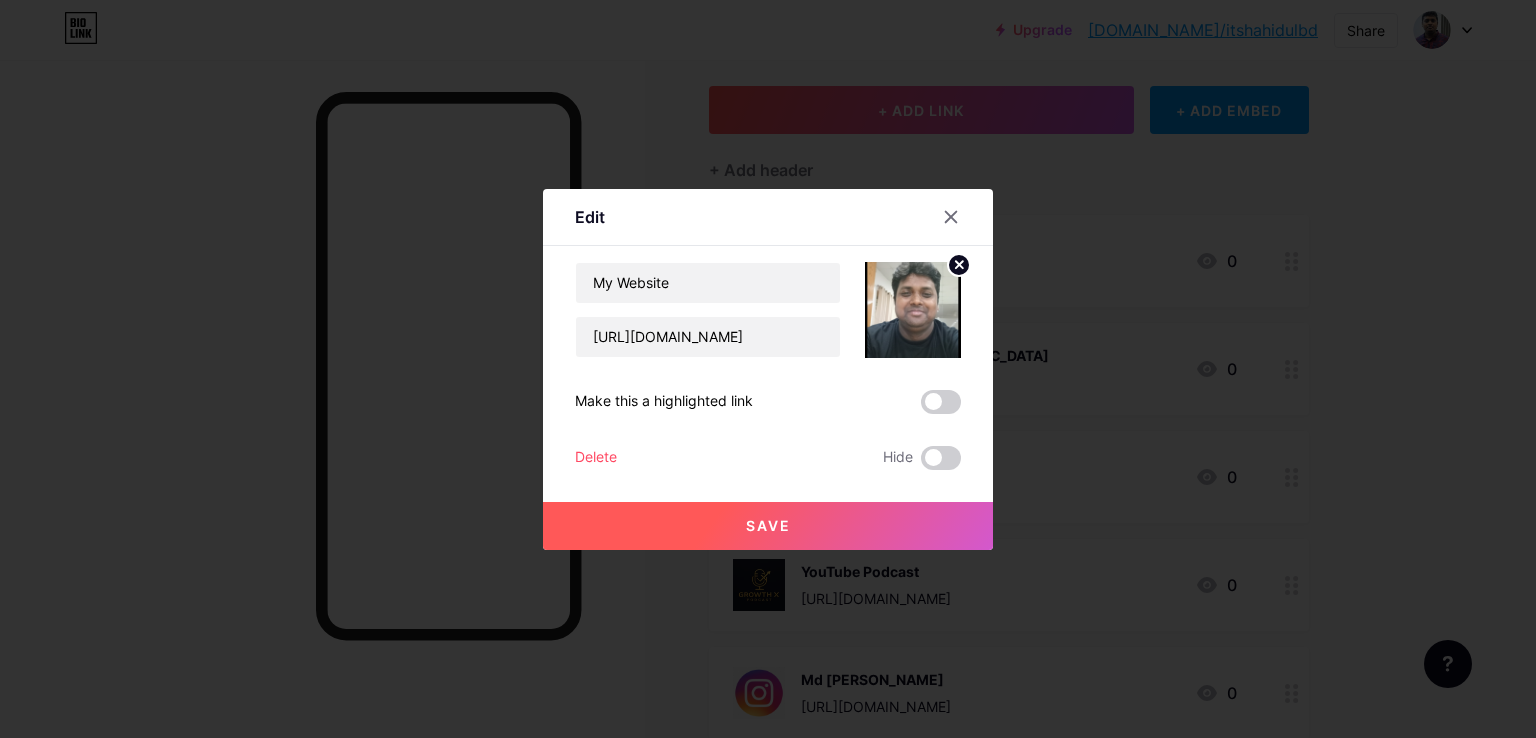 click at bounding box center [941, 402] 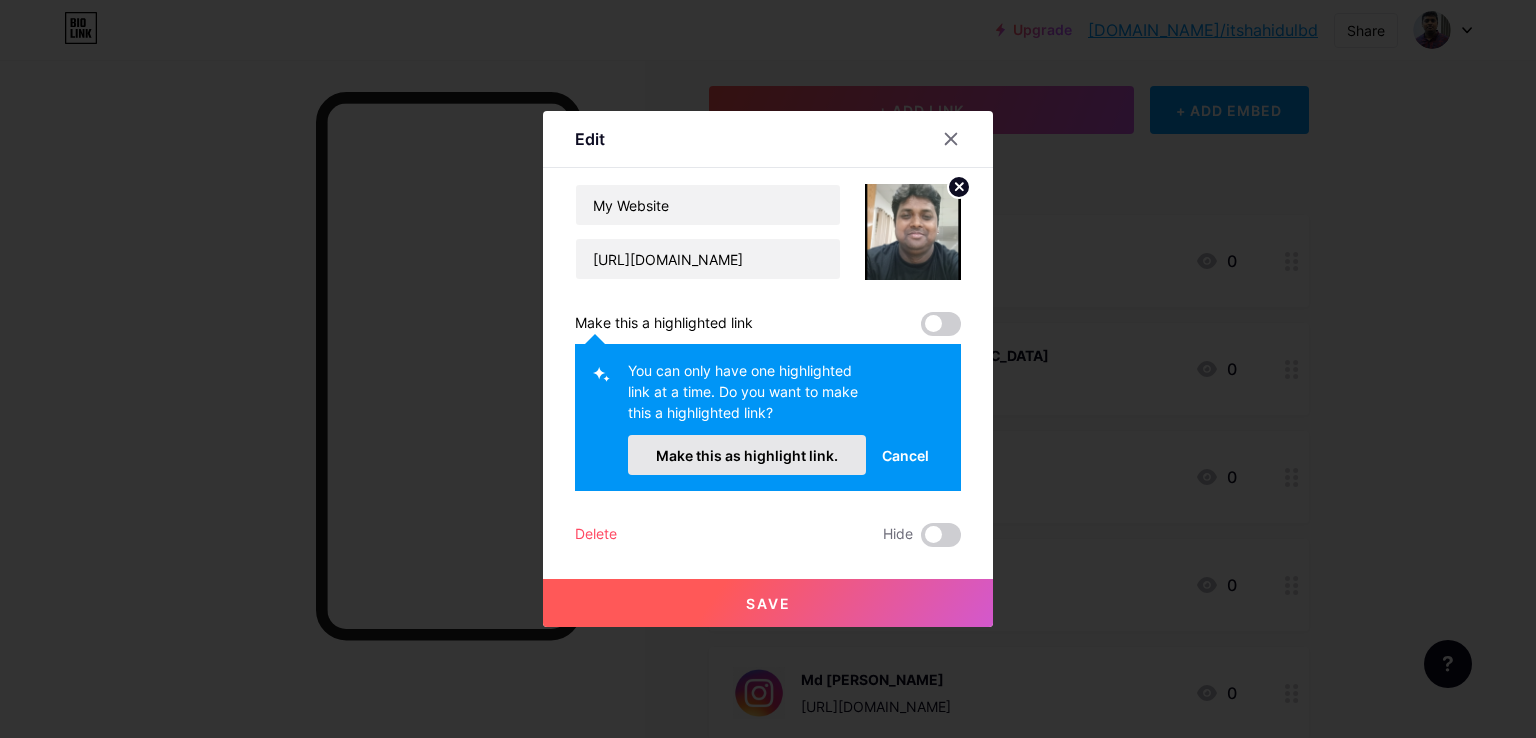 click on "Make this as highlight link." at bounding box center [747, 455] 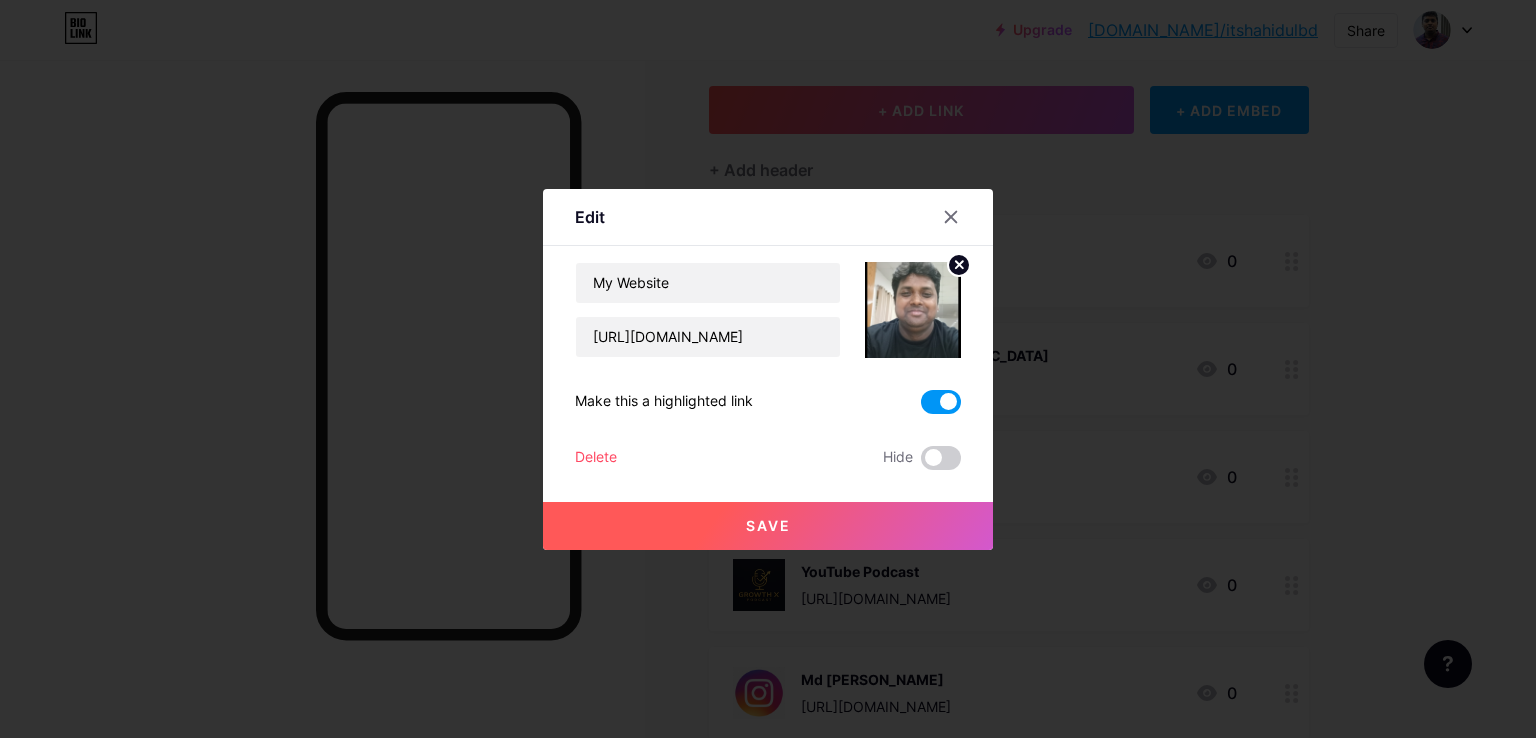 click on "Save" at bounding box center (768, 525) 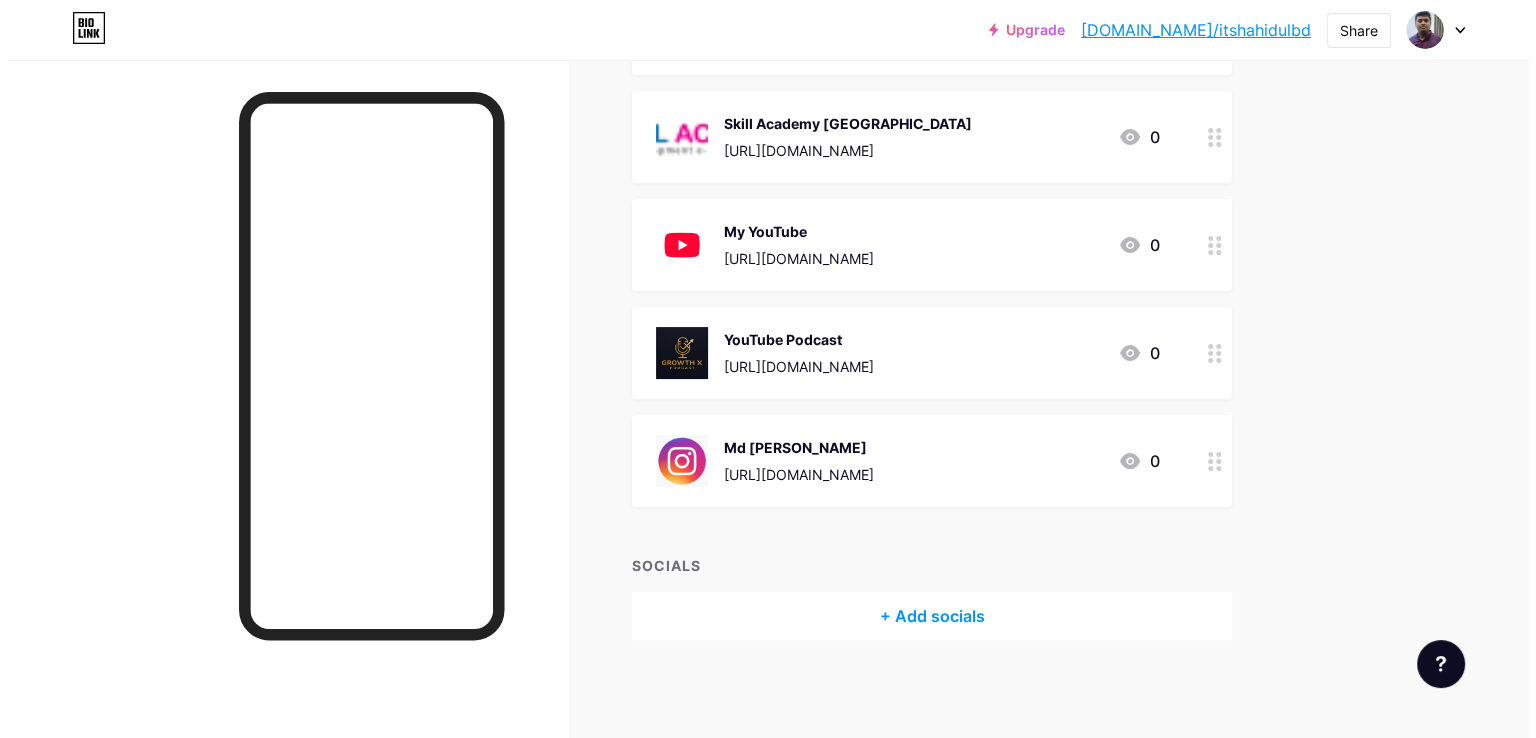 scroll, scrollTop: 0, scrollLeft: 0, axis: both 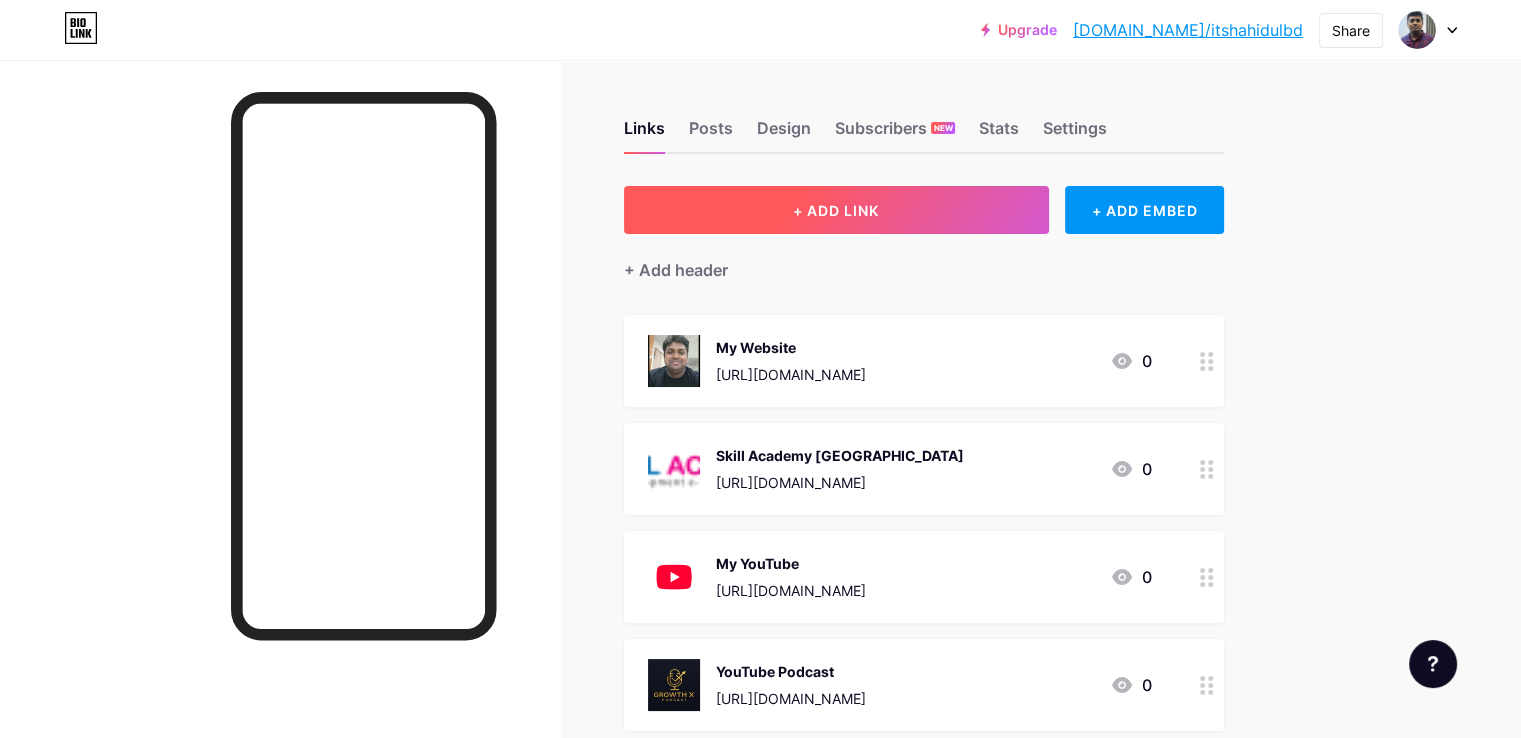 click on "+ ADD LINK" at bounding box center [836, 210] 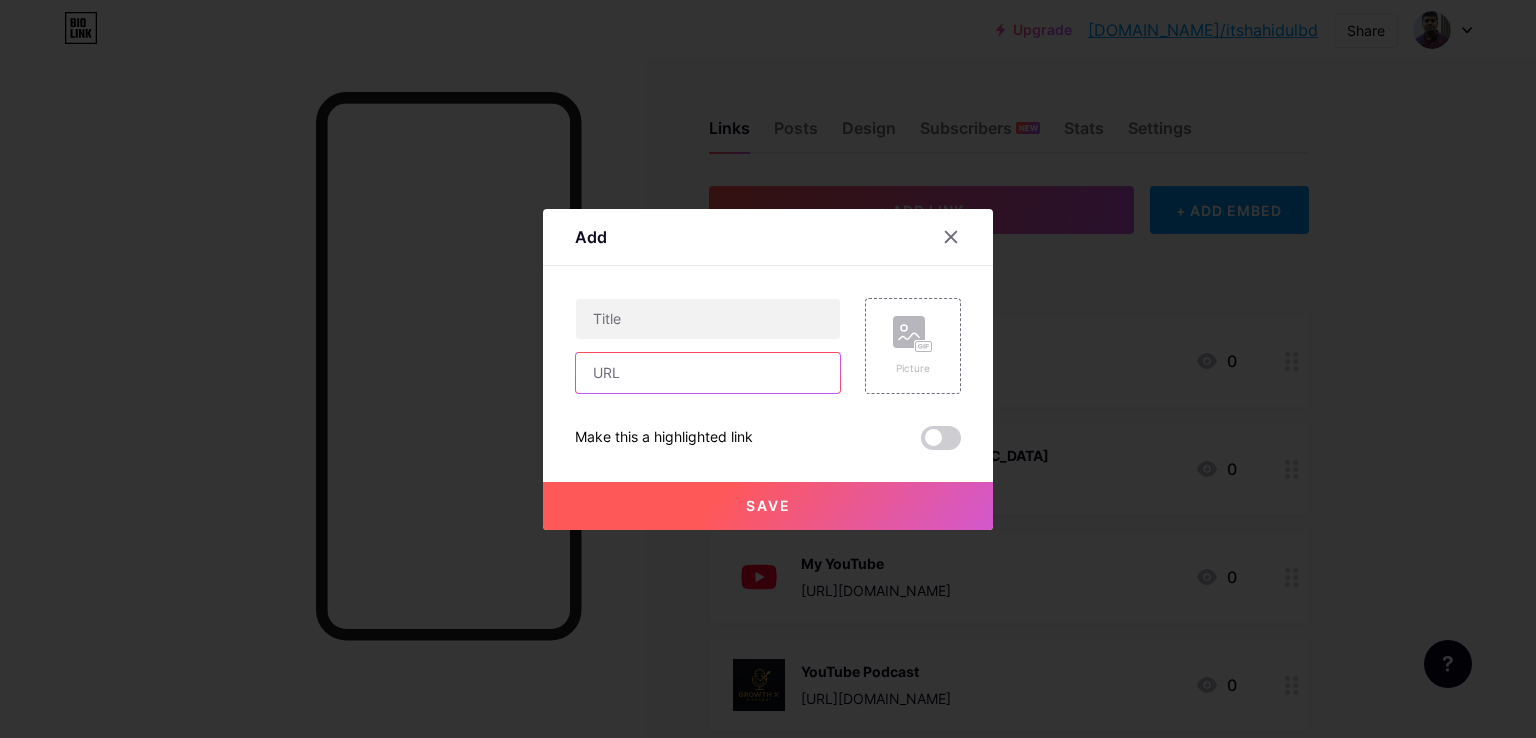 click at bounding box center (708, 373) 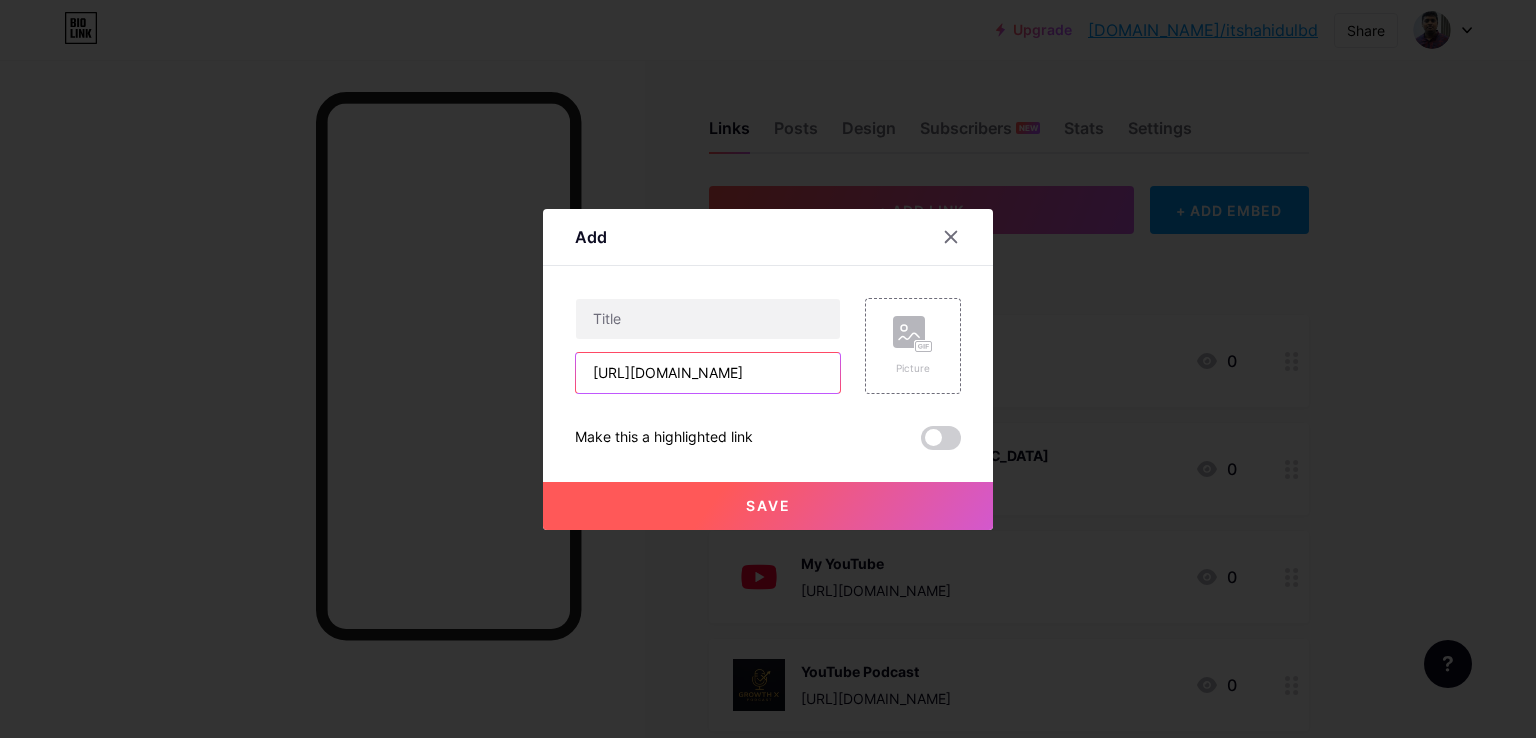 scroll, scrollTop: 0, scrollLeft: 44, axis: horizontal 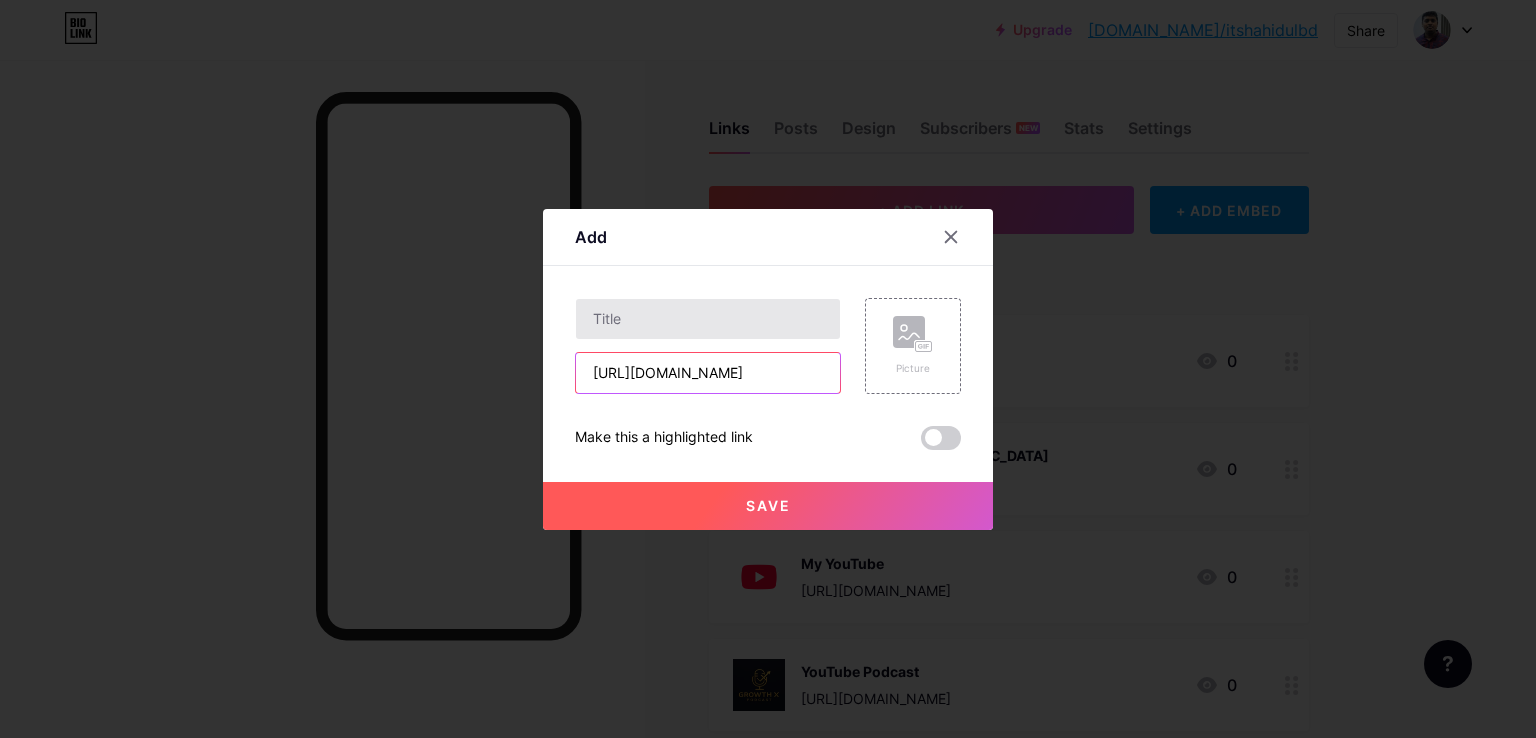 type on "[URL][DOMAIN_NAME]" 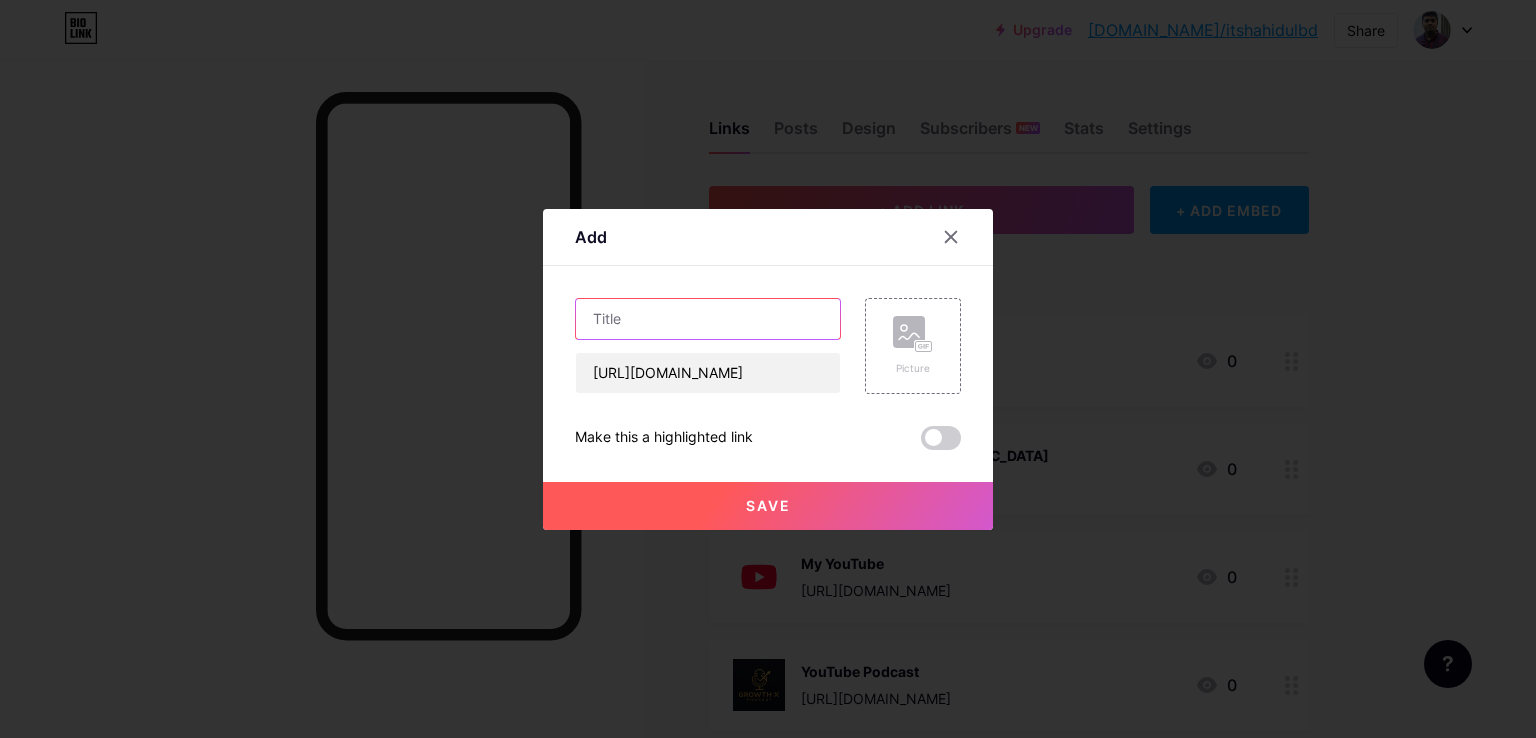 click at bounding box center (708, 319) 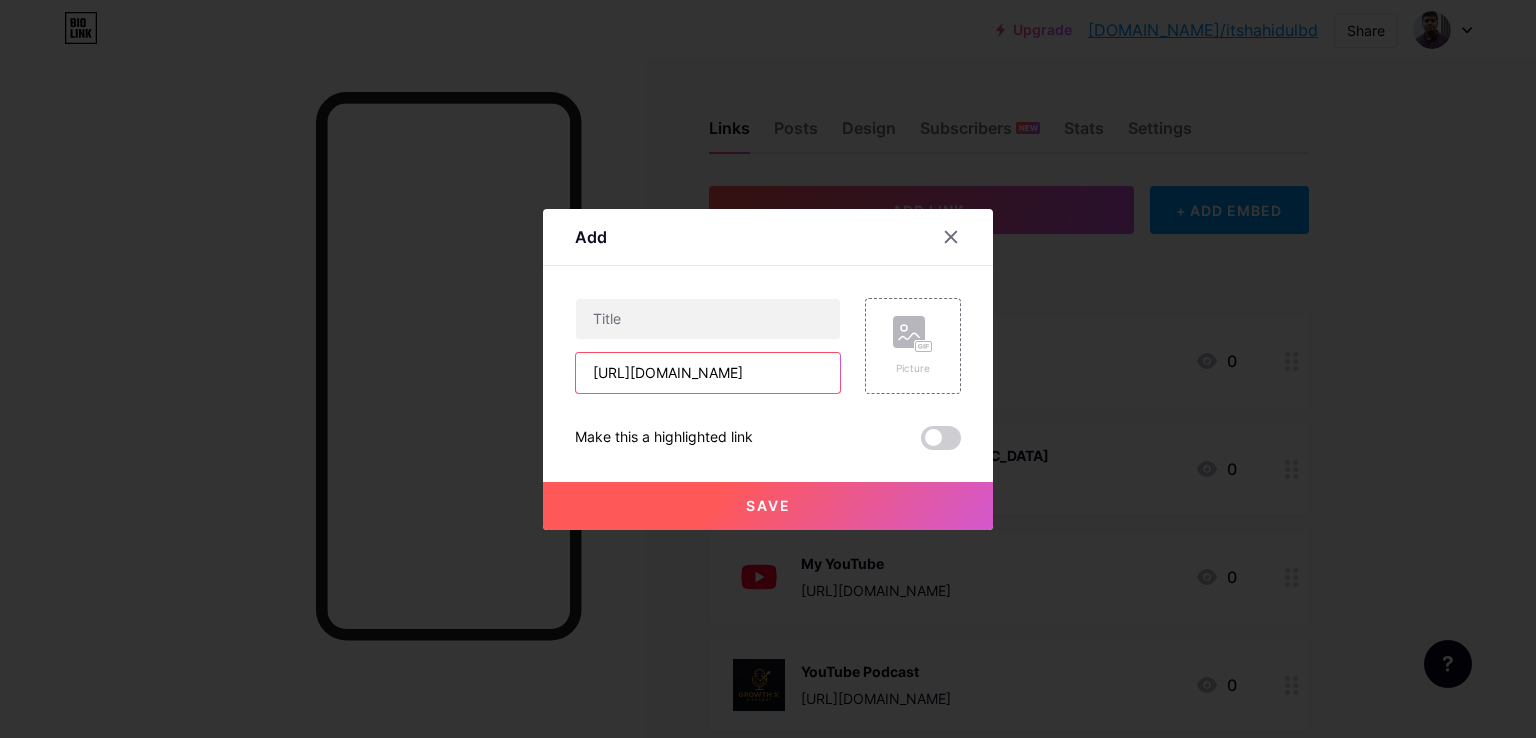 click on "[URL][DOMAIN_NAME]" at bounding box center [708, 373] 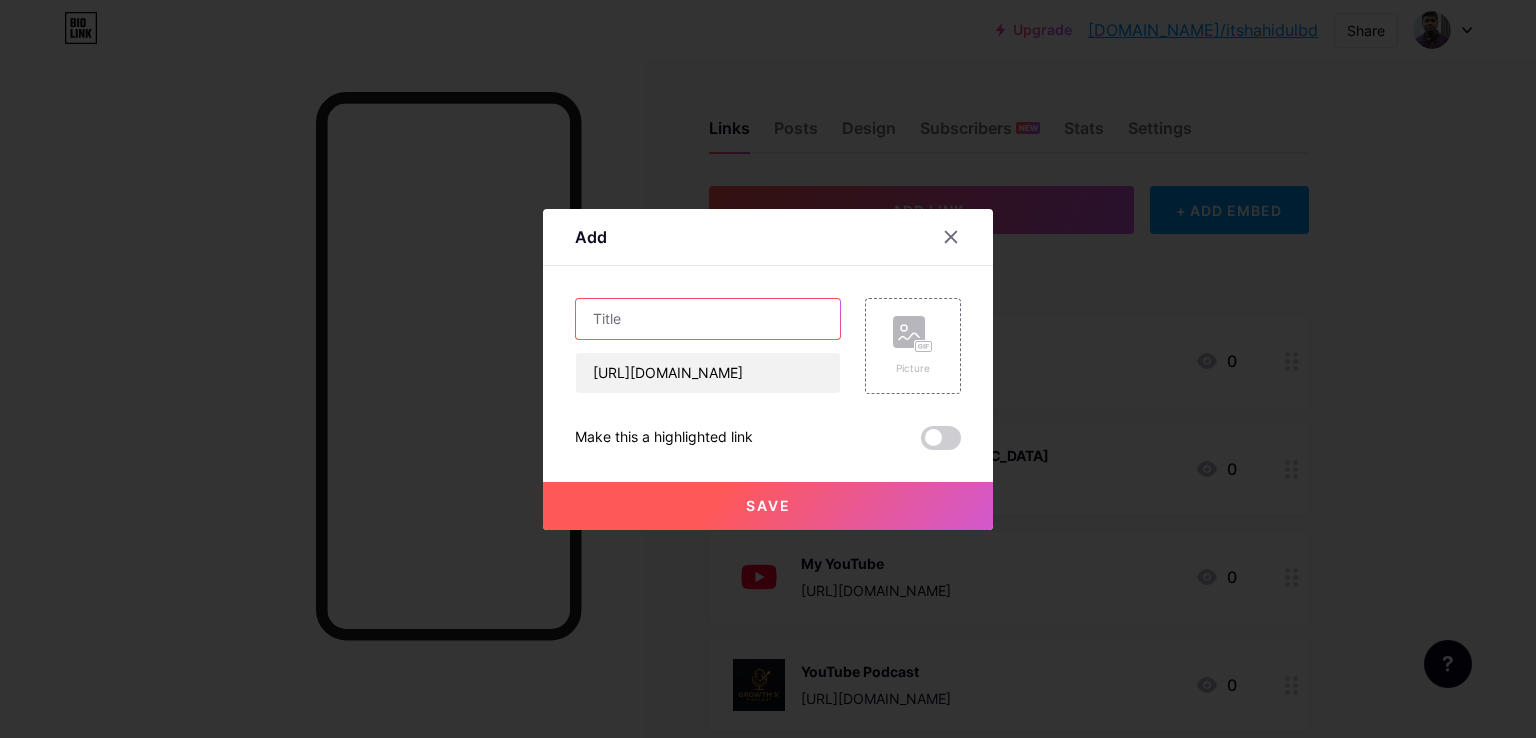 click at bounding box center [708, 319] 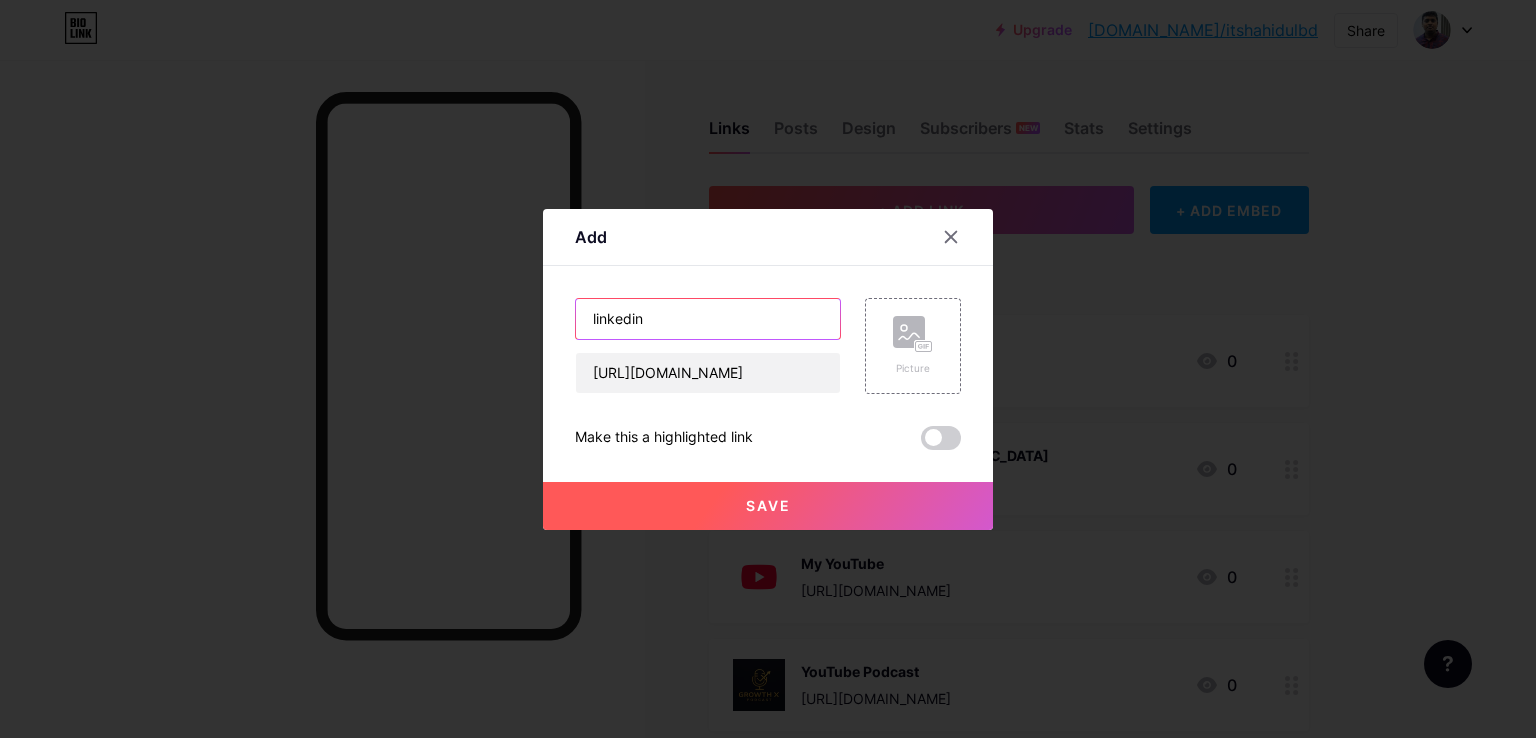 click on "linkedin" at bounding box center (708, 319) 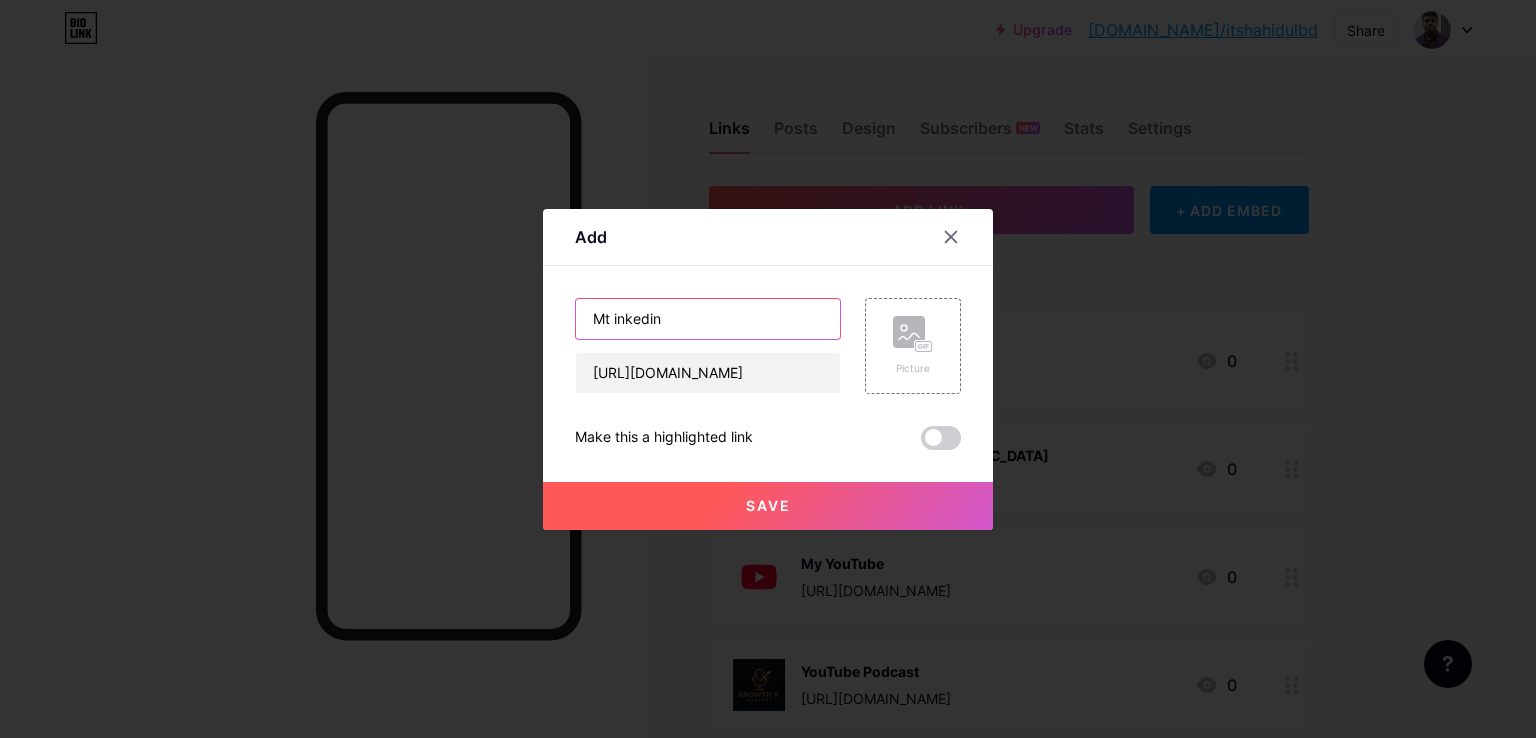 type on "Mt Linkedin" 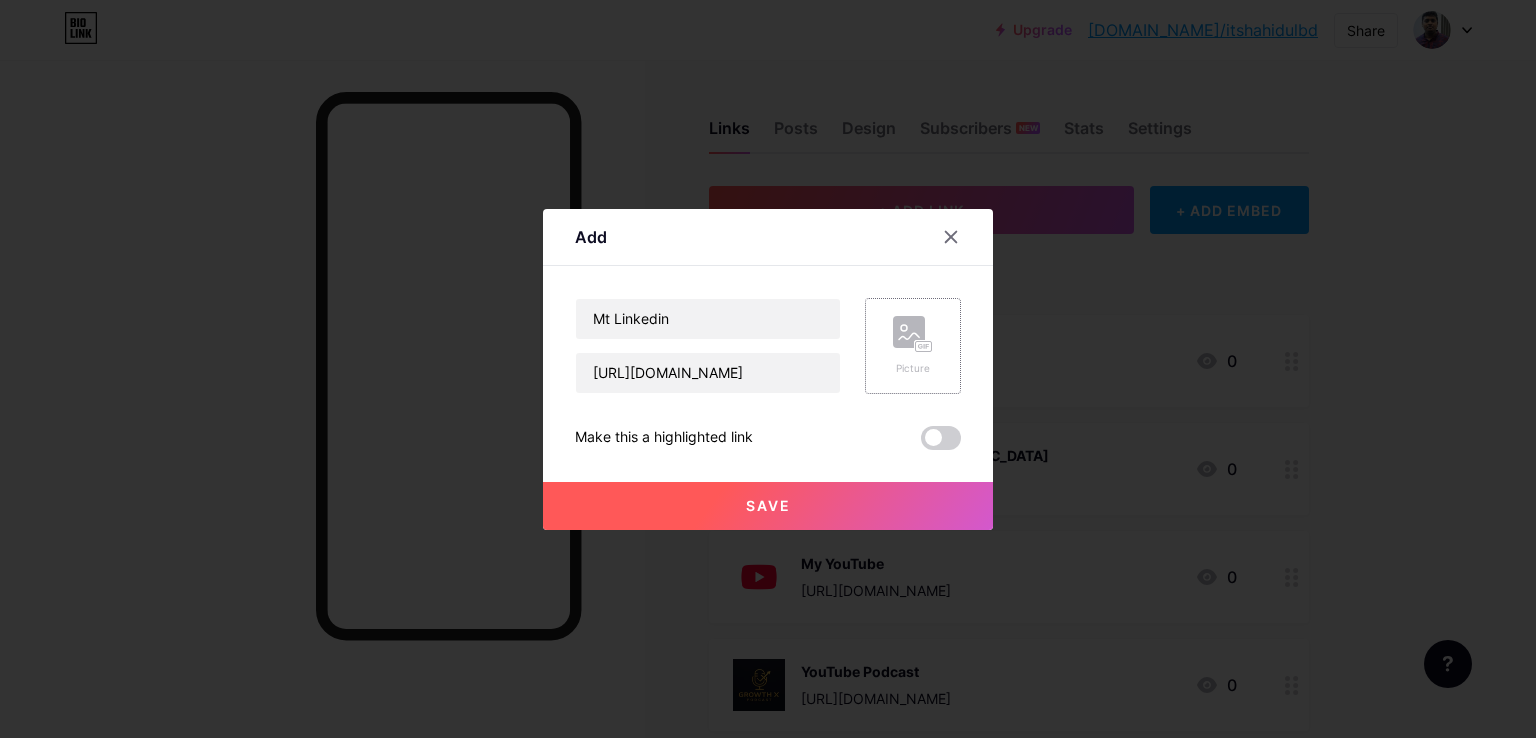 click 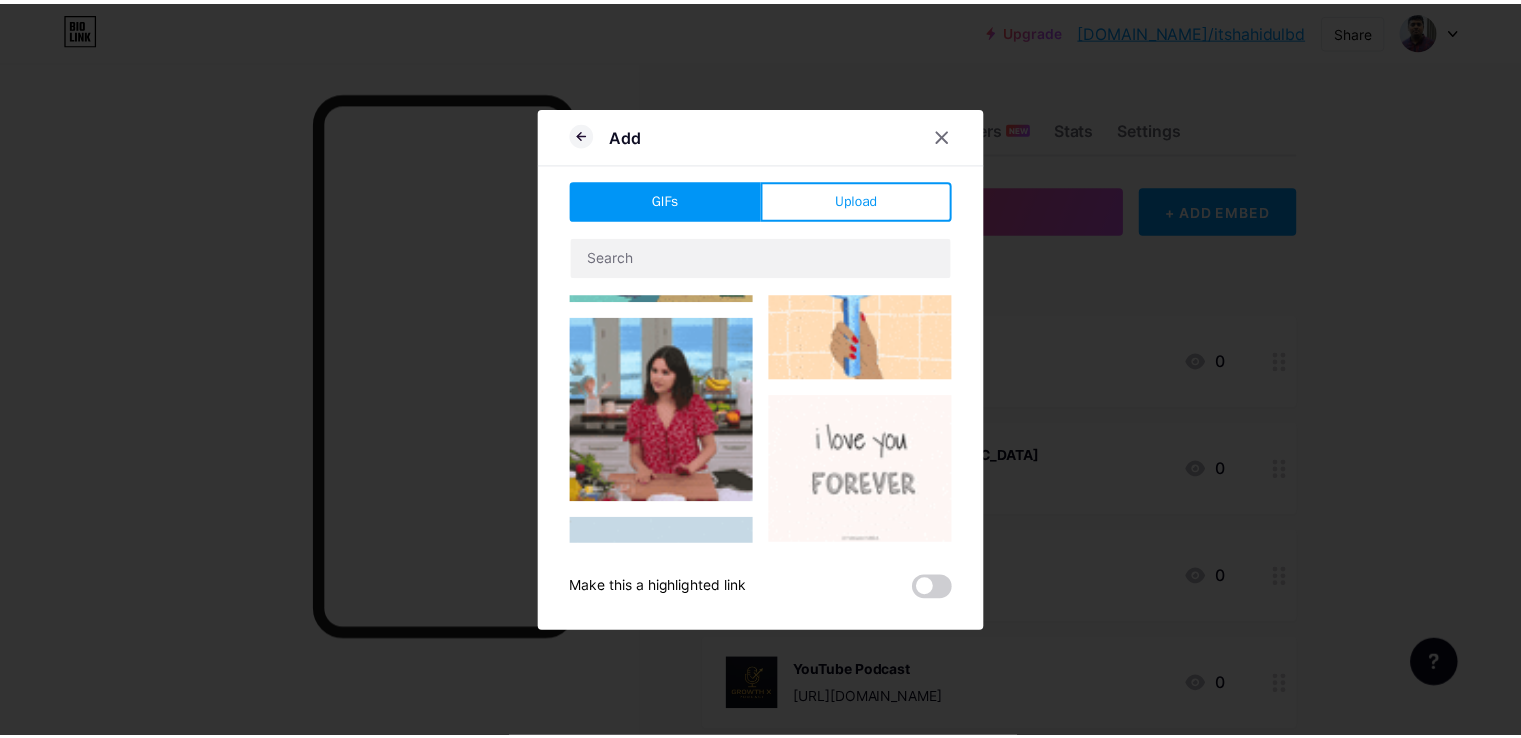 scroll, scrollTop: 0, scrollLeft: 0, axis: both 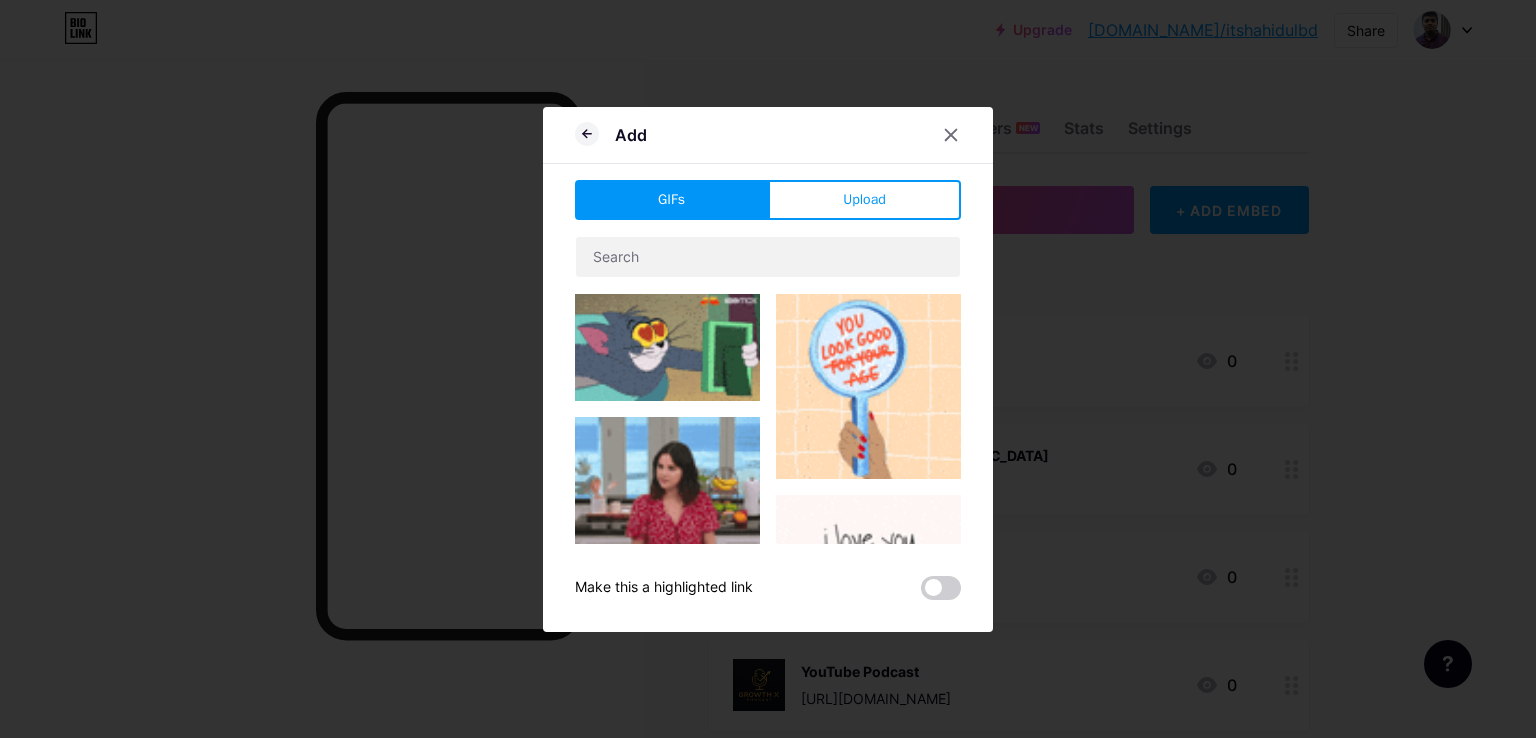 click at bounding box center (868, 386) 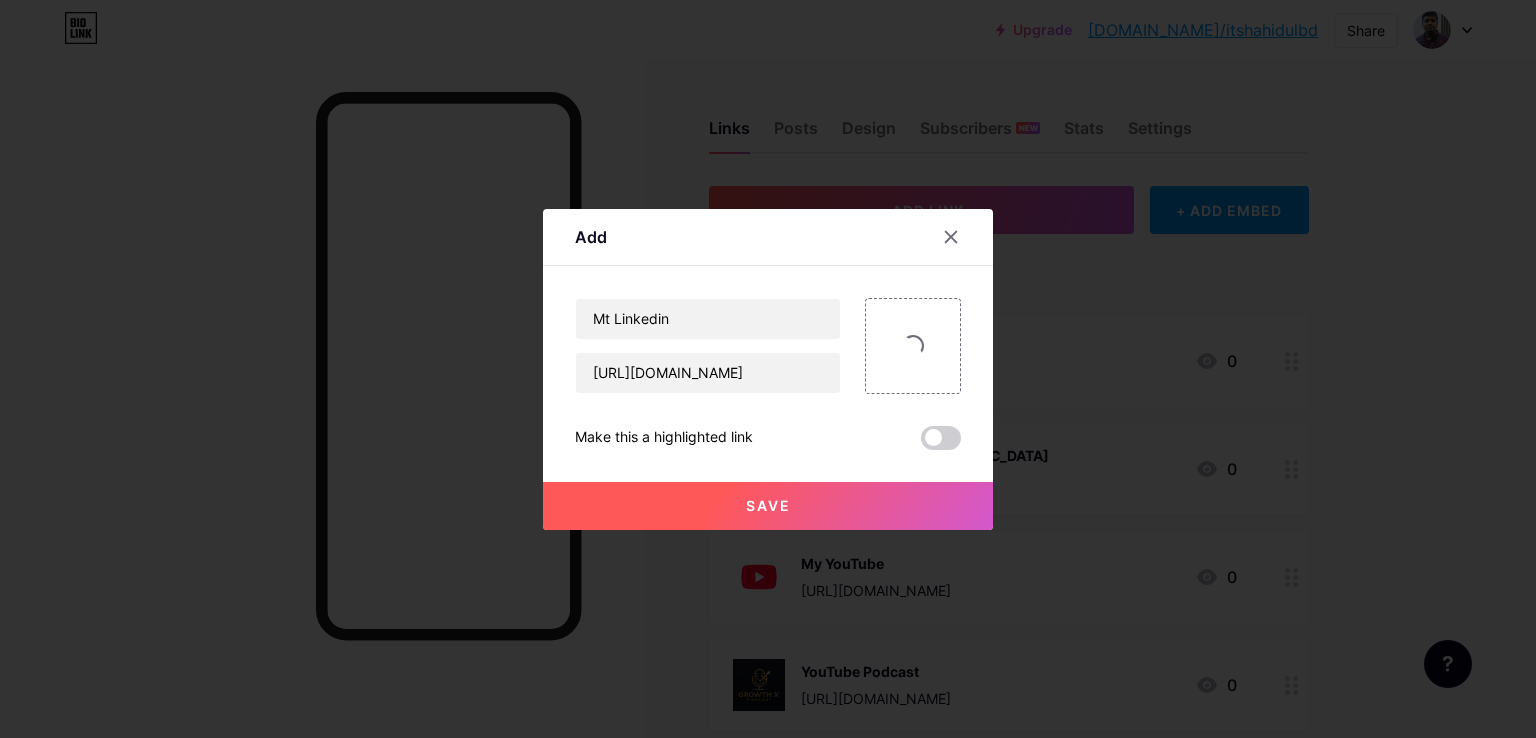 click on "Save" at bounding box center [768, 506] 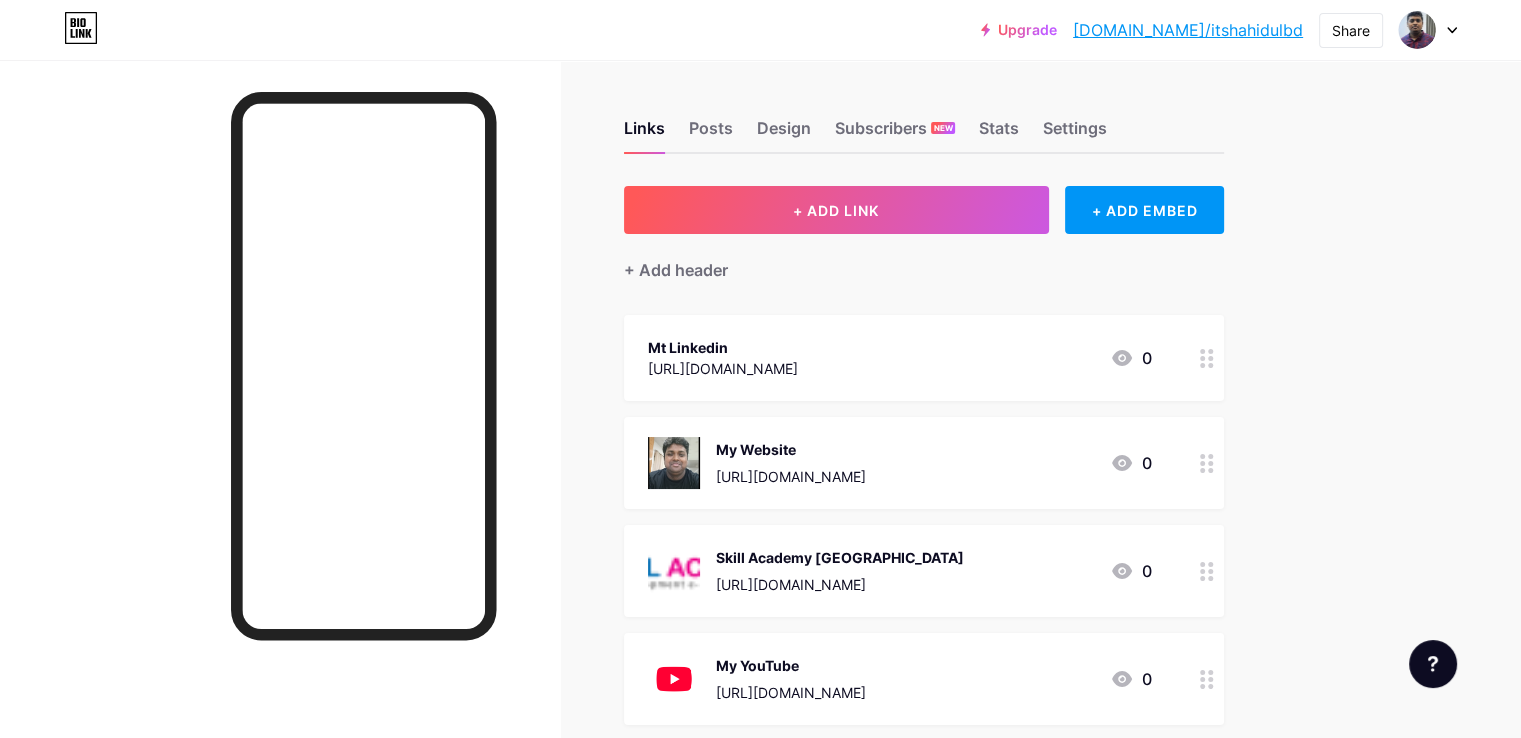 scroll, scrollTop: 100, scrollLeft: 0, axis: vertical 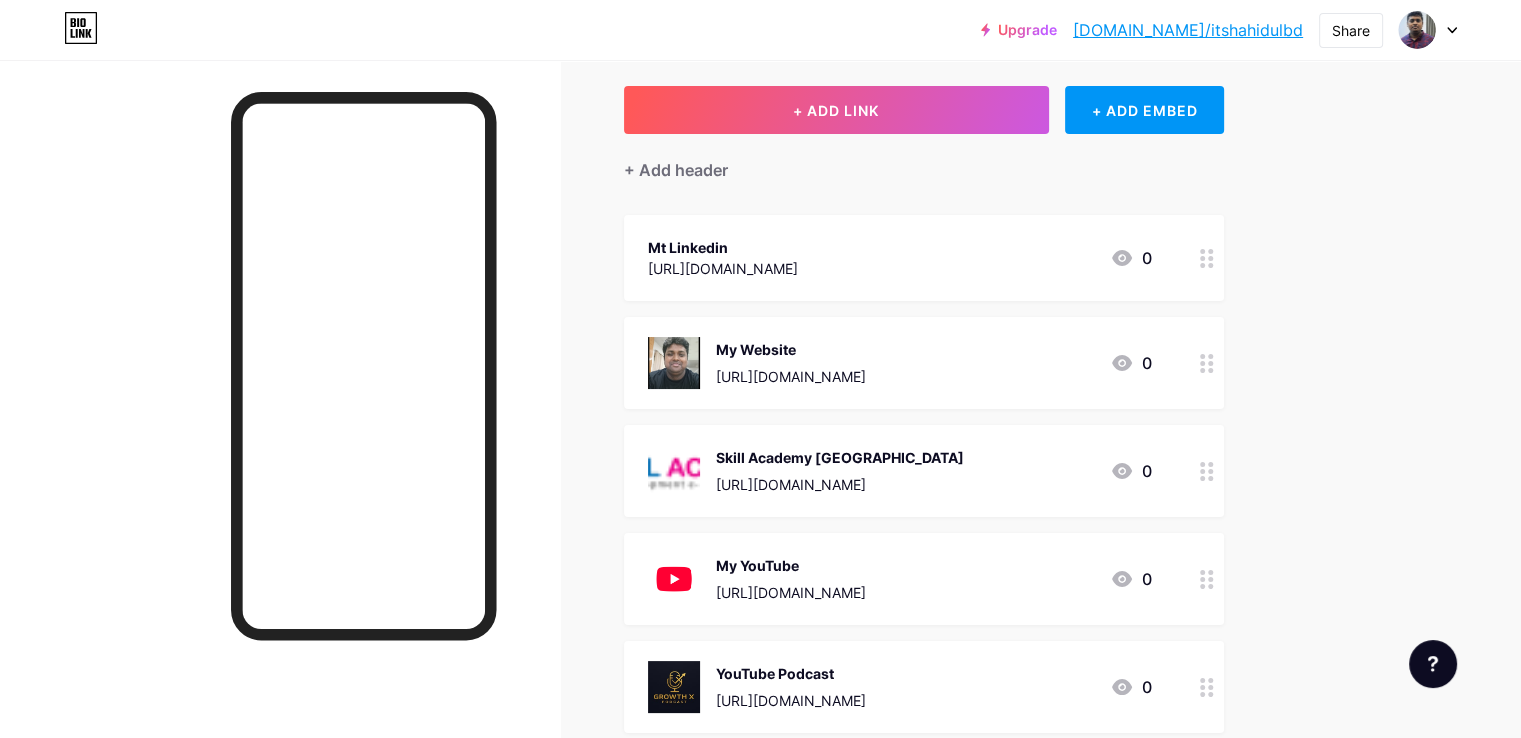 drag, startPoint x: 1052, startPoint y: 241, endPoint x: 1036, endPoint y: 464, distance: 223.57326 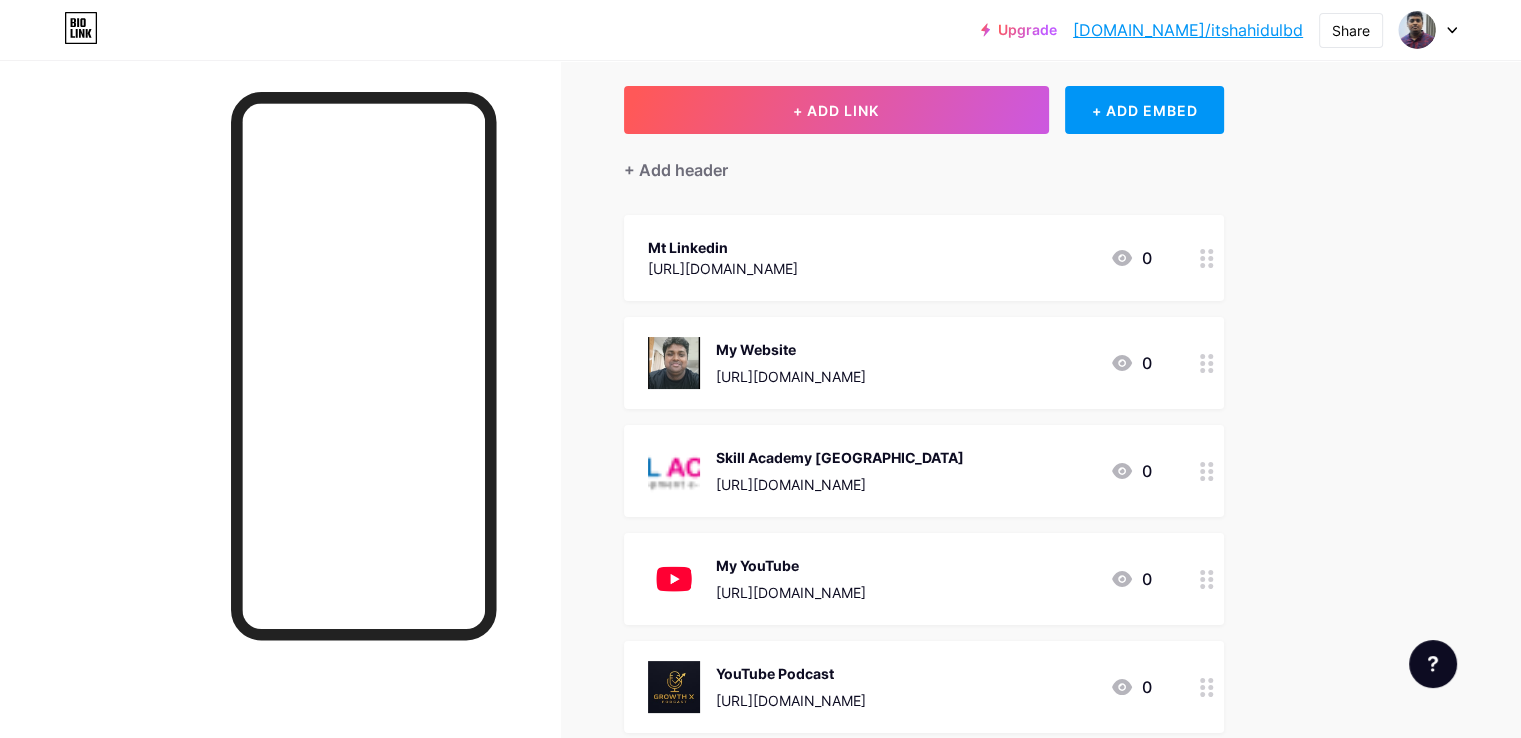 click at bounding box center (1207, 363) 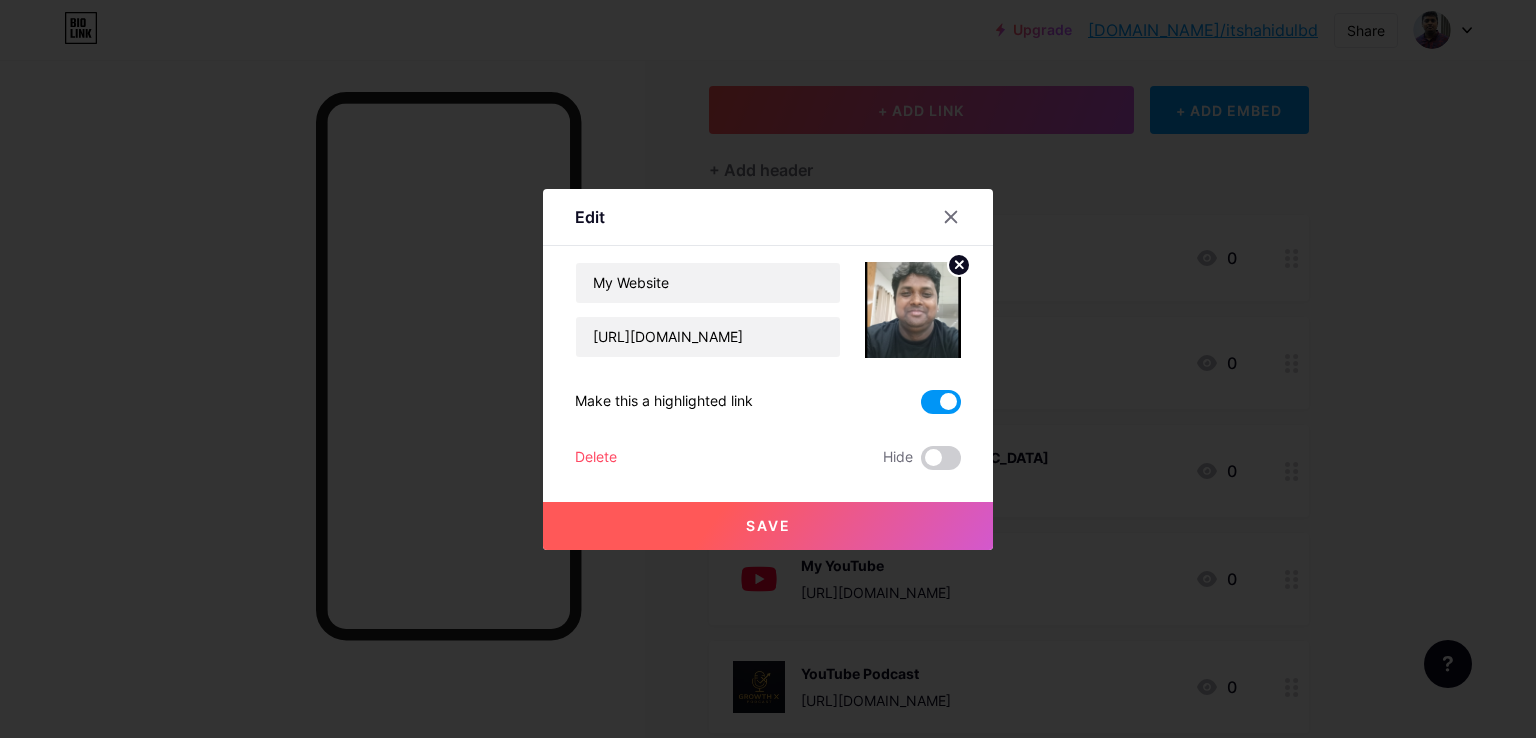 click at bounding box center (768, 369) 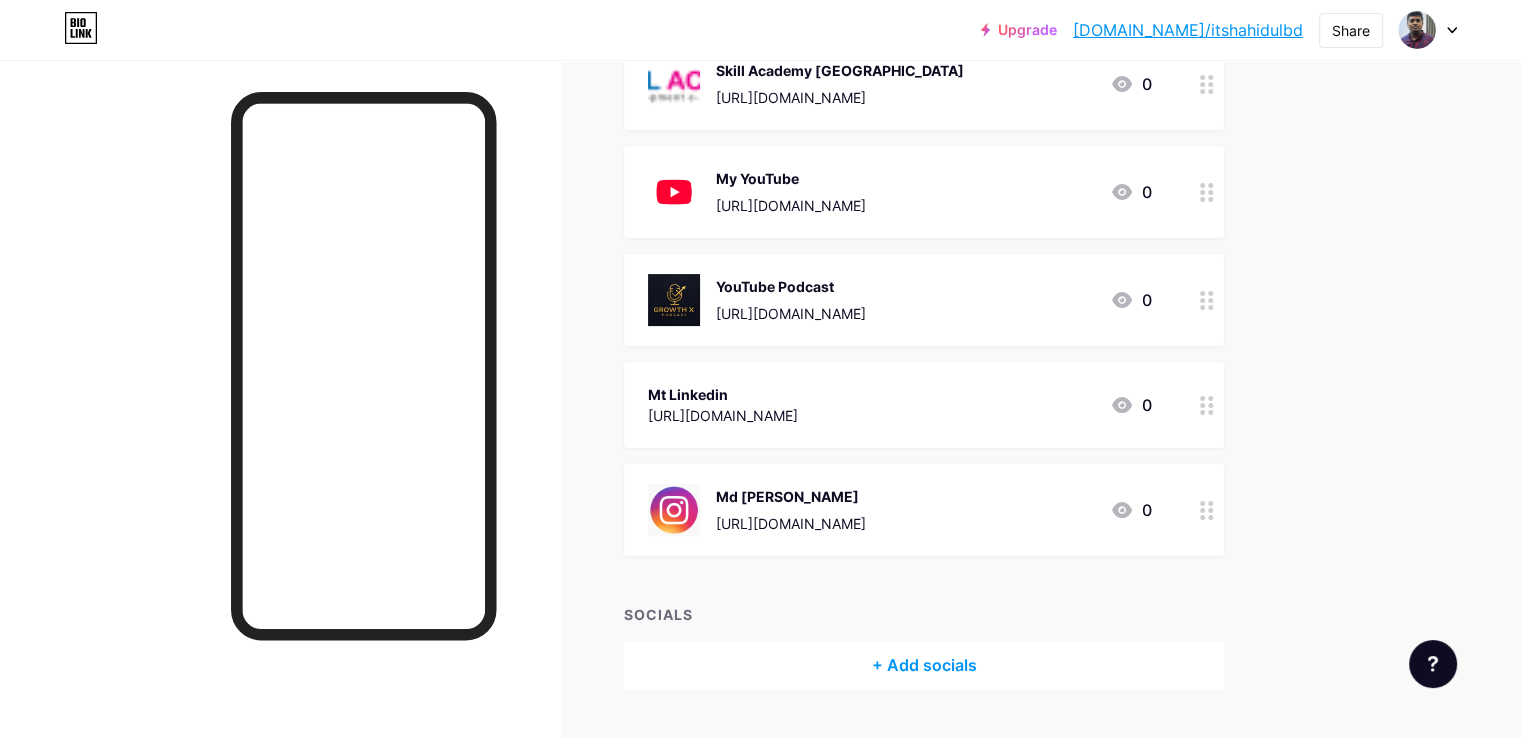 scroll, scrollTop: 400, scrollLeft: 0, axis: vertical 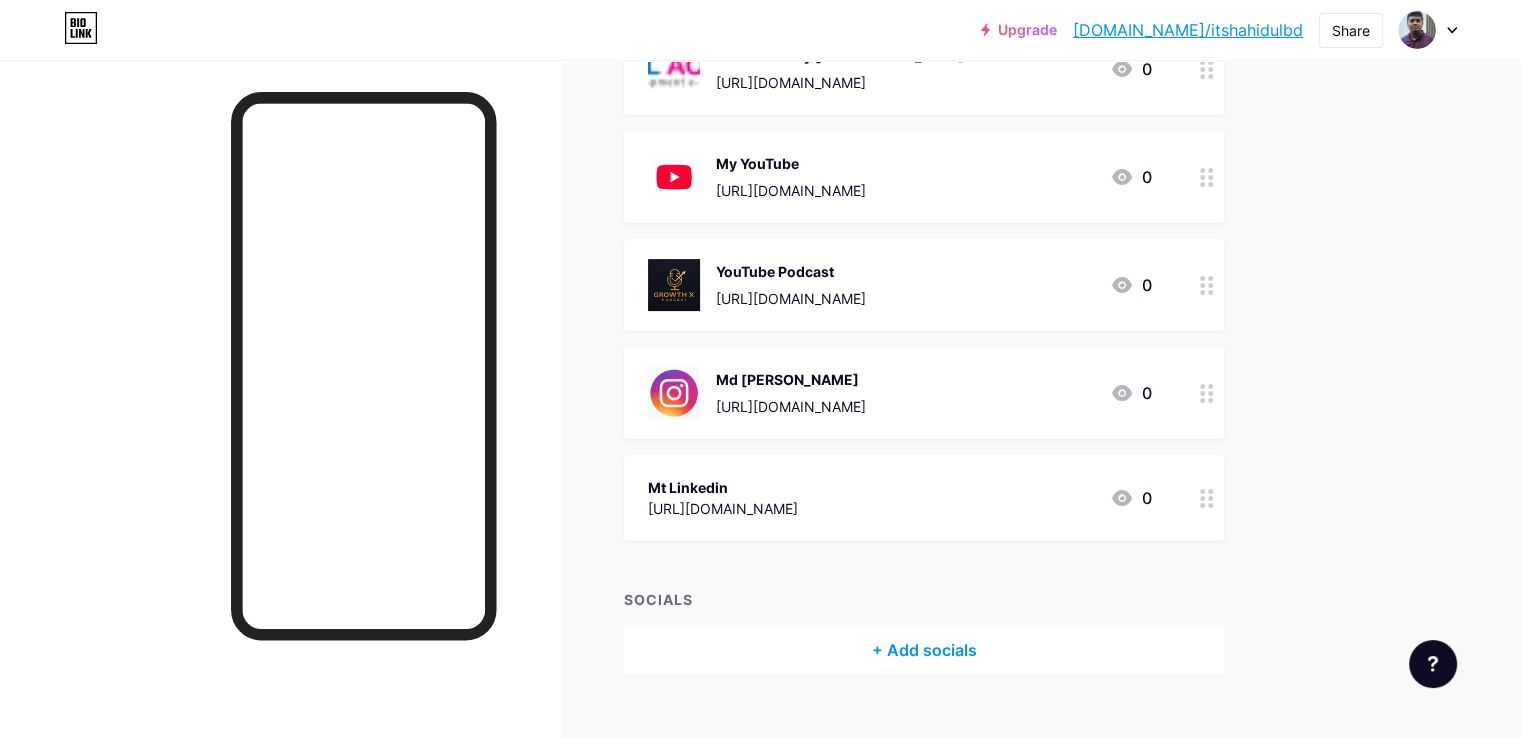 click on "Mt Linkedin
[URL][DOMAIN_NAME]
0" at bounding box center (900, 498) 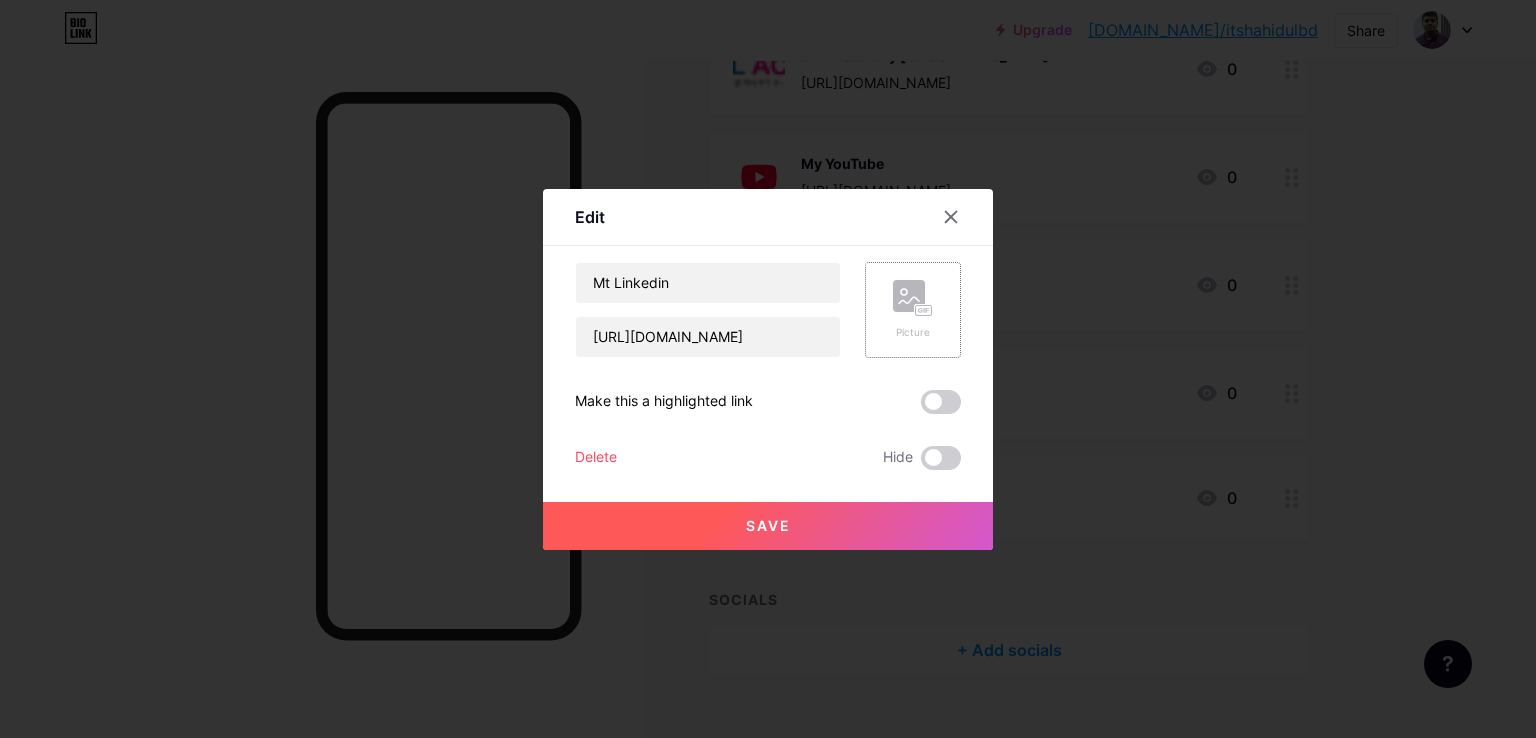 click 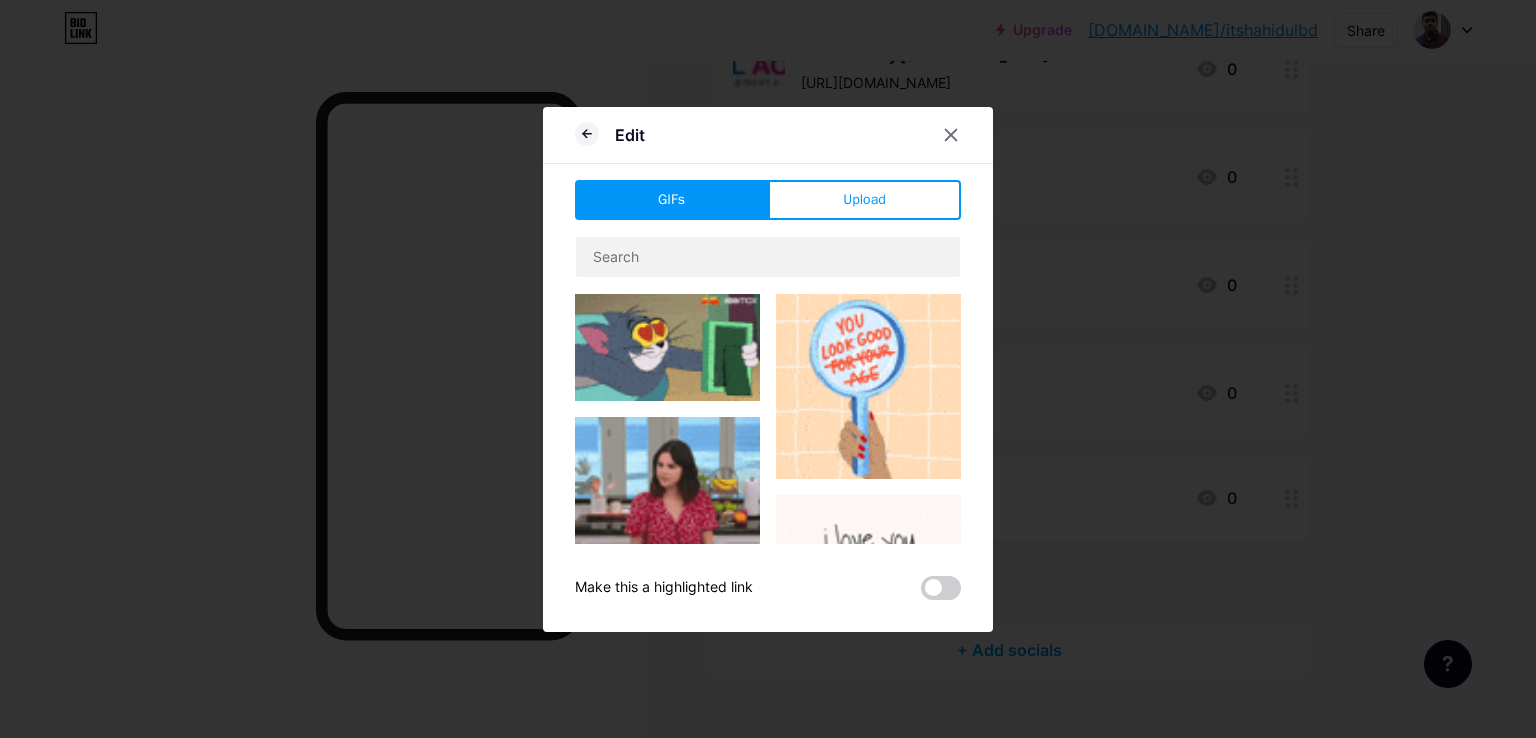 click at bounding box center [868, 386] 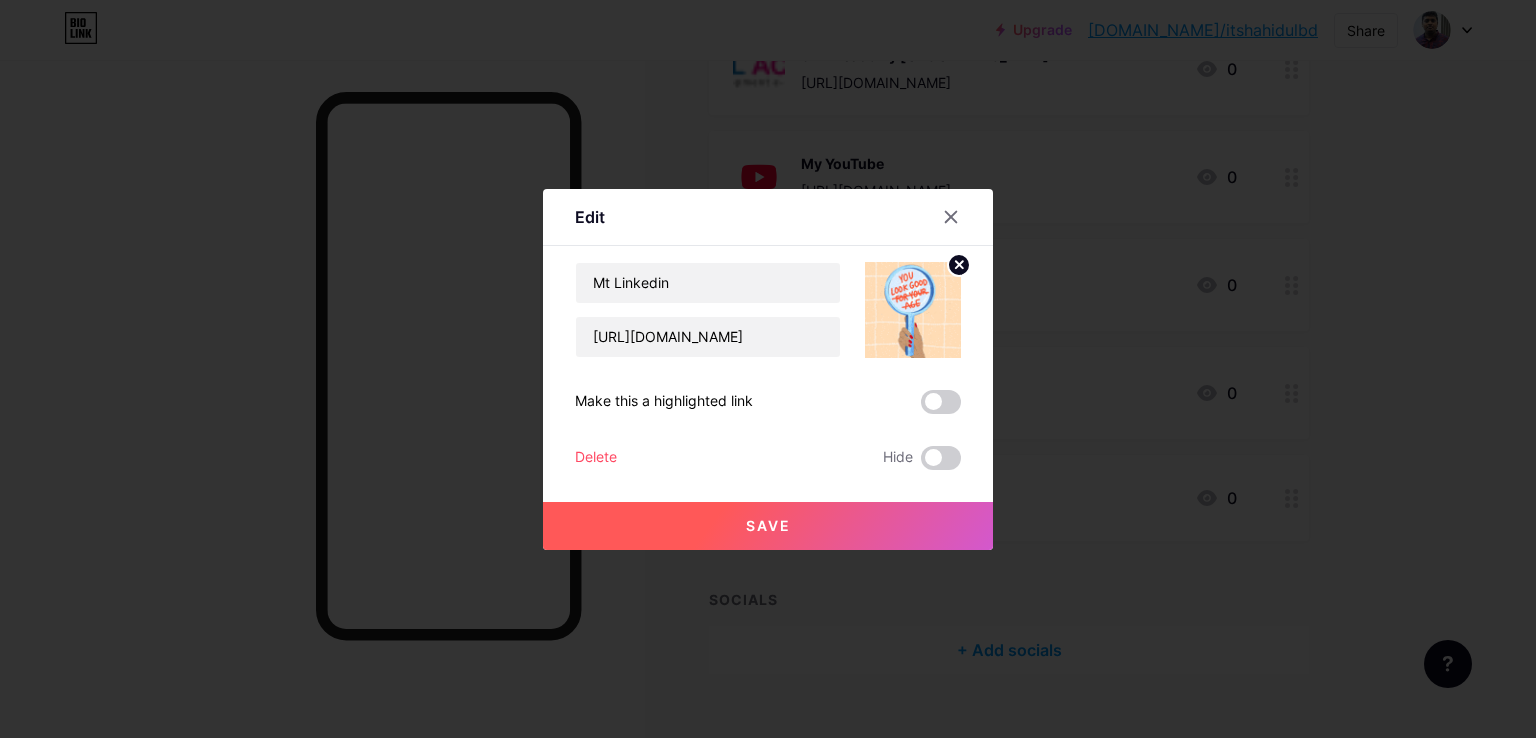 click on "Save" at bounding box center [768, 526] 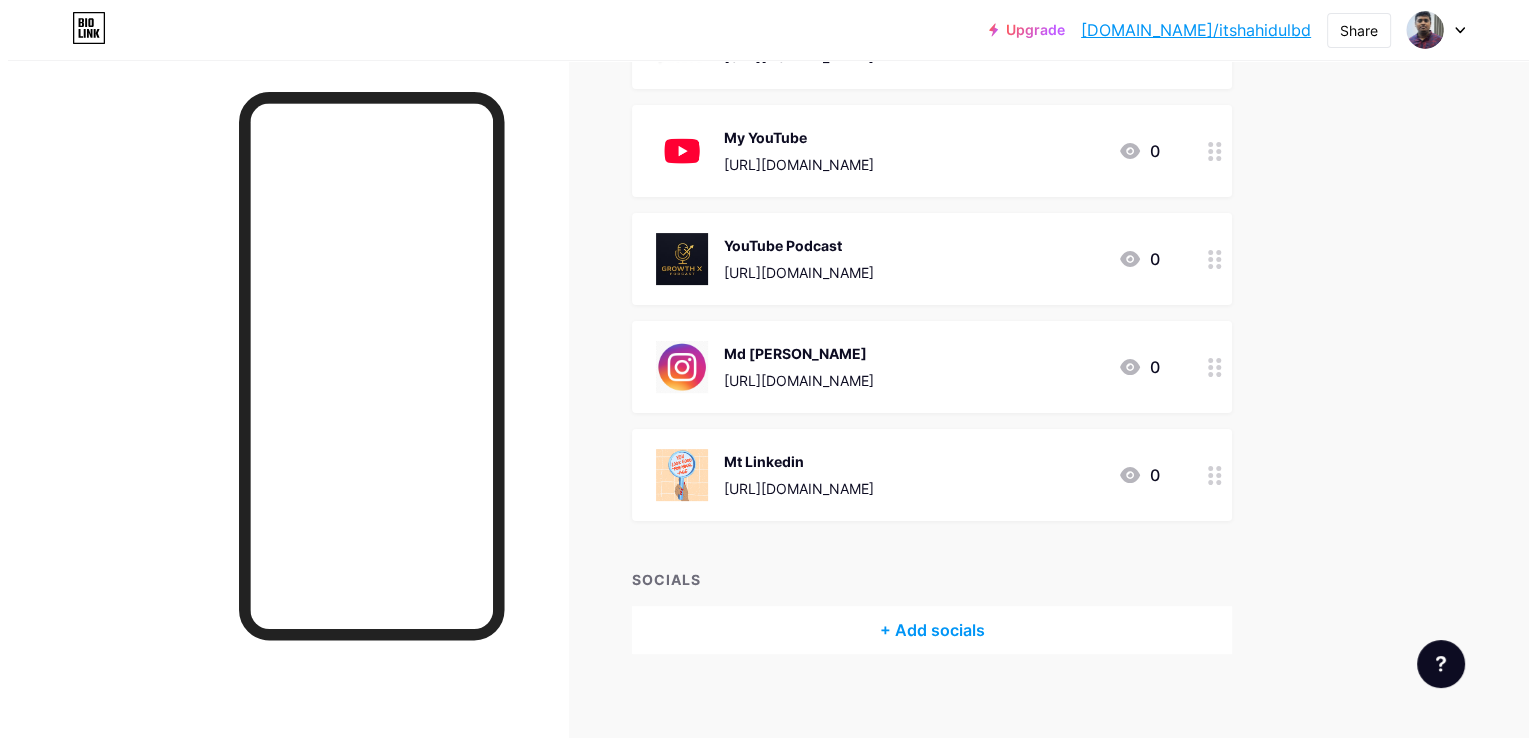 scroll, scrollTop: 440, scrollLeft: 0, axis: vertical 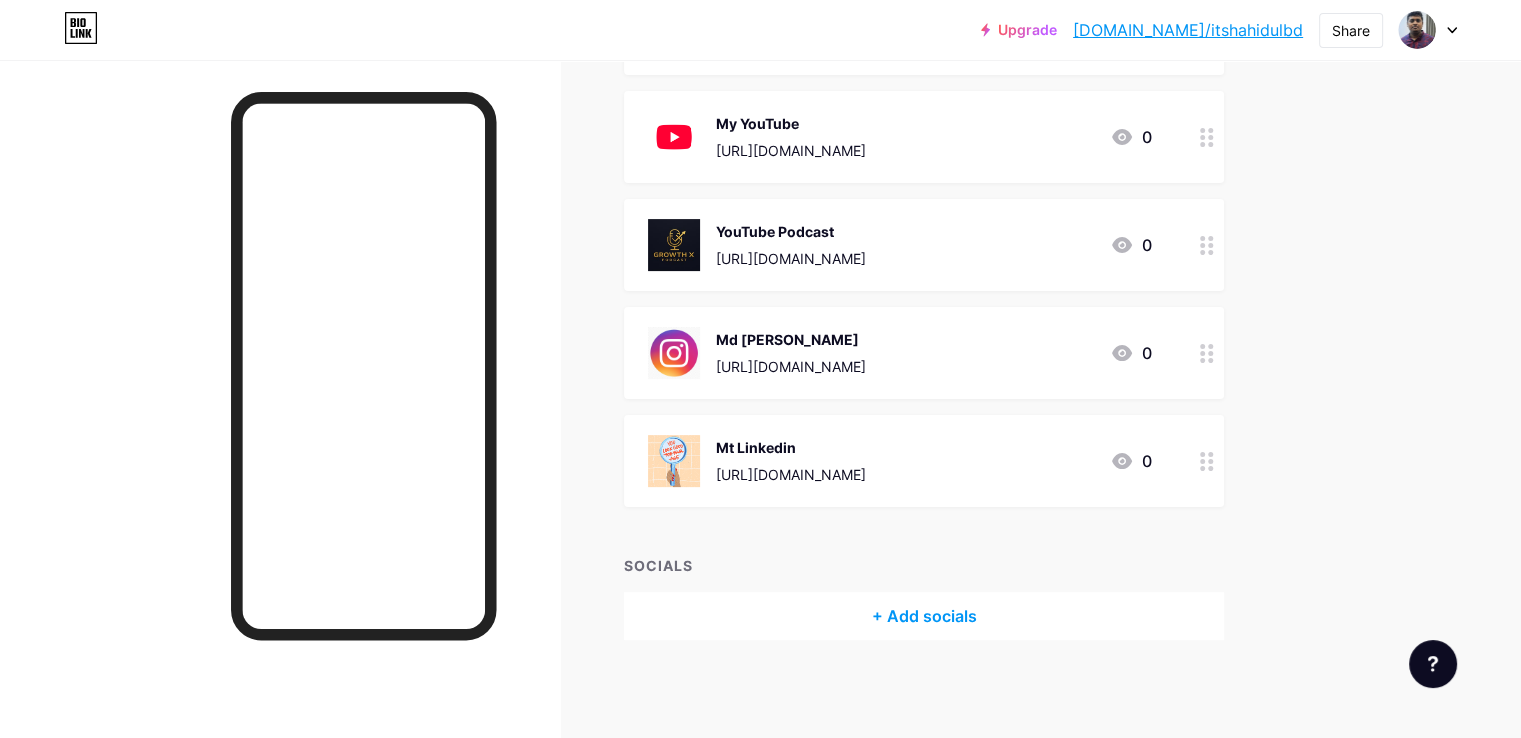 click on "+ Add socials" at bounding box center [924, 616] 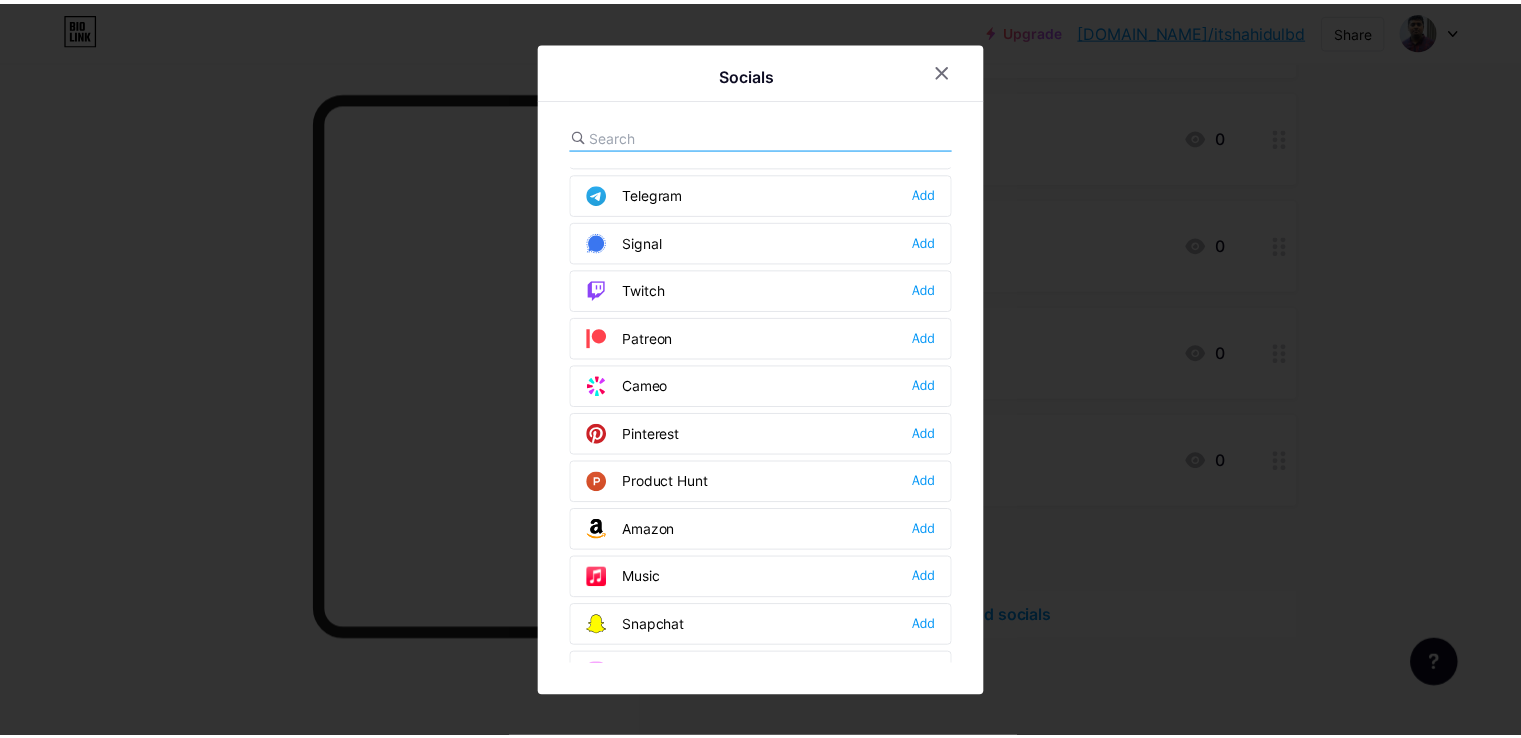 scroll, scrollTop: 800, scrollLeft: 0, axis: vertical 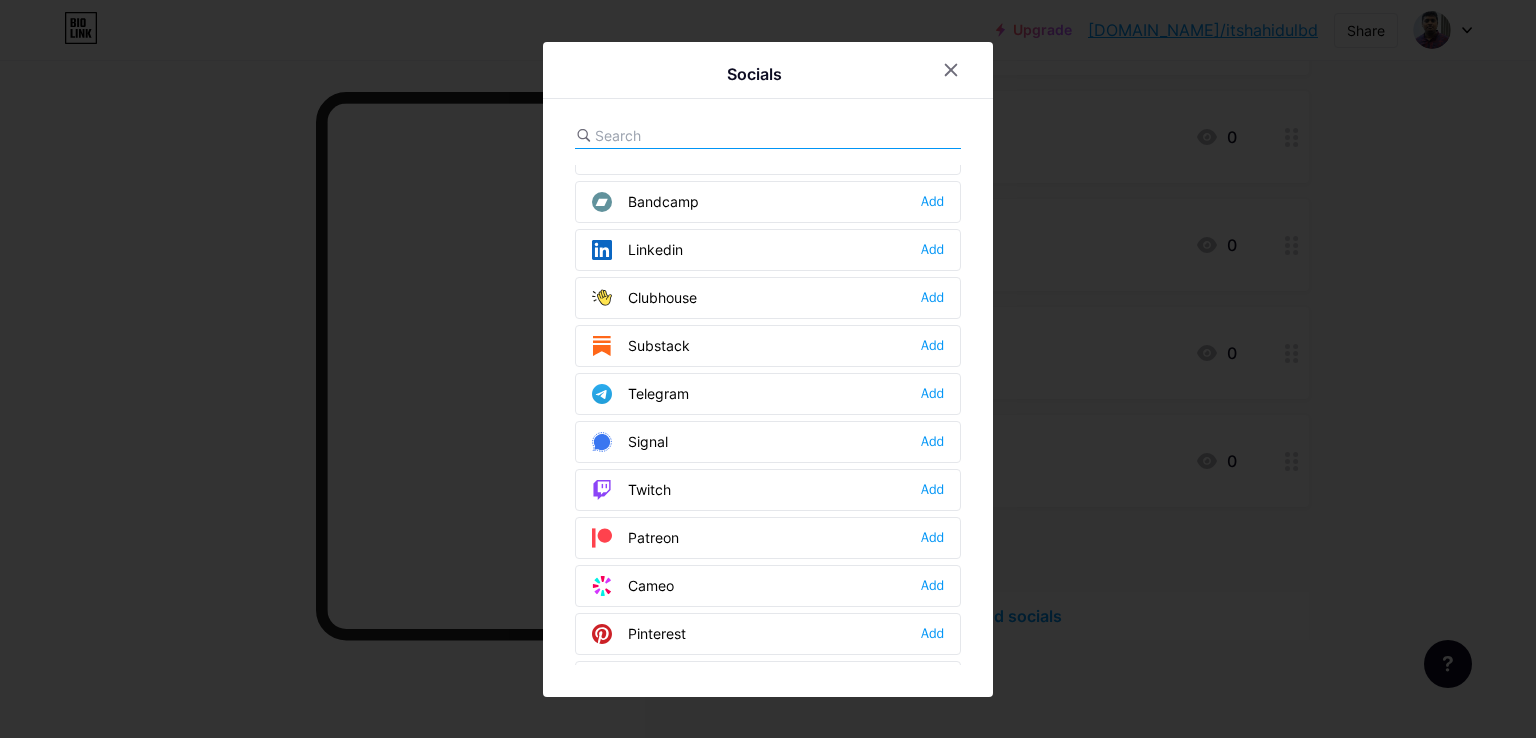 click on "Linkedin" at bounding box center [637, 250] 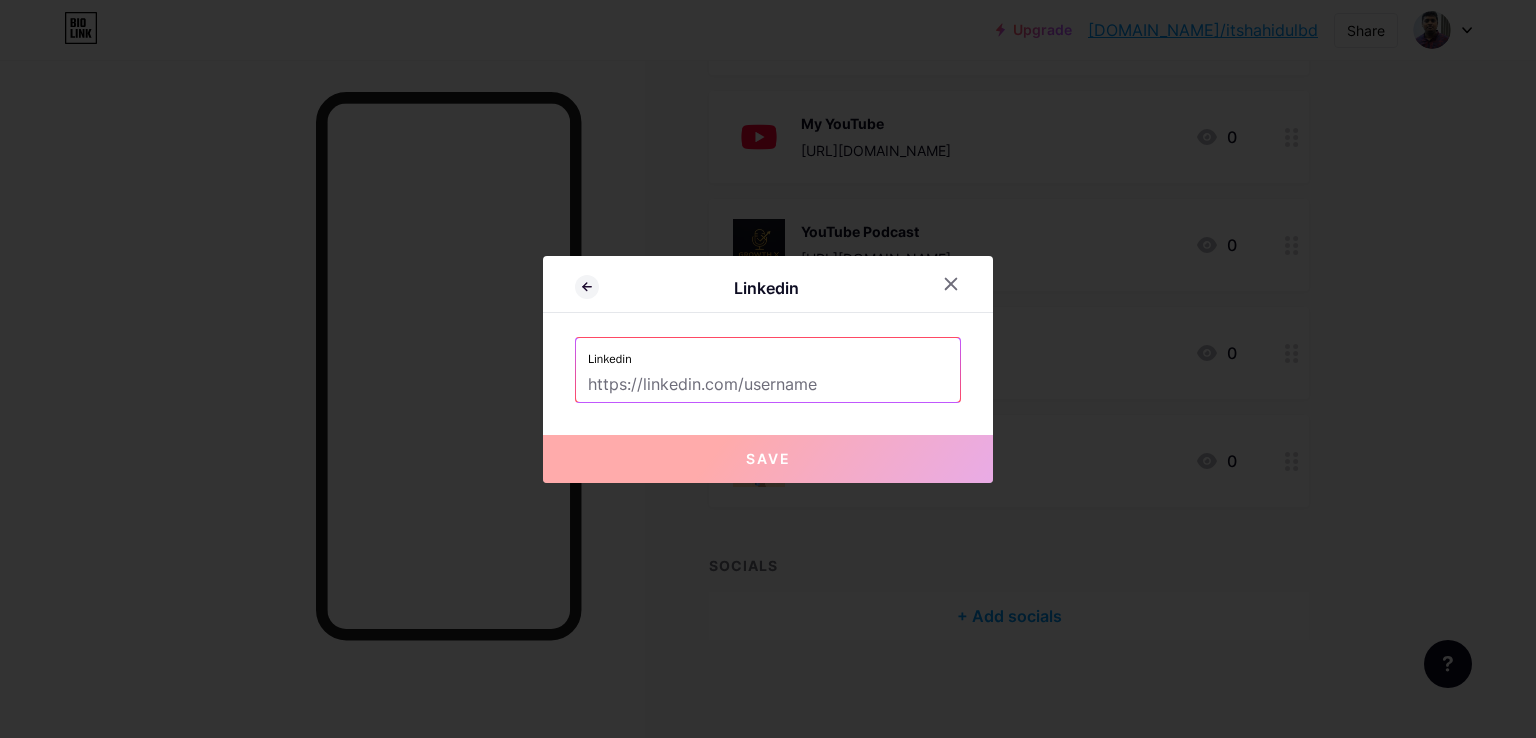 click on "Linkedin" at bounding box center [768, 353] 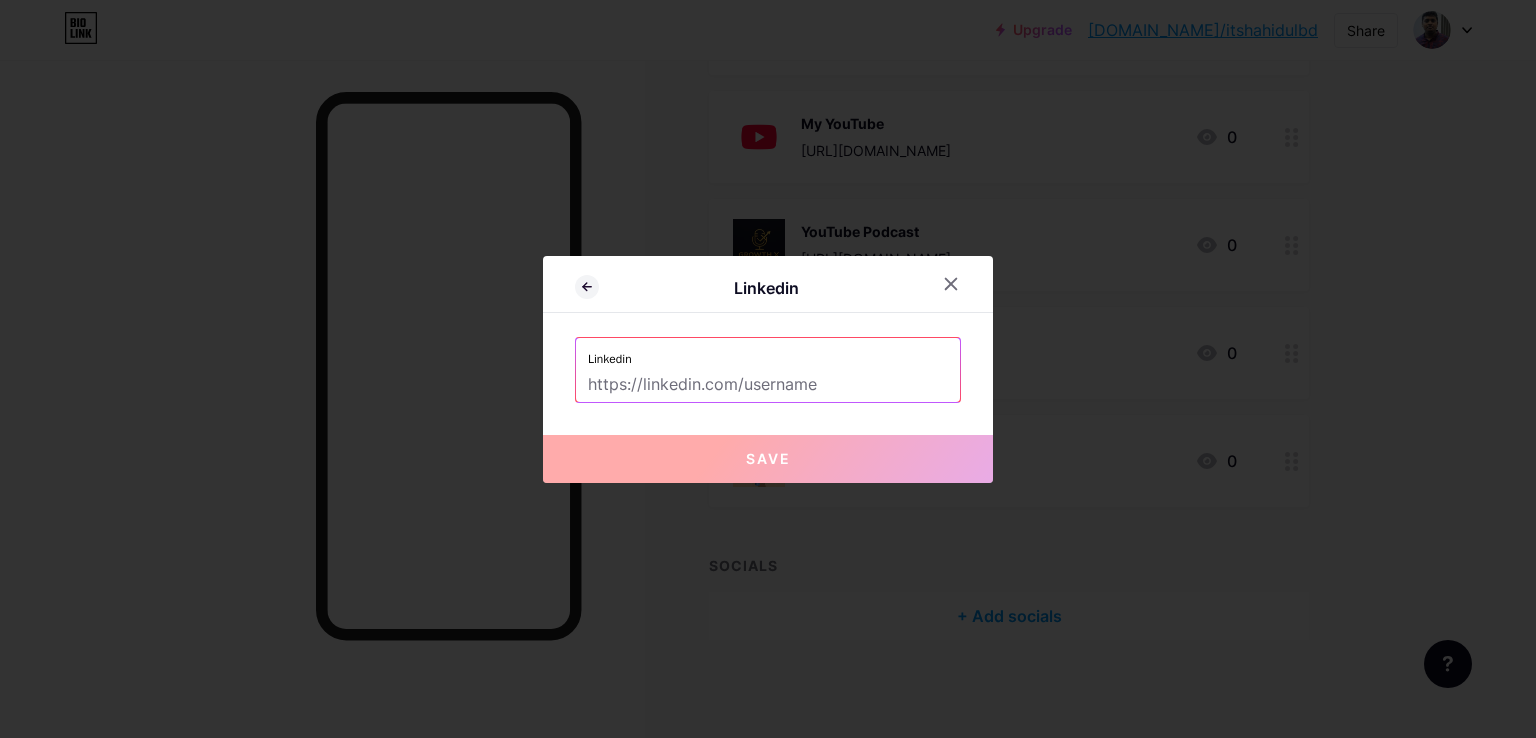 click at bounding box center [768, 385] 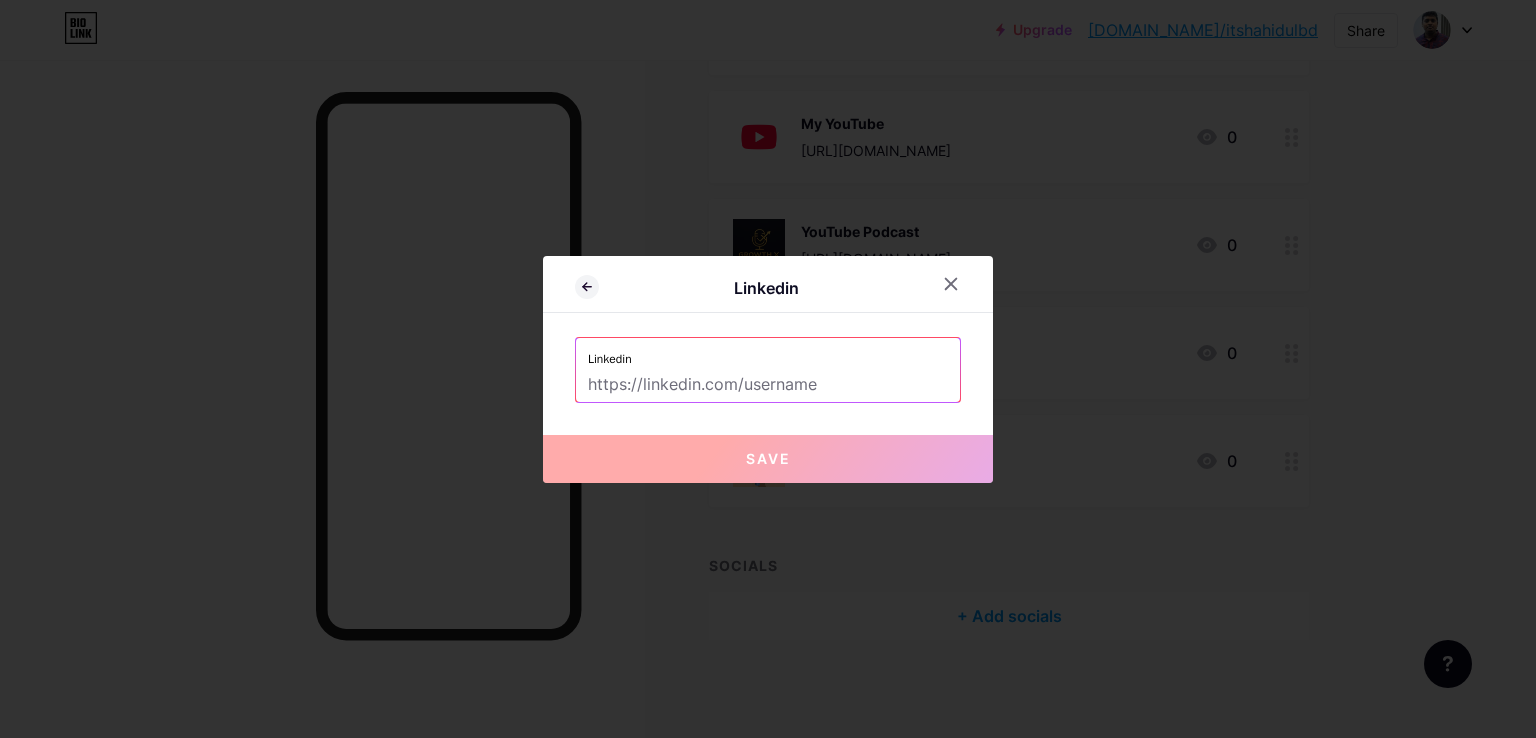 click at bounding box center [768, 385] 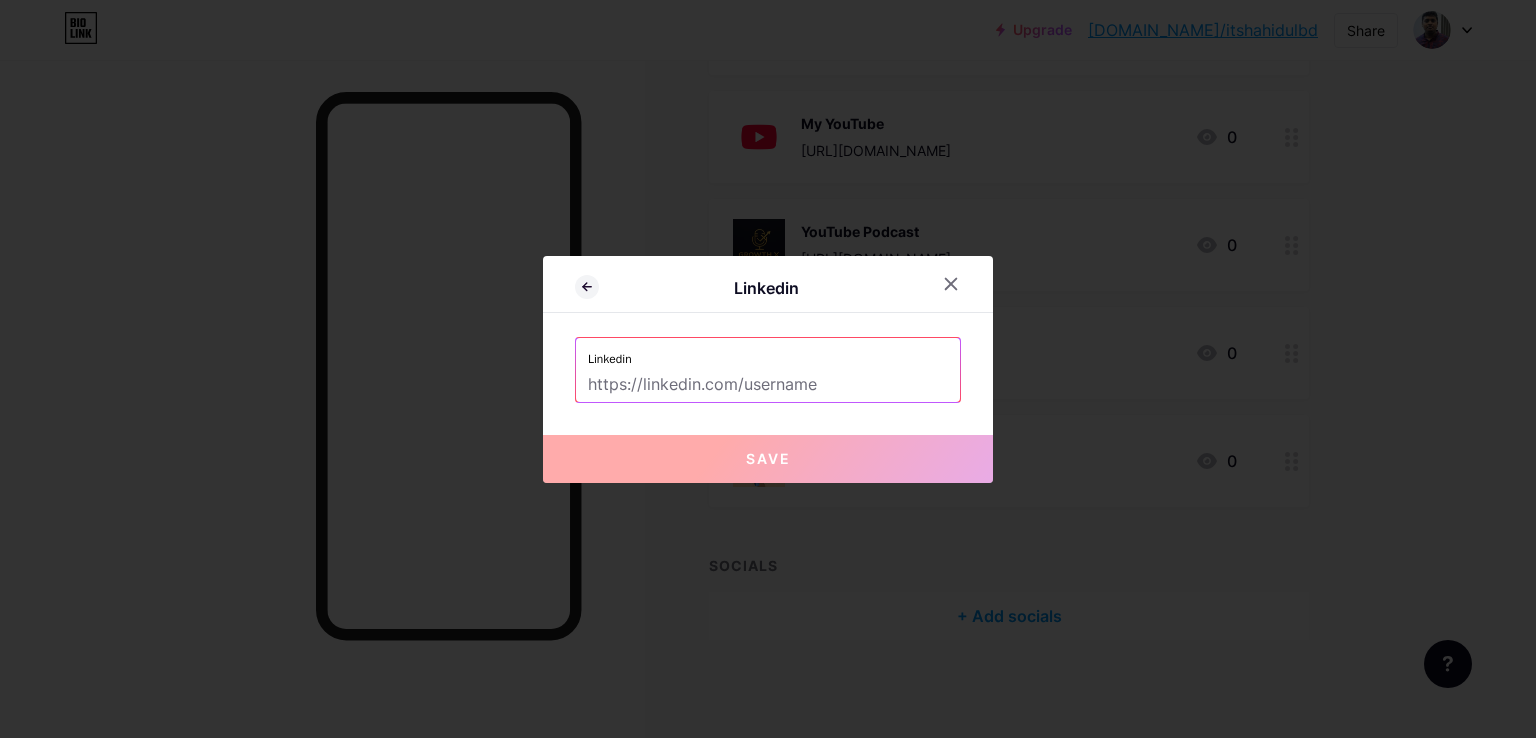 paste on "[URL][DOMAIN_NAME]" 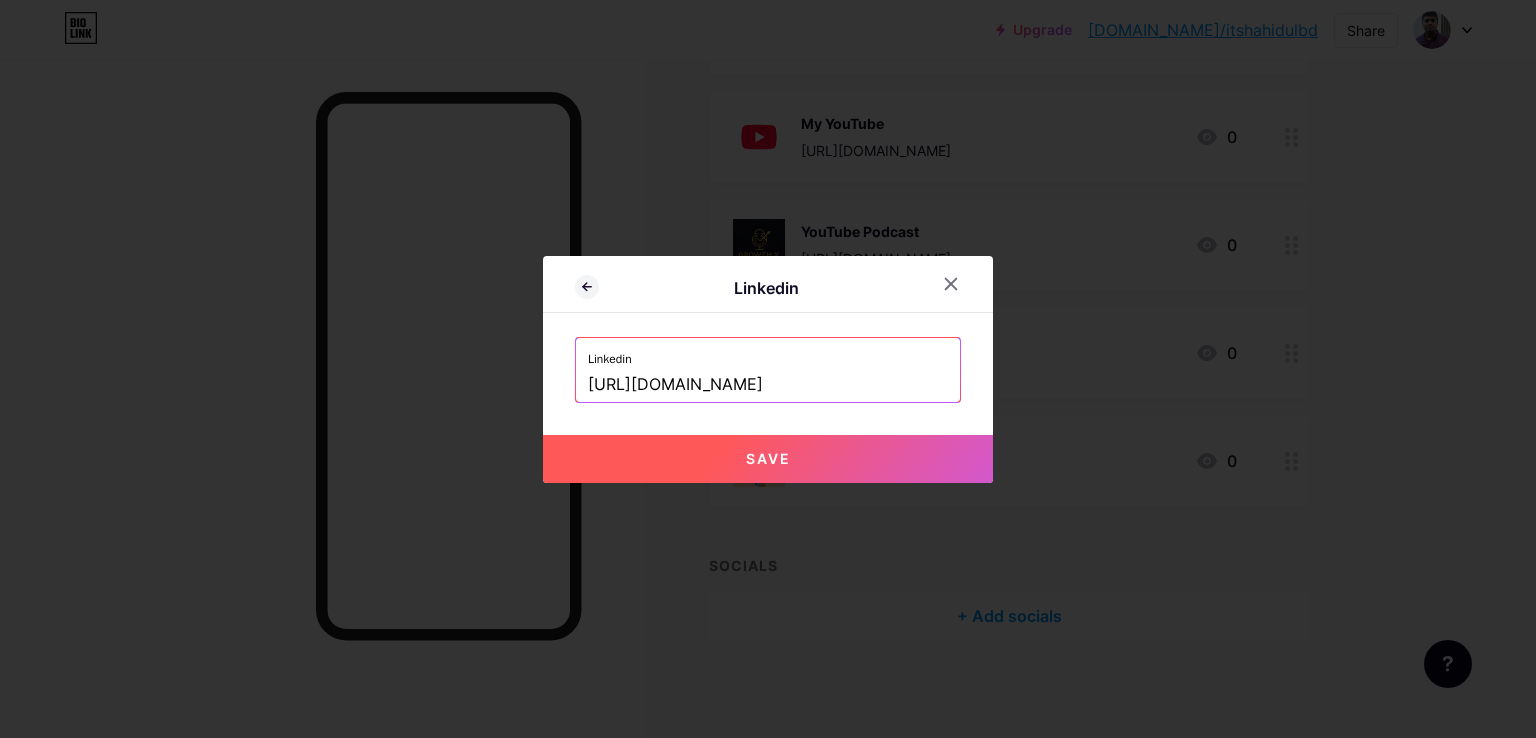 type on "[URL][DOMAIN_NAME]" 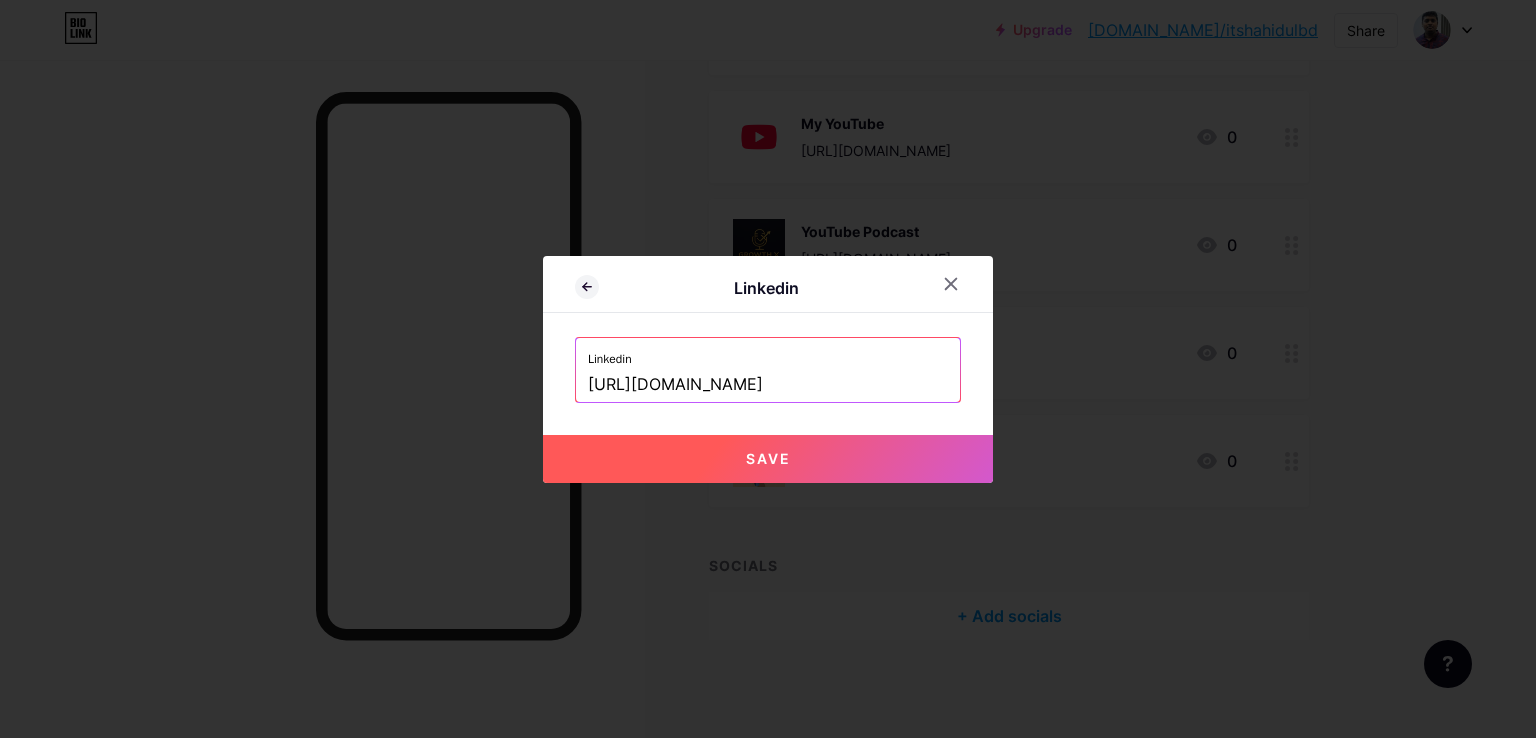 click on "Save" at bounding box center [768, 458] 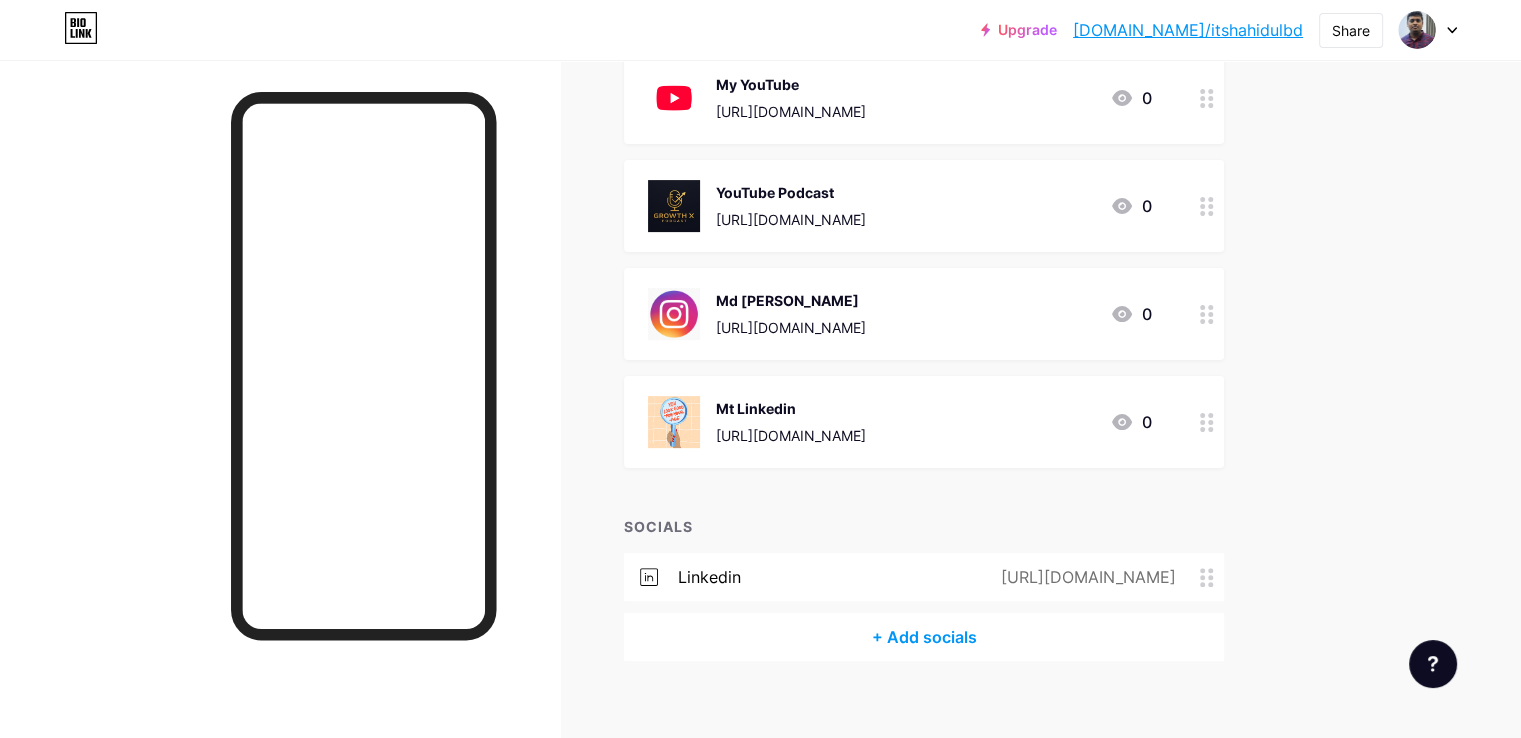 scroll, scrollTop: 500, scrollLeft: 0, axis: vertical 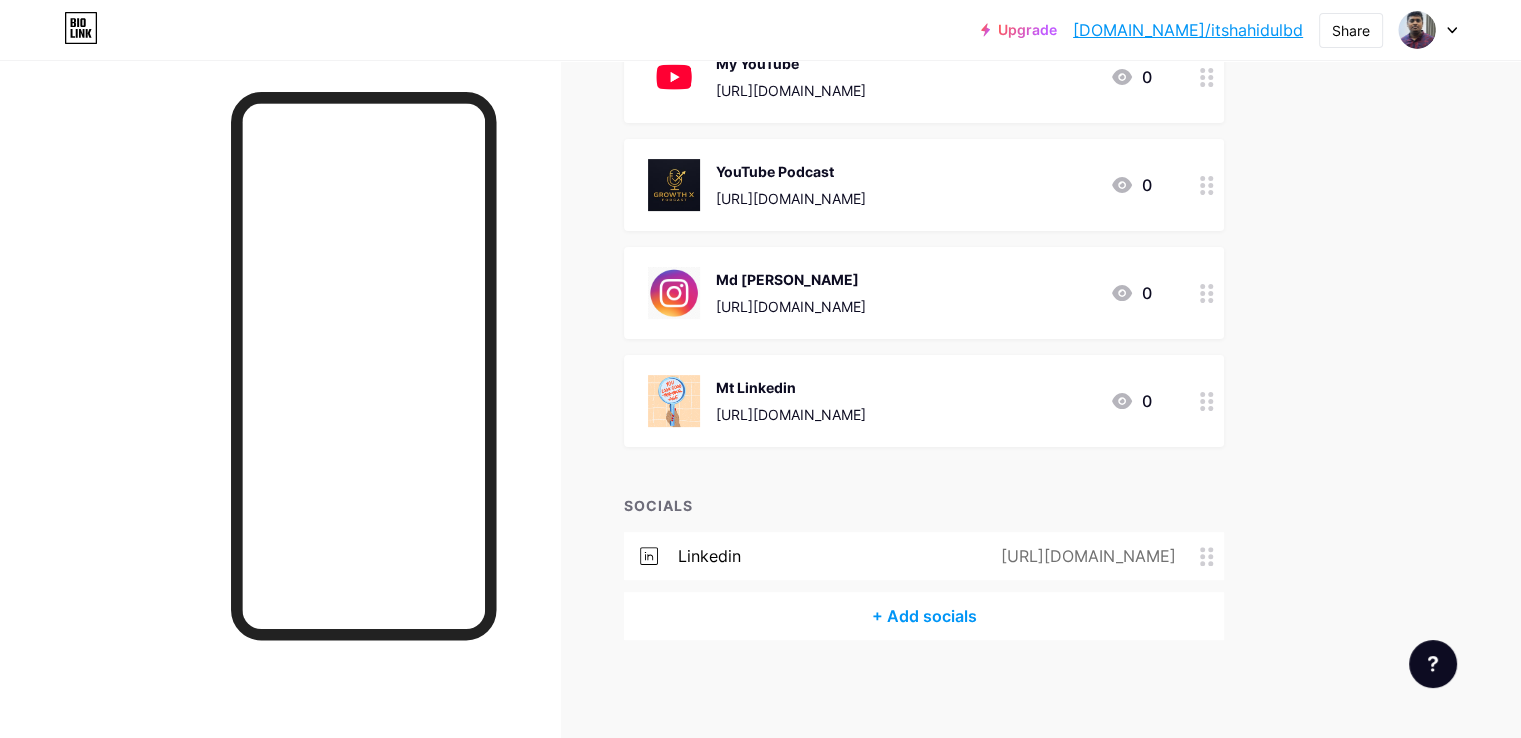 click on "+ Add socials" at bounding box center [924, 616] 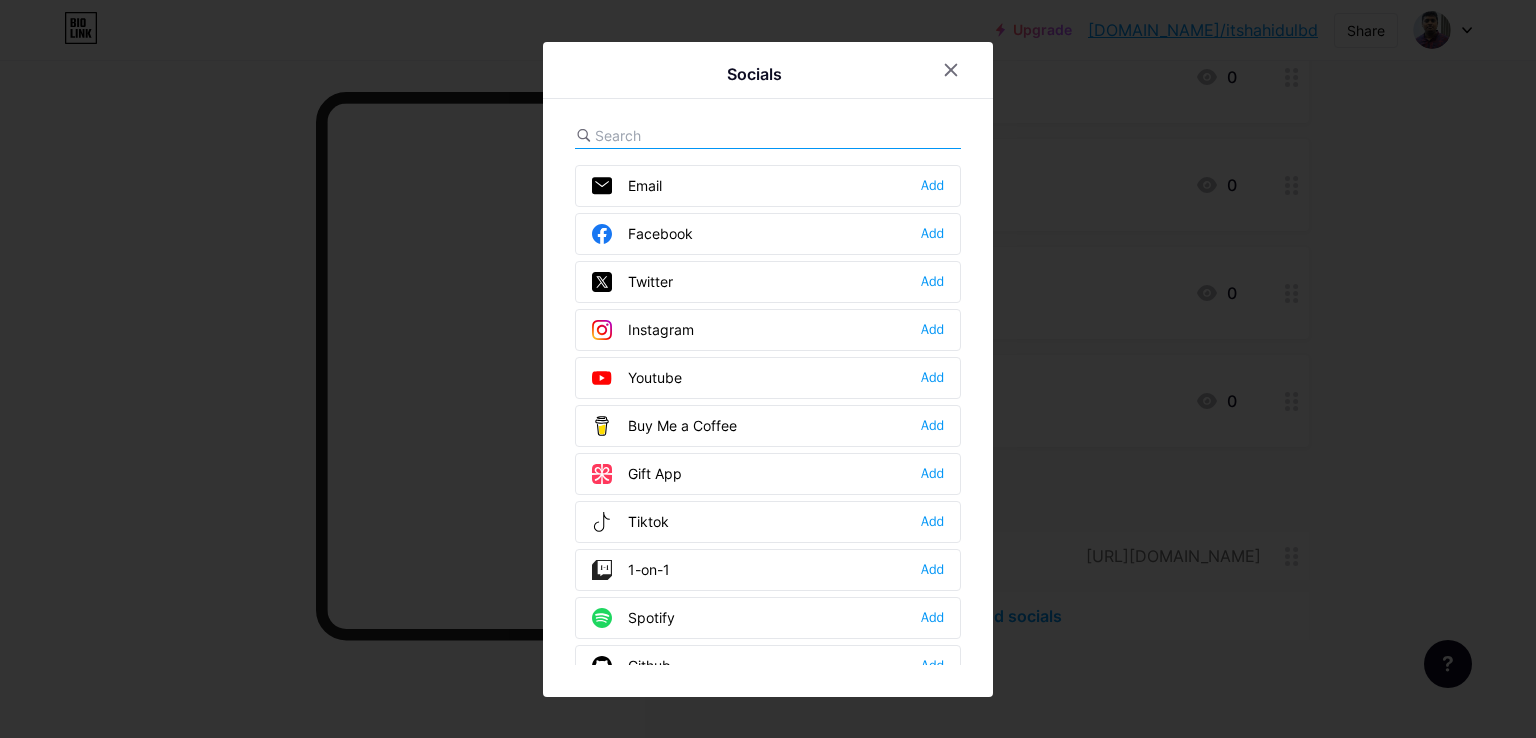 click on "Facebook
Add" at bounding box center (768, 234) 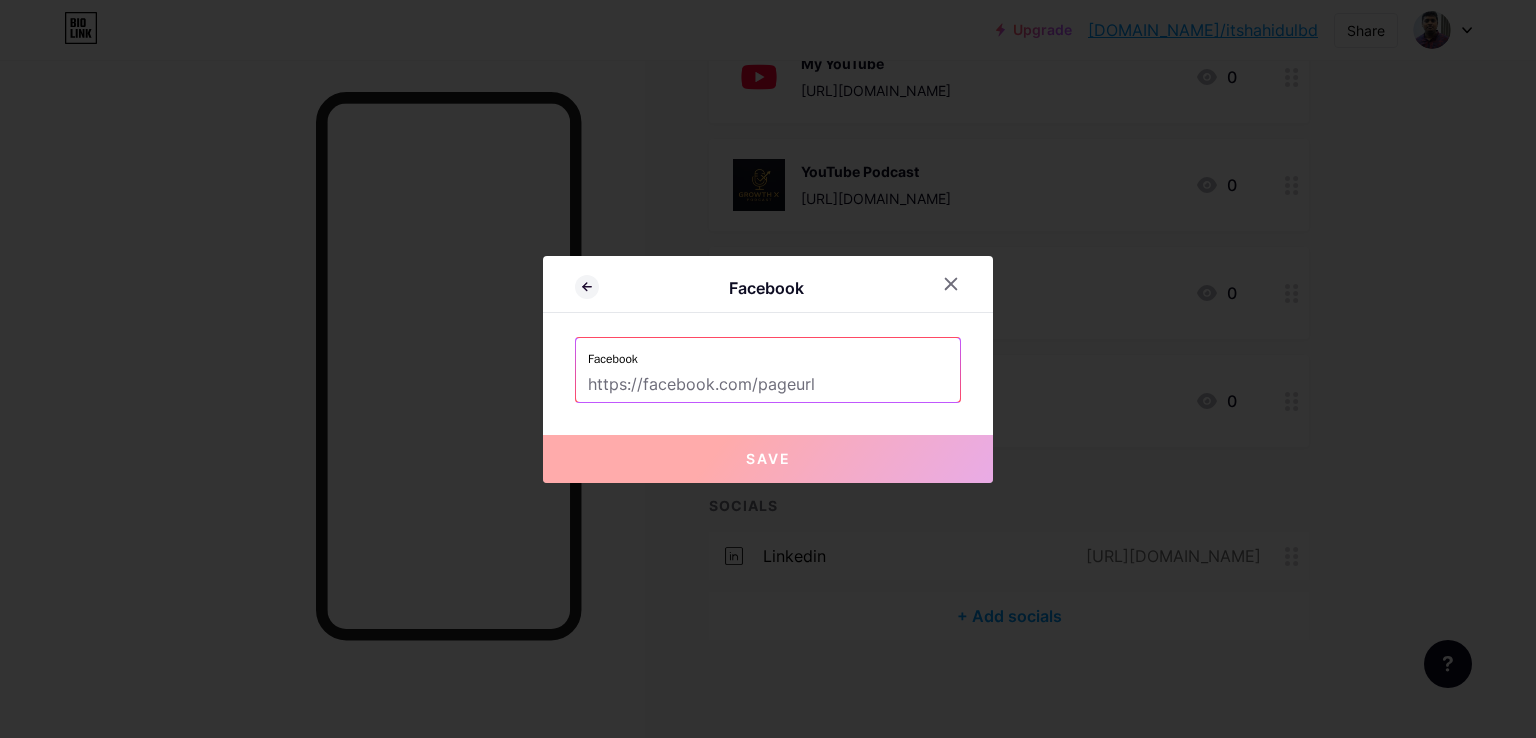 click on "Facebook" at bounding box center [768, 353] 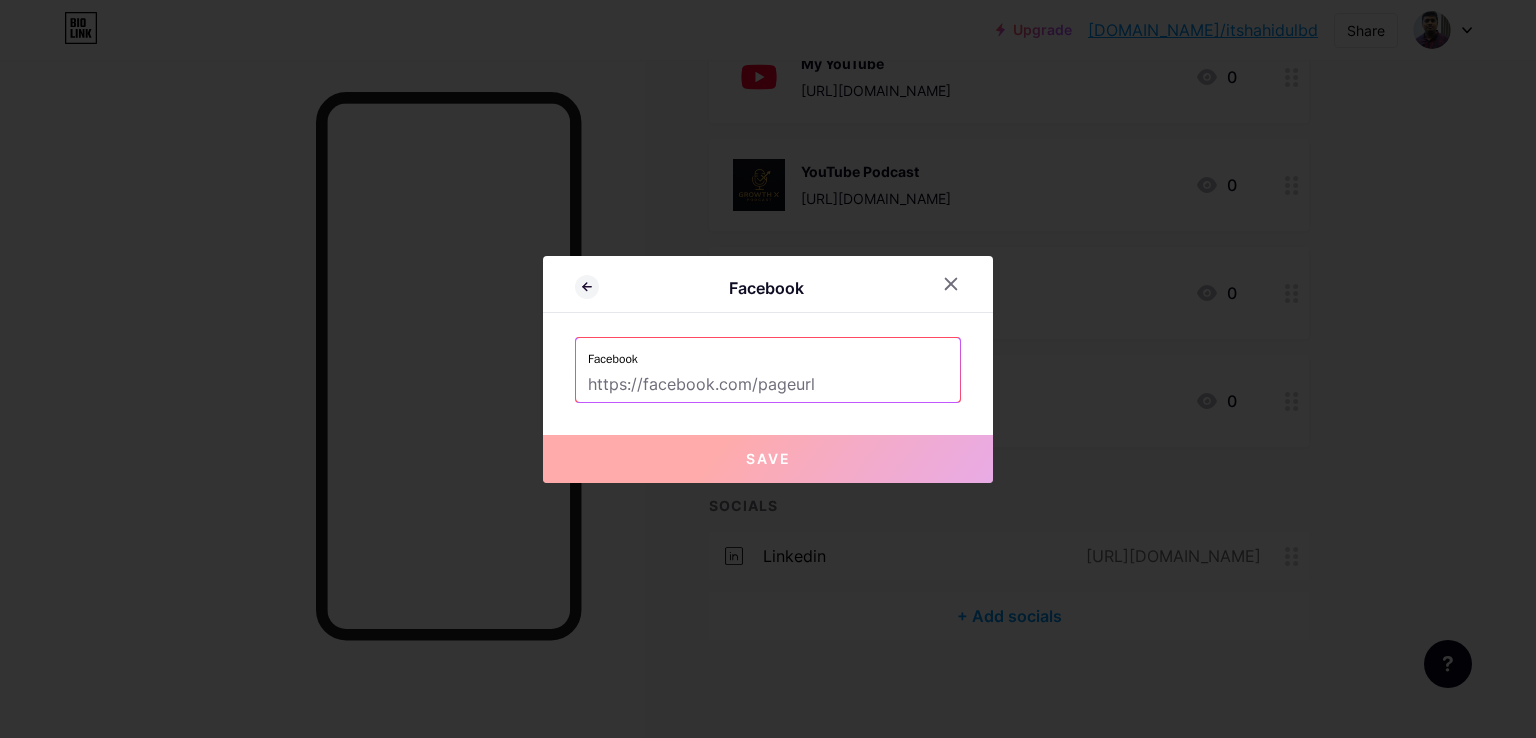 paste on "[URL][DOMAIN_NAME]" 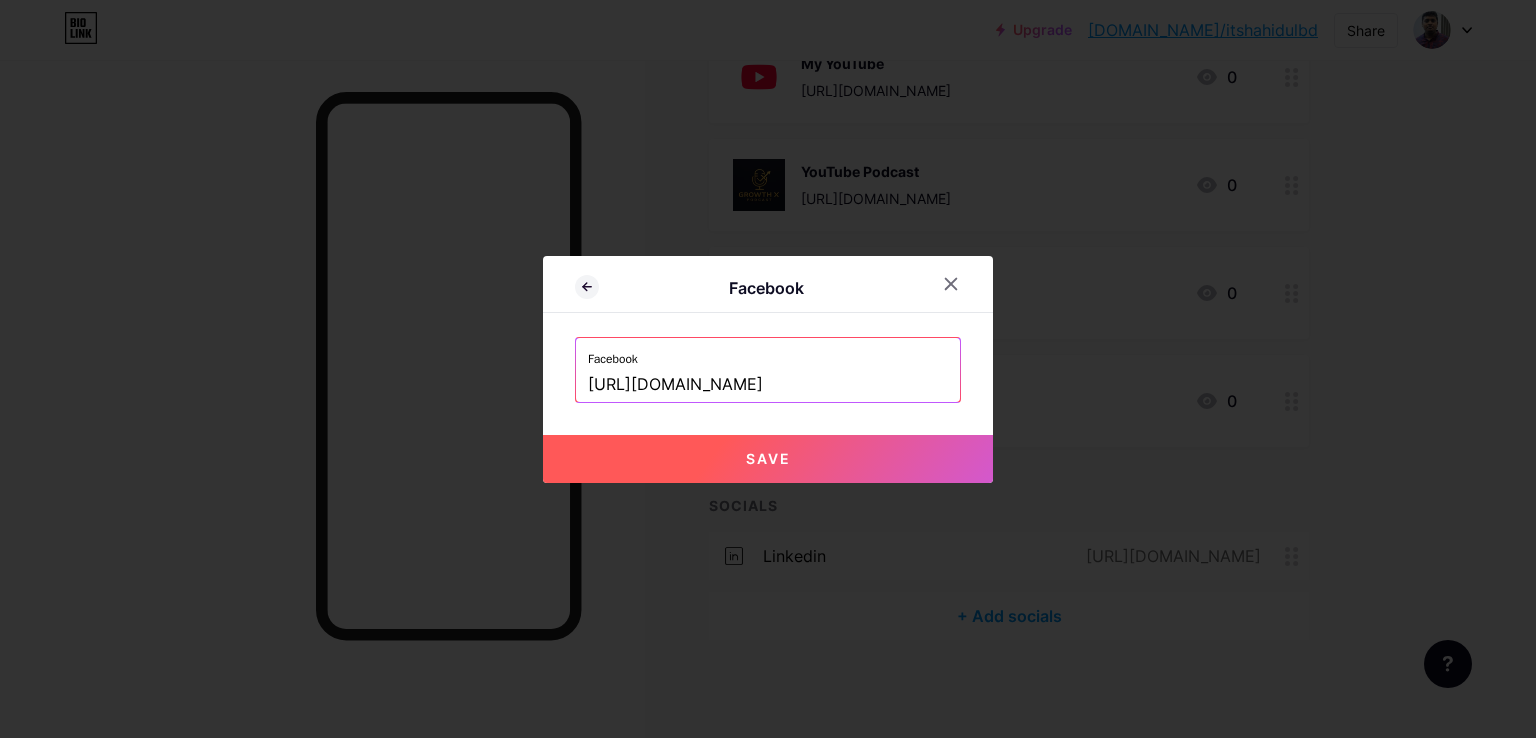 type on "[URL][DOMAIN_NAME]" 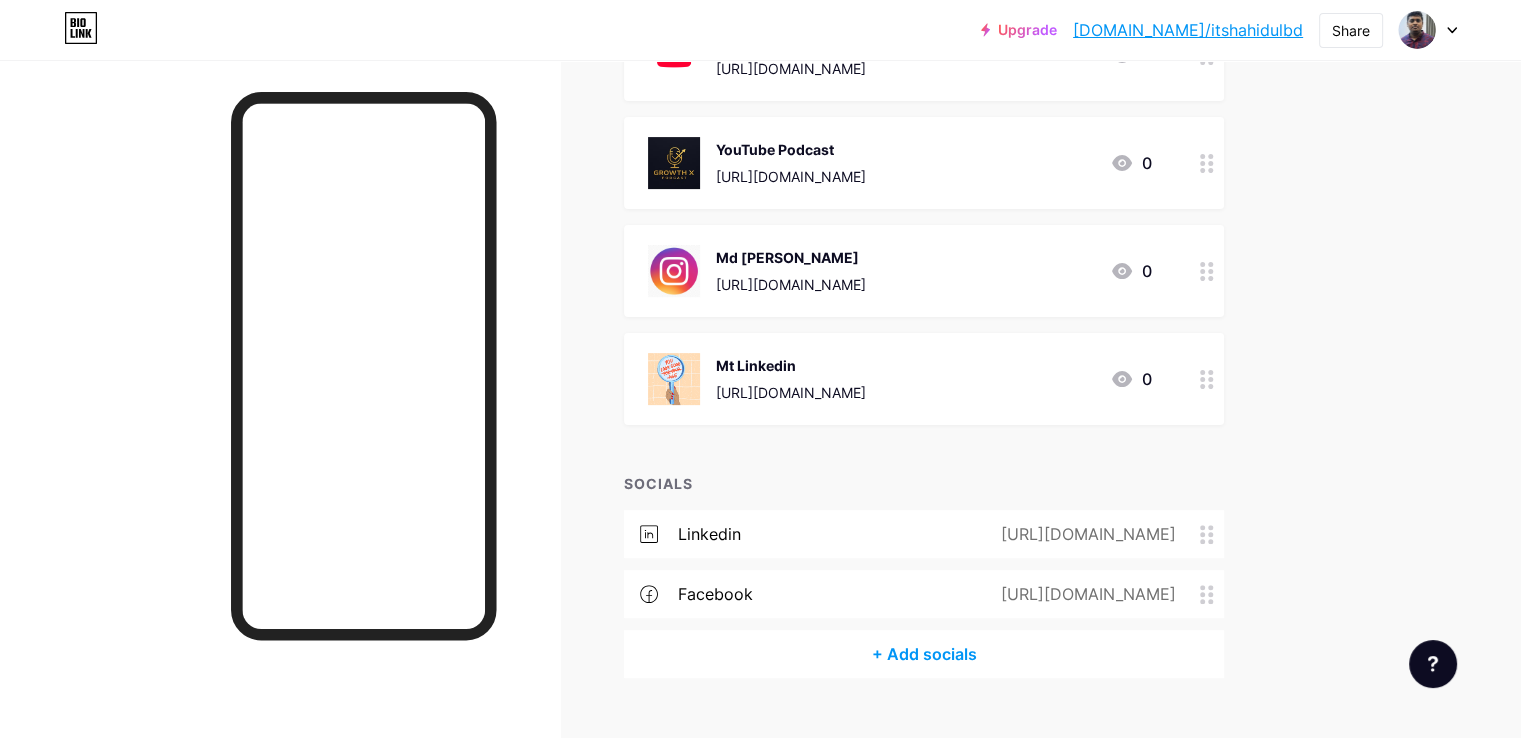 scroll, scrollTop: 560, scrollLeft: 0, axis: vertical 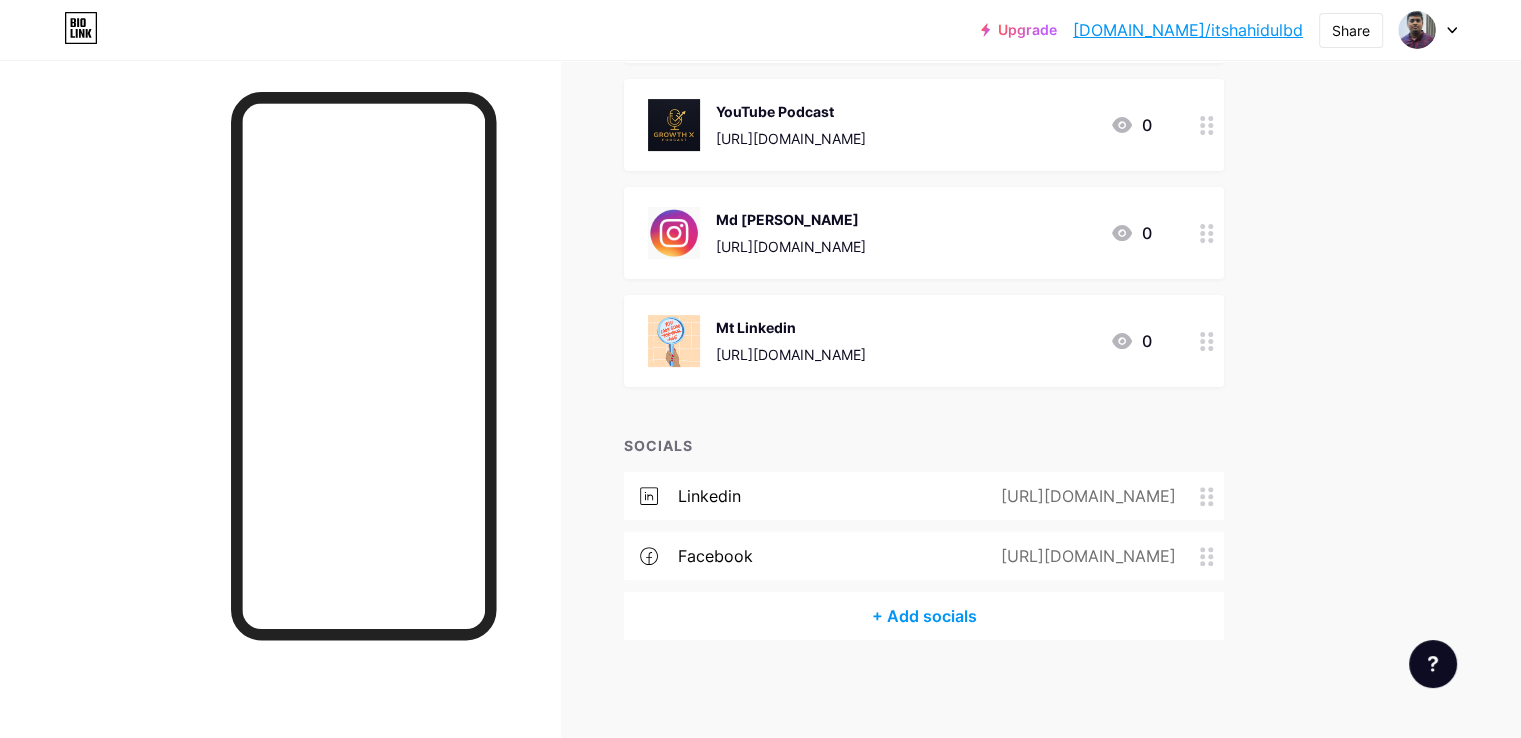 click on "+ Add socials" at bounding box center [924, 616] 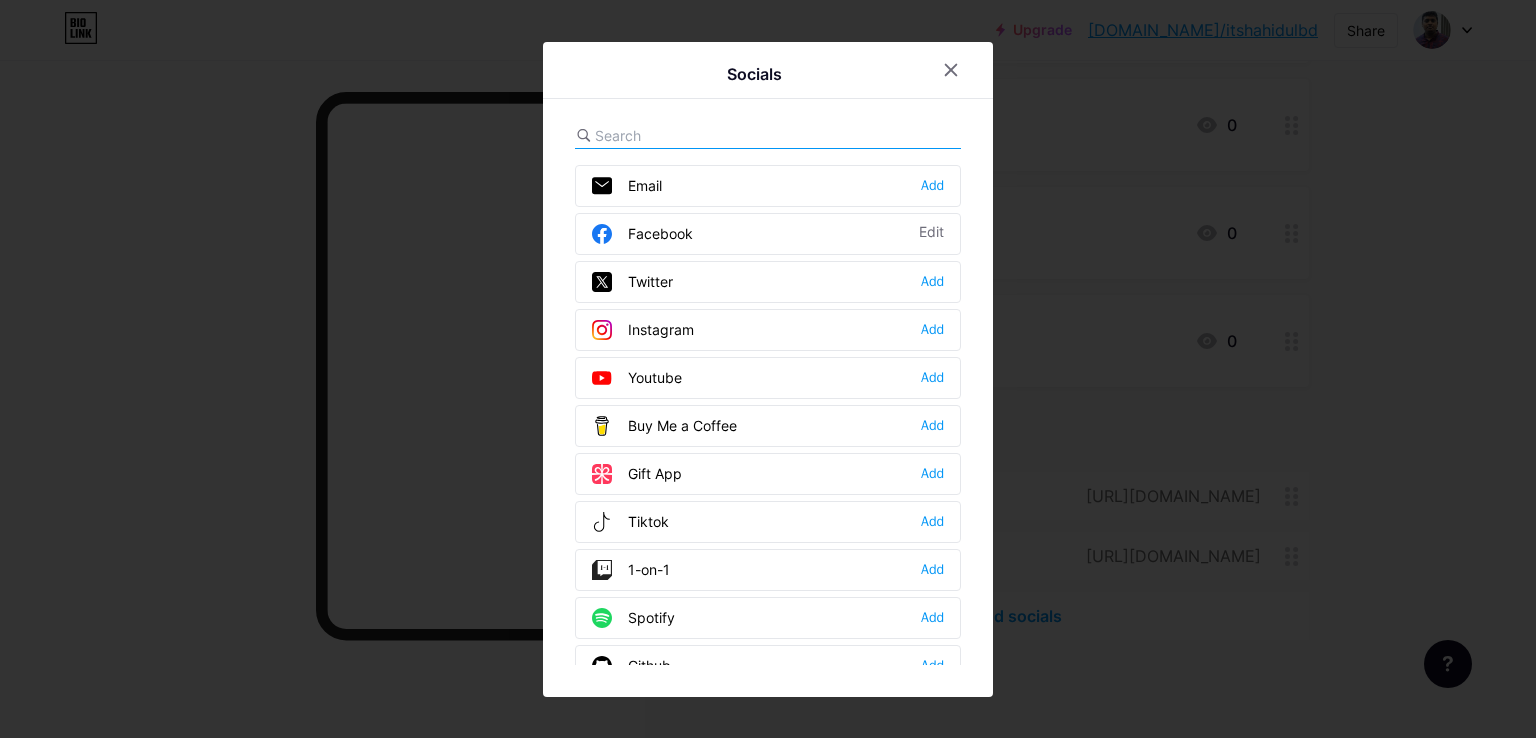 click on "Twitter" at bounding box center (632, 282) 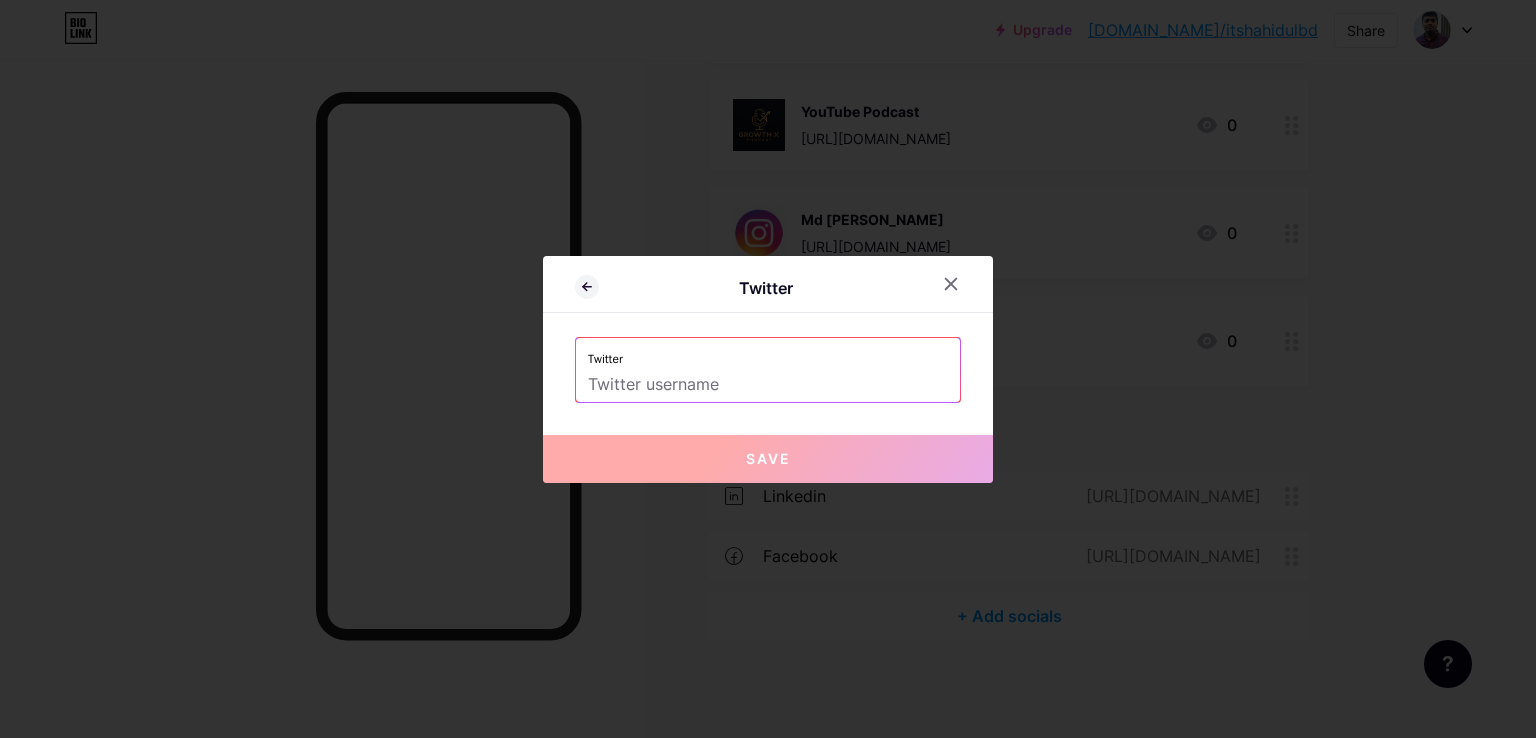 click at bounding box center [768, 385] 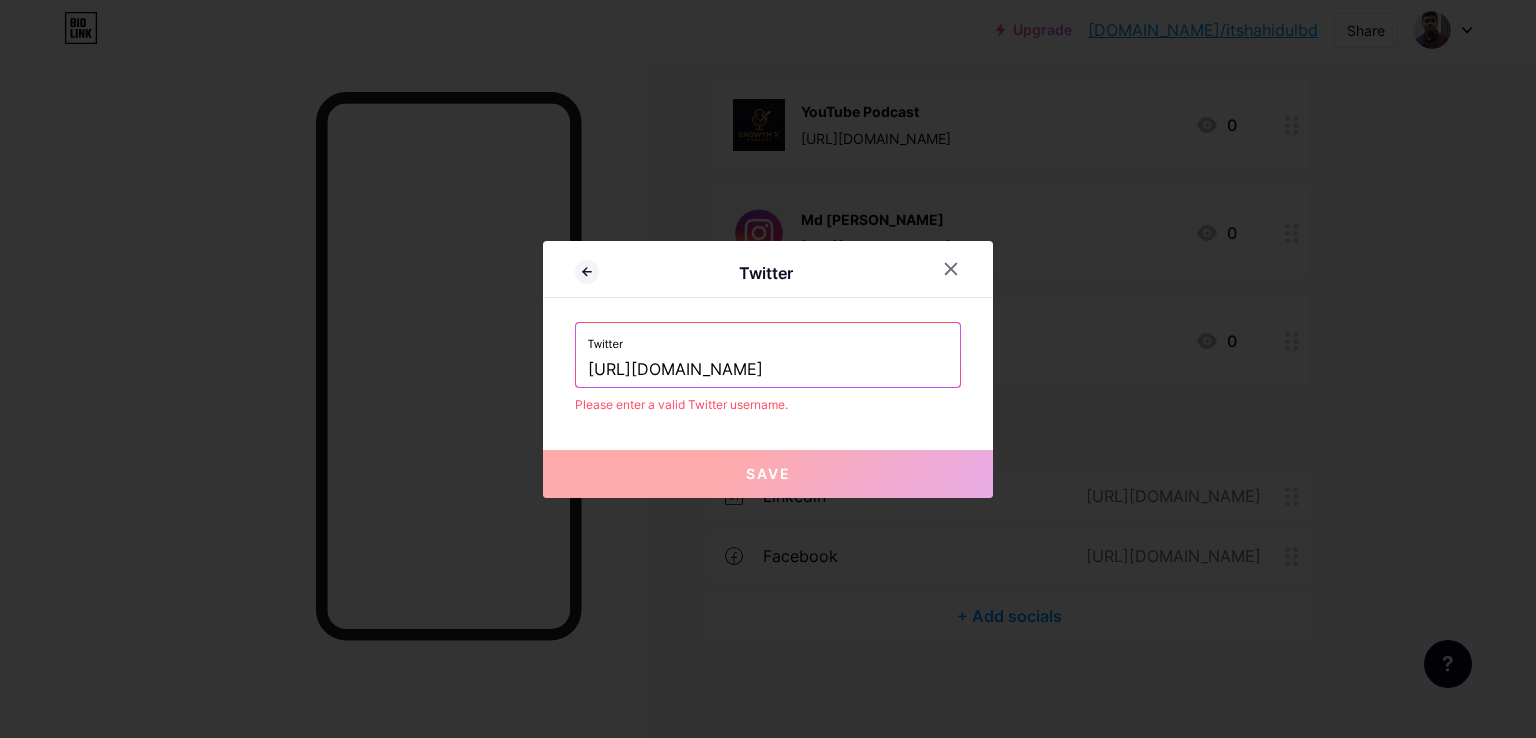 drag, startPoint x: 680, startPoint y: 369, endPoint x: 506, endPoint y: 365, distance: 174.04597 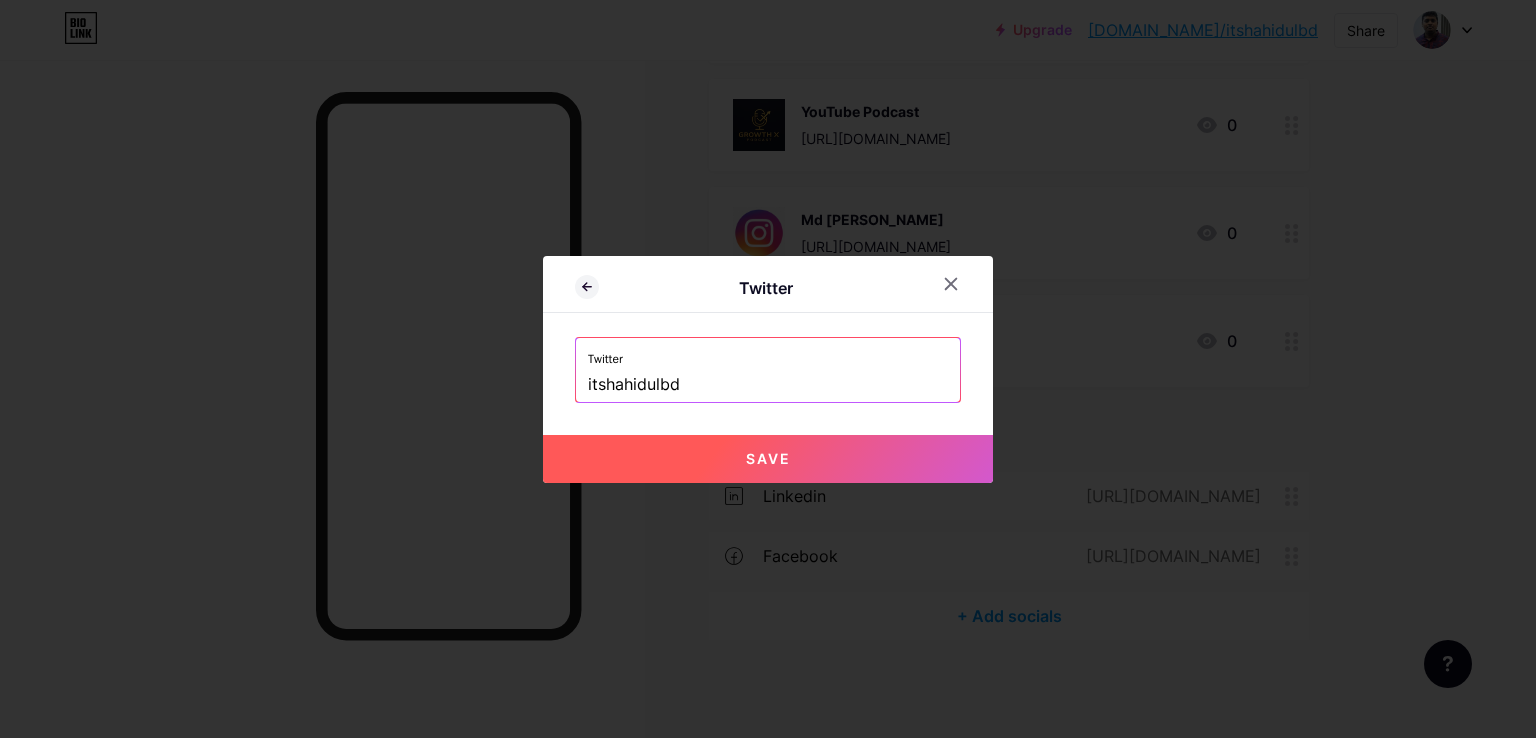 click on "Save" at bounding box center [768, 458] 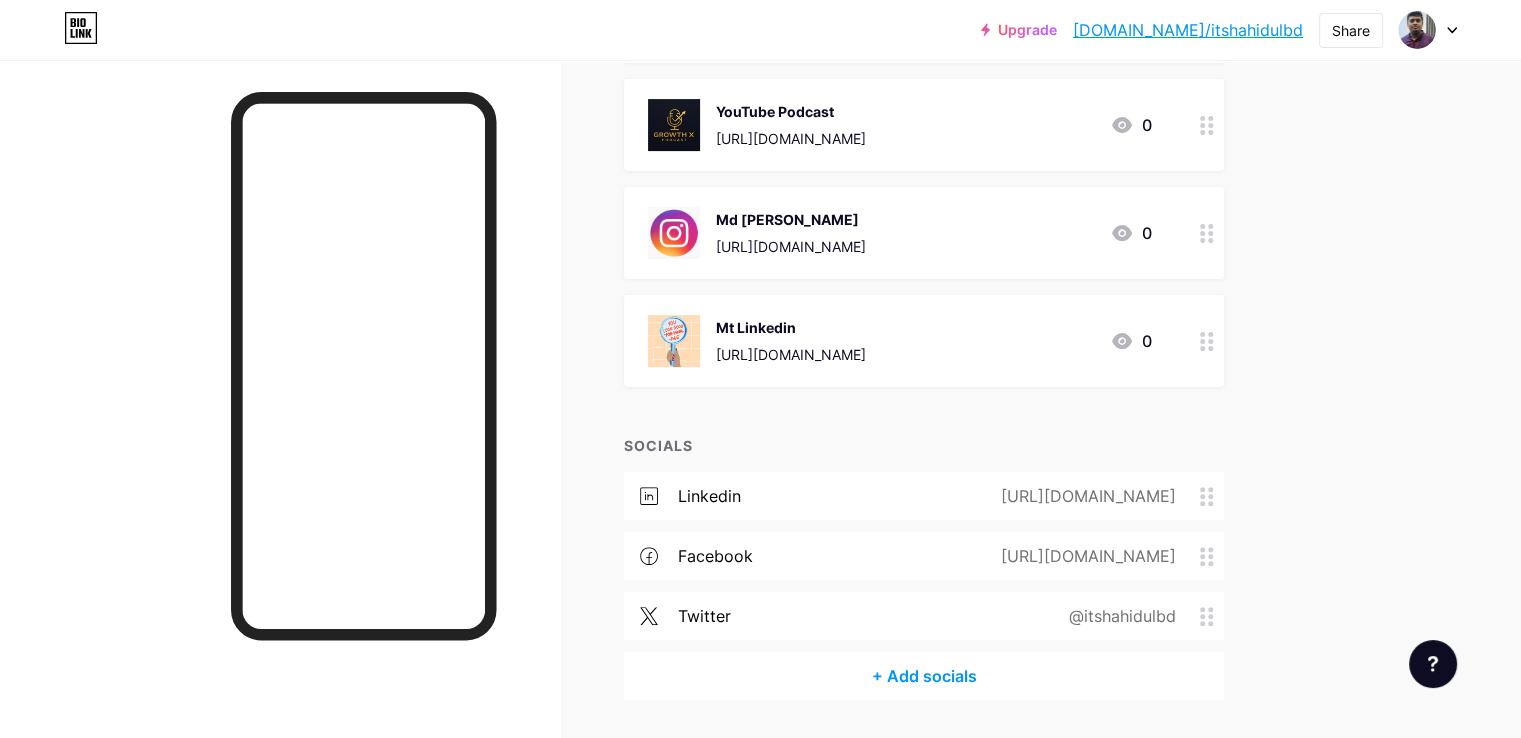 scroll, scrollTop: 460, scrollLeft: 0, axis: vertical 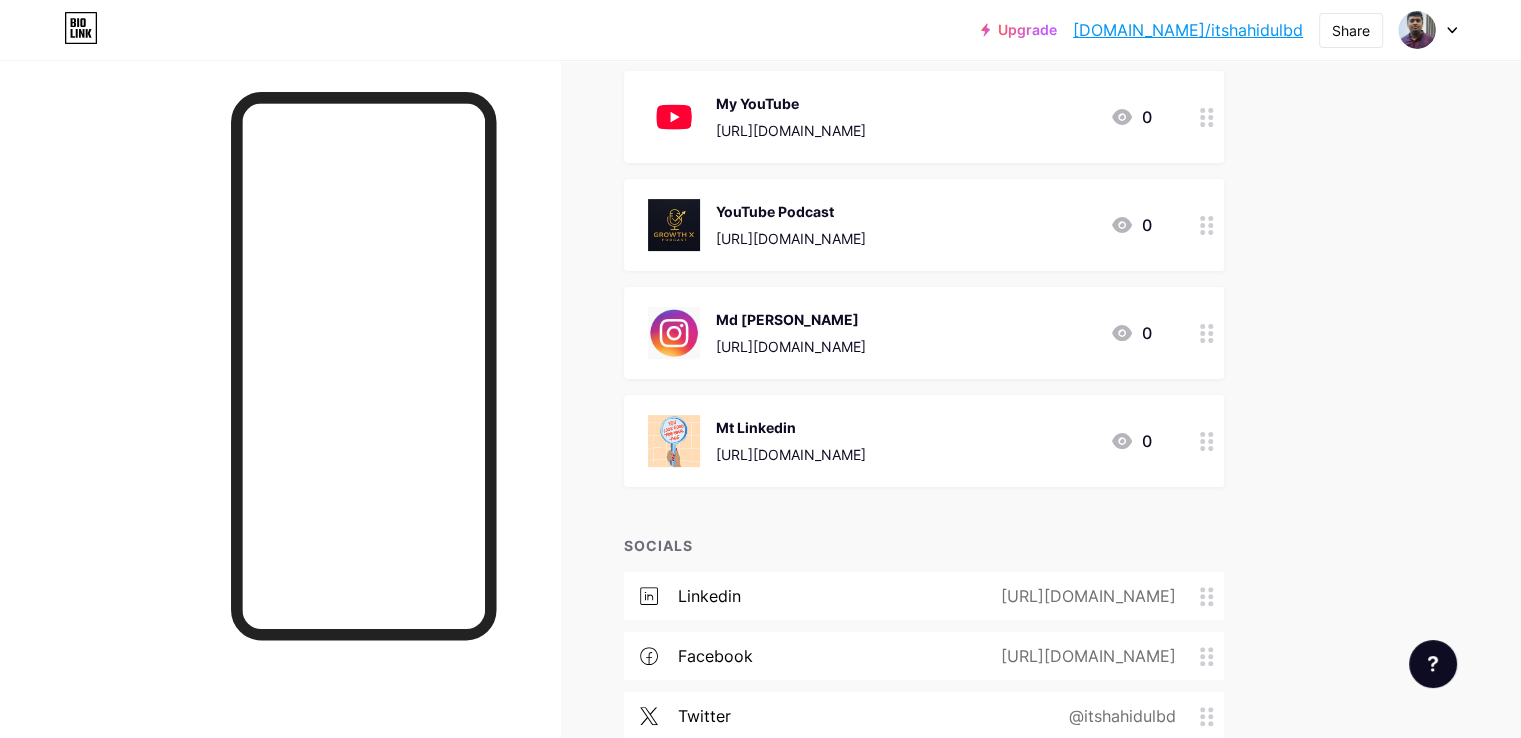 click on "Mt Linkedin
[URL][DOMAIN_NAME]
0" at bounding box center (900, 441) 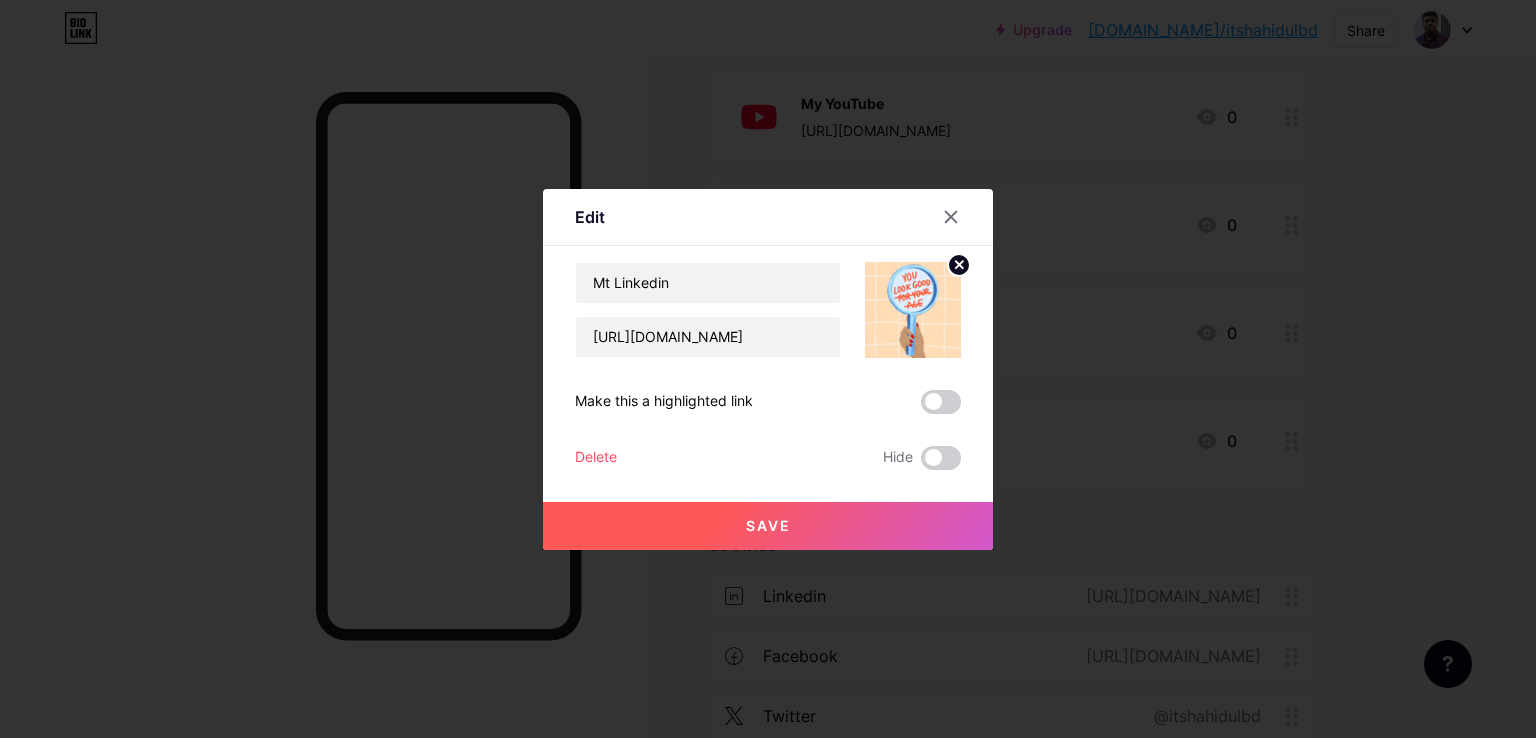 click on "Delete" at bounding box center [596, 458] 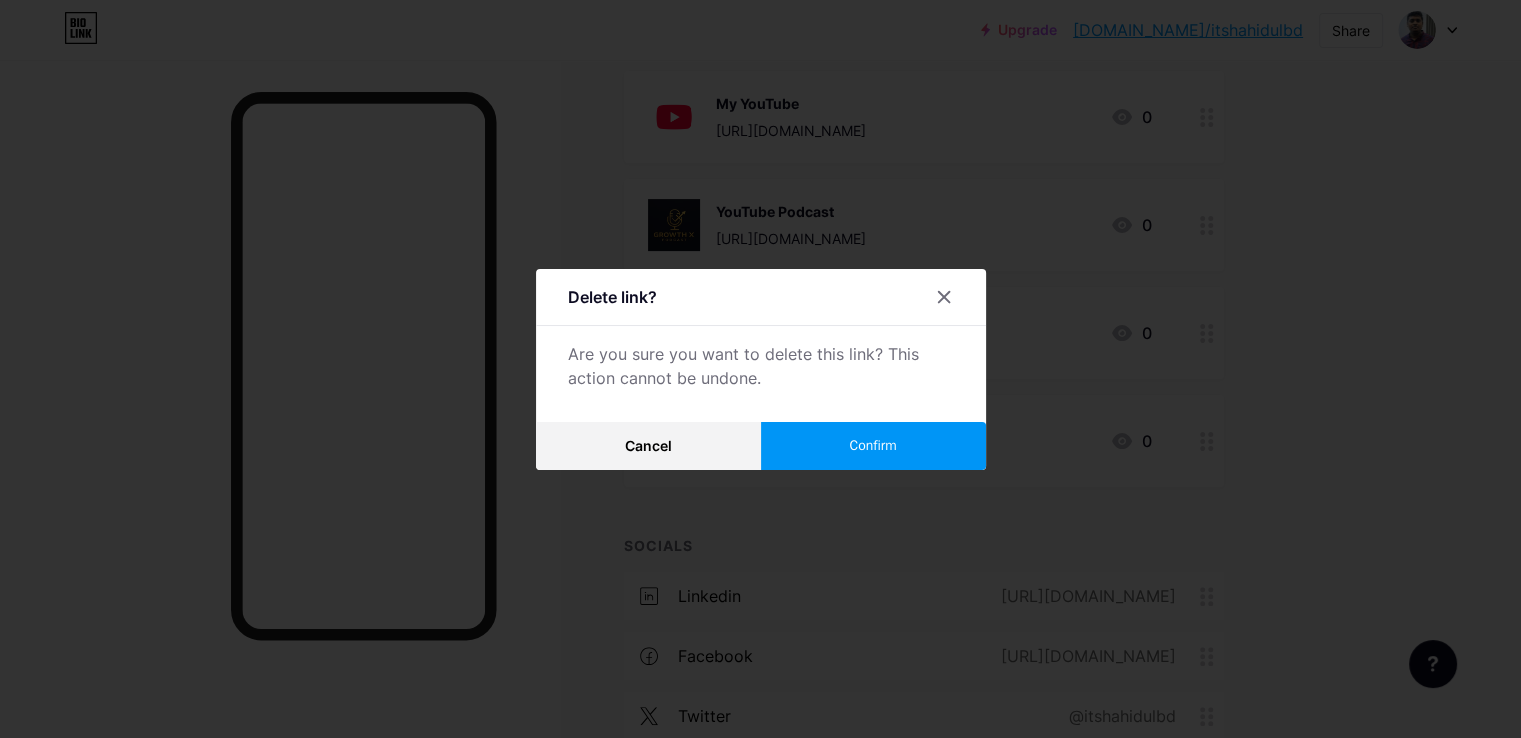click on "Confirm" at bounding box center (873, 446) 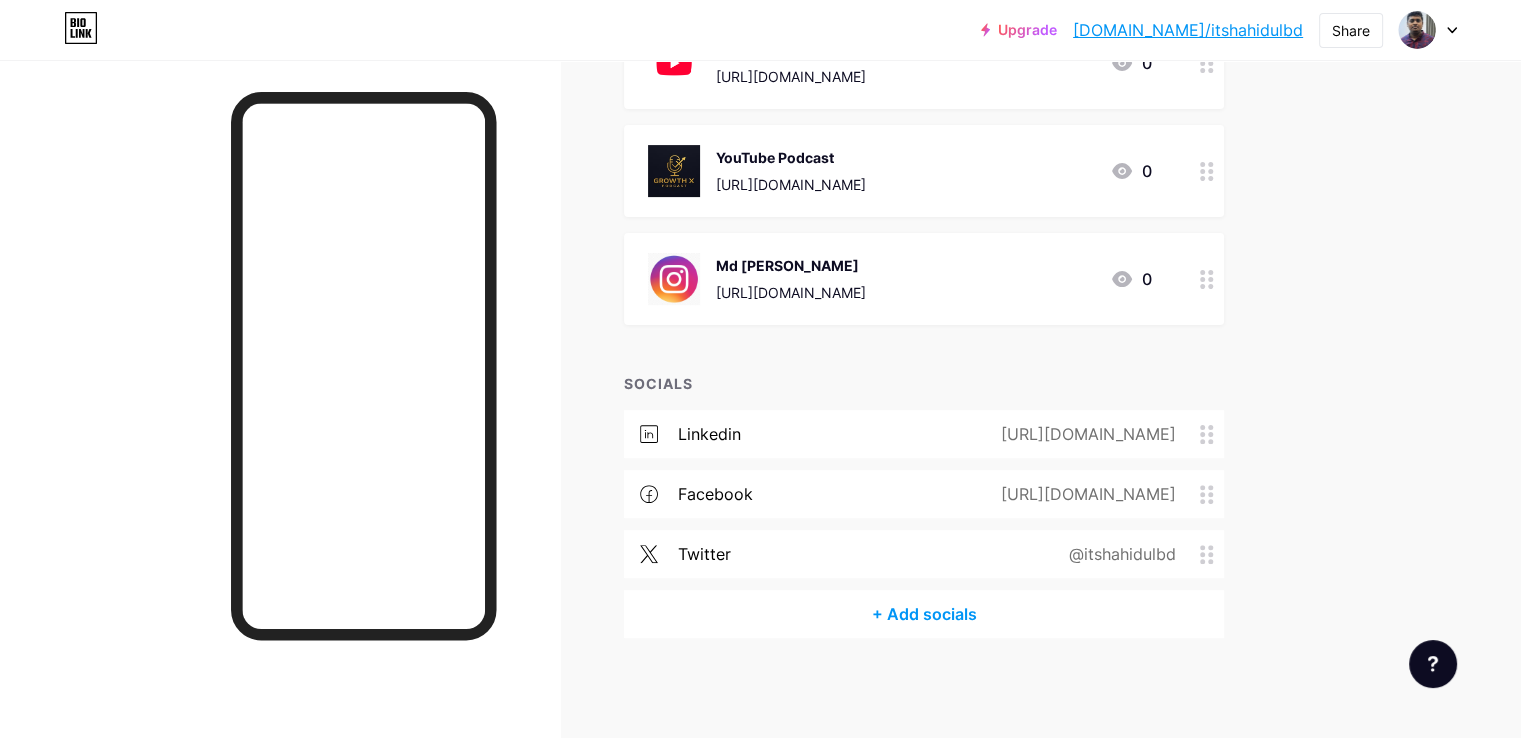 scroll, scrollTop: 512, scrollLeft: 0, axis: vertical 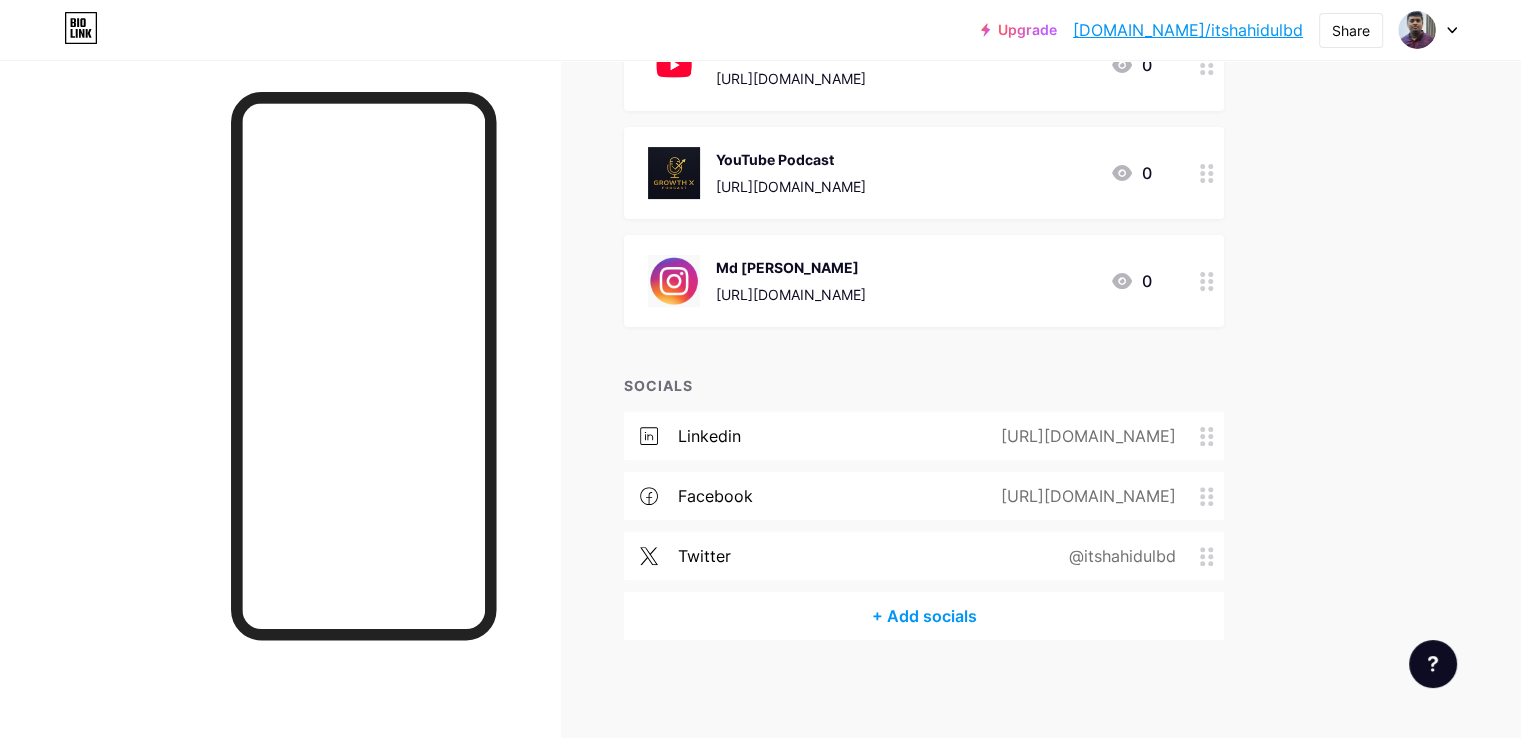 click on "Md [PERSON_NAME]
[URL][DOMAIN_NAME]
0" at bounding box center [900, 281] 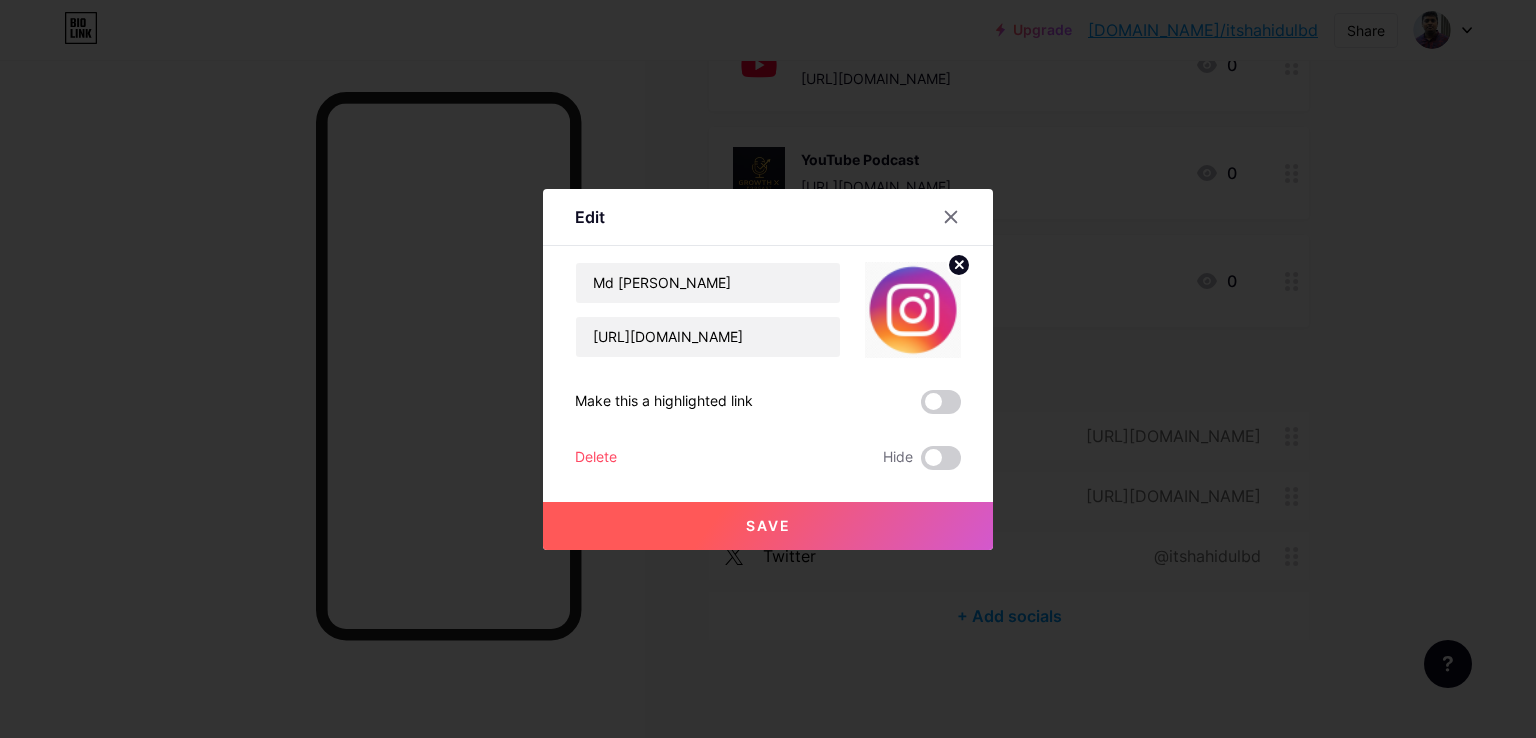 click on "Delete" at bounding box center (596, 458) 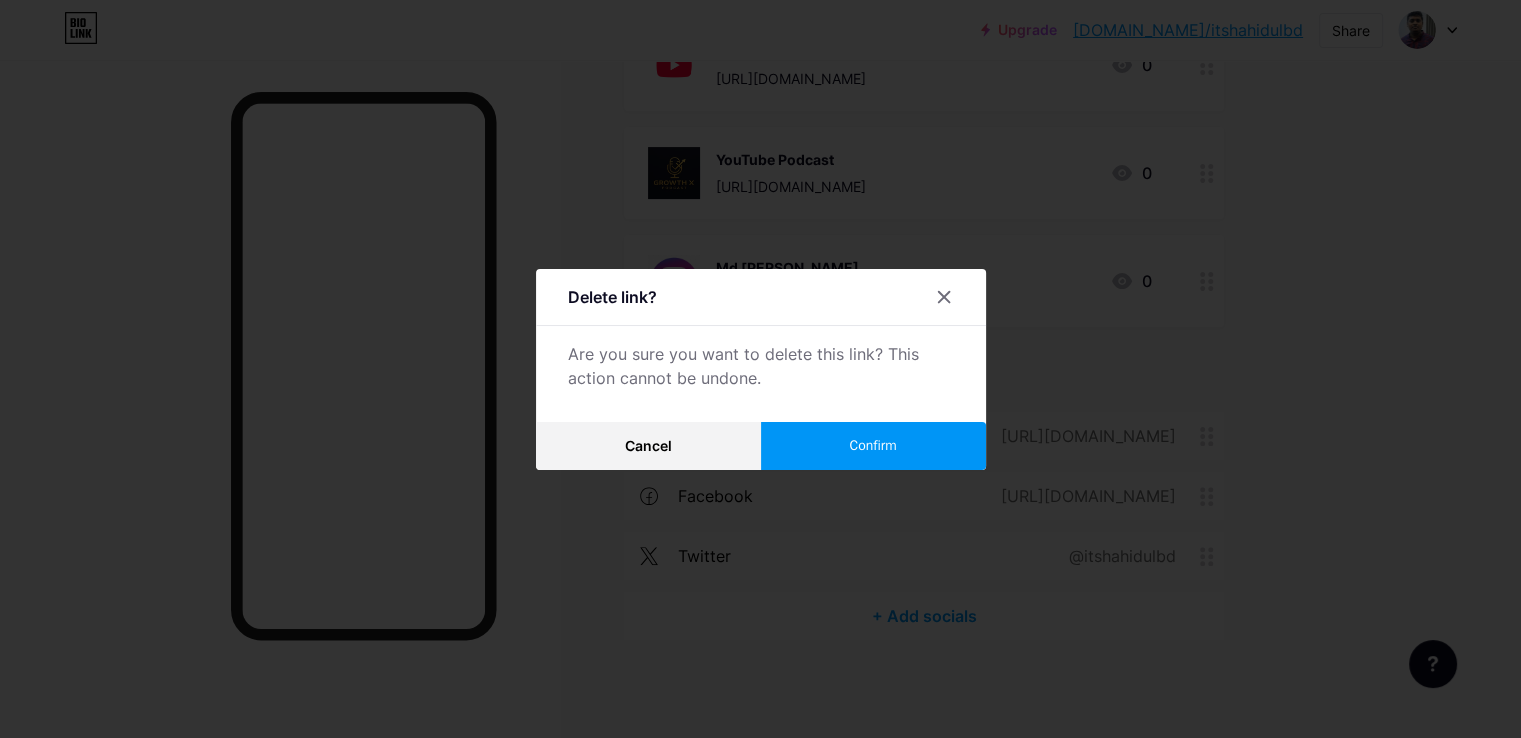 click on "Confirm" at bounding box center [872, 445] 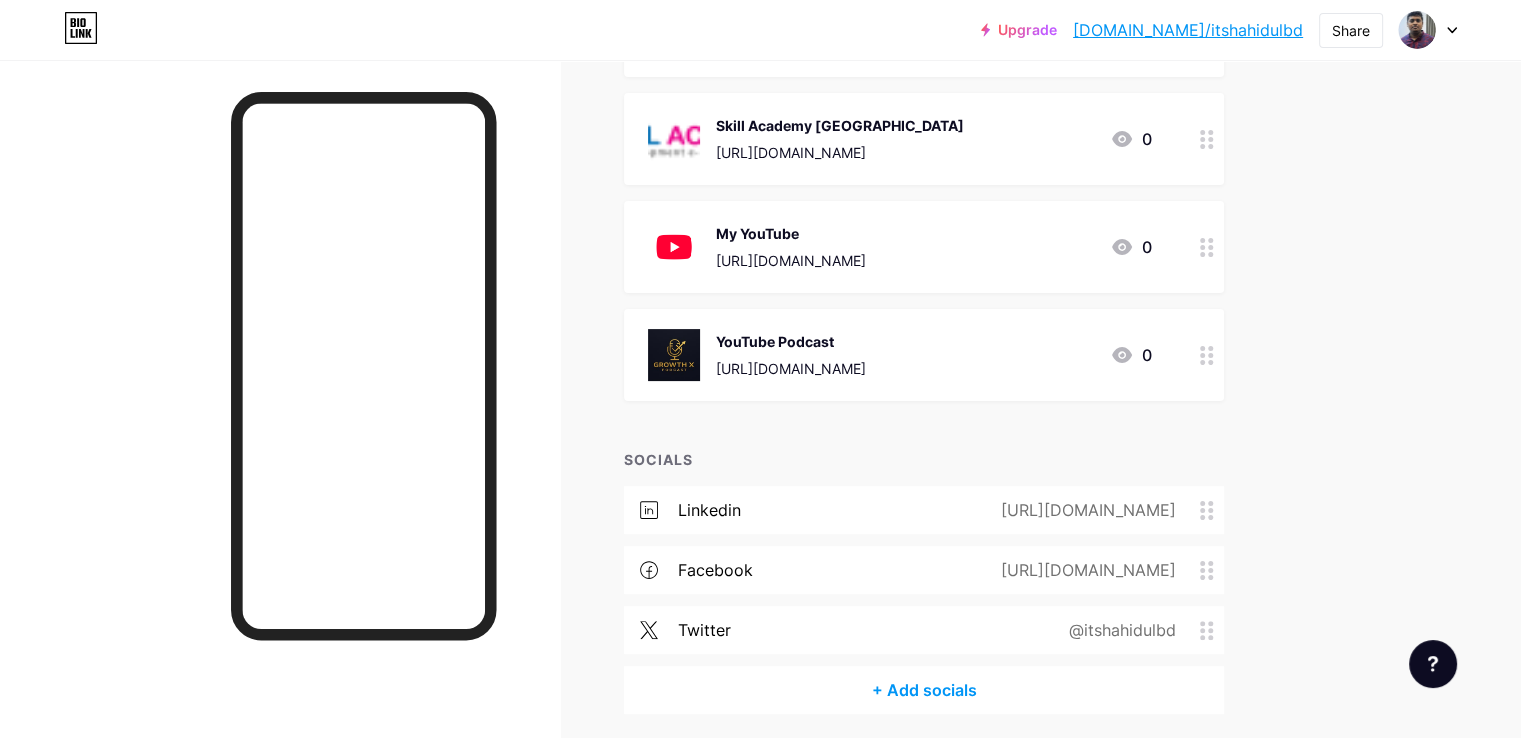 scroll, scrollTop: 404, scrollLeft: 0, axis: vertical 